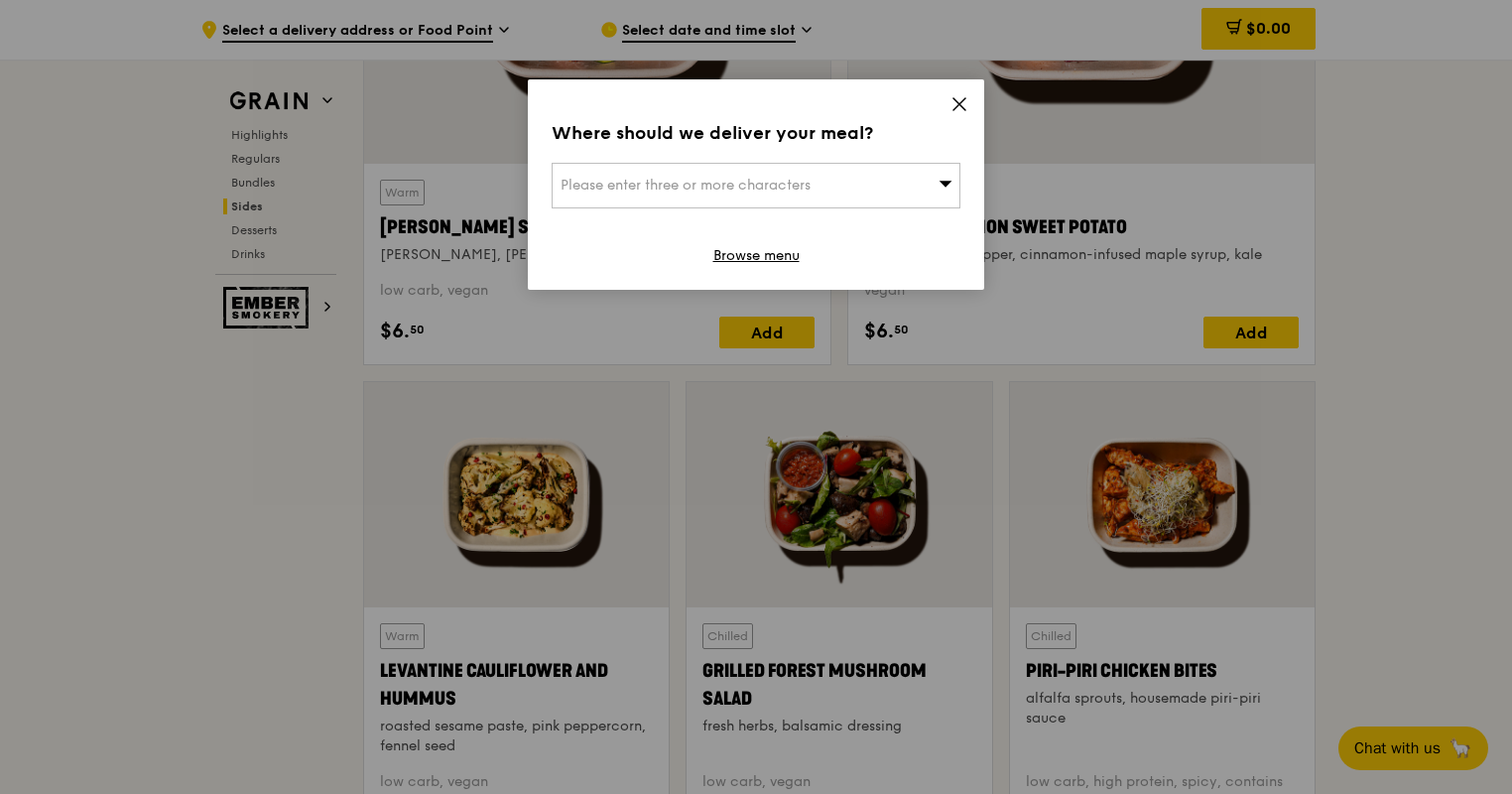 scroll, scrollTop: 4767, scrollLeft: 0, axis: vertical 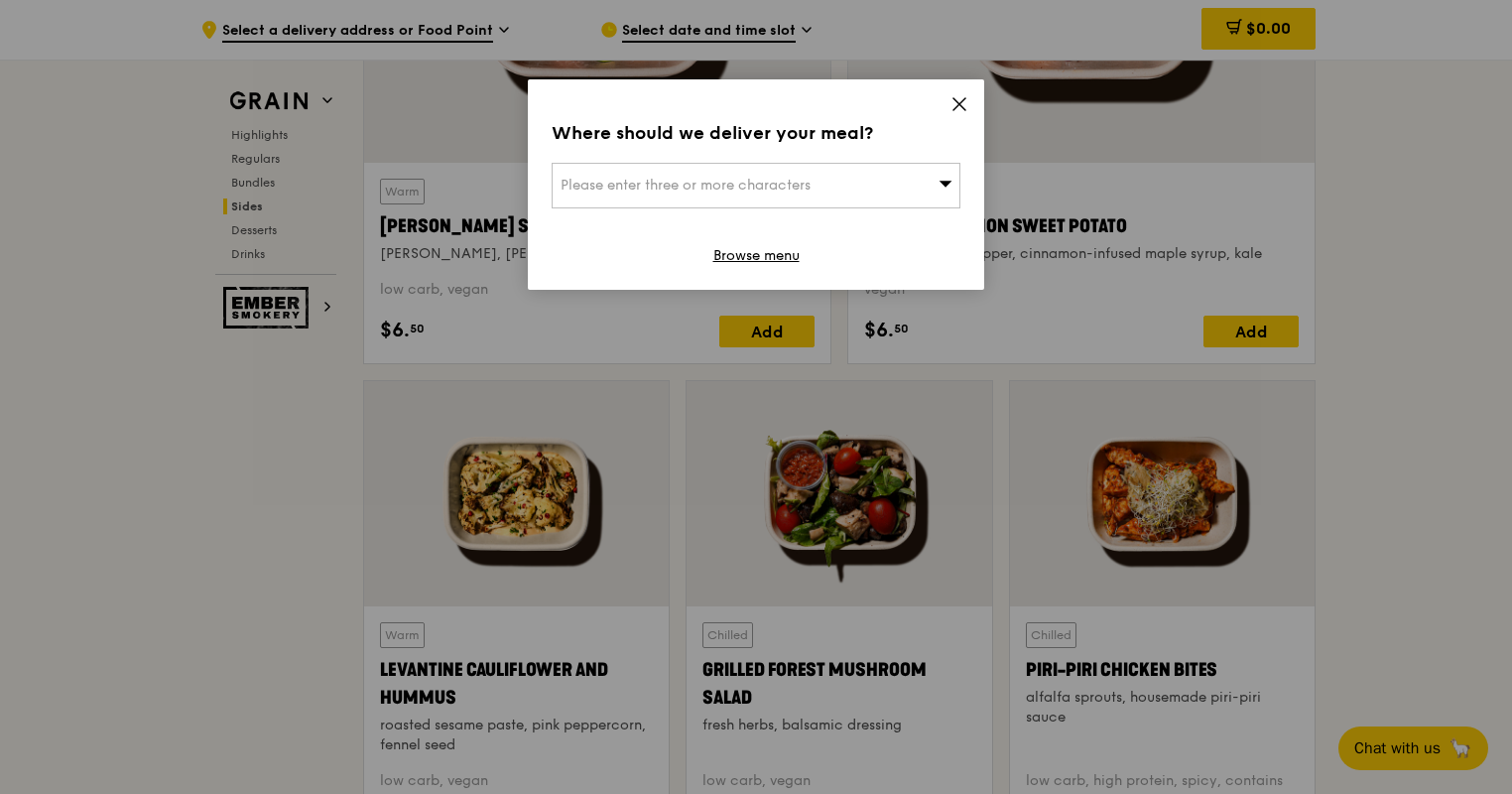 click on "Please enter three or more characters" at bounding box center [686, 185] 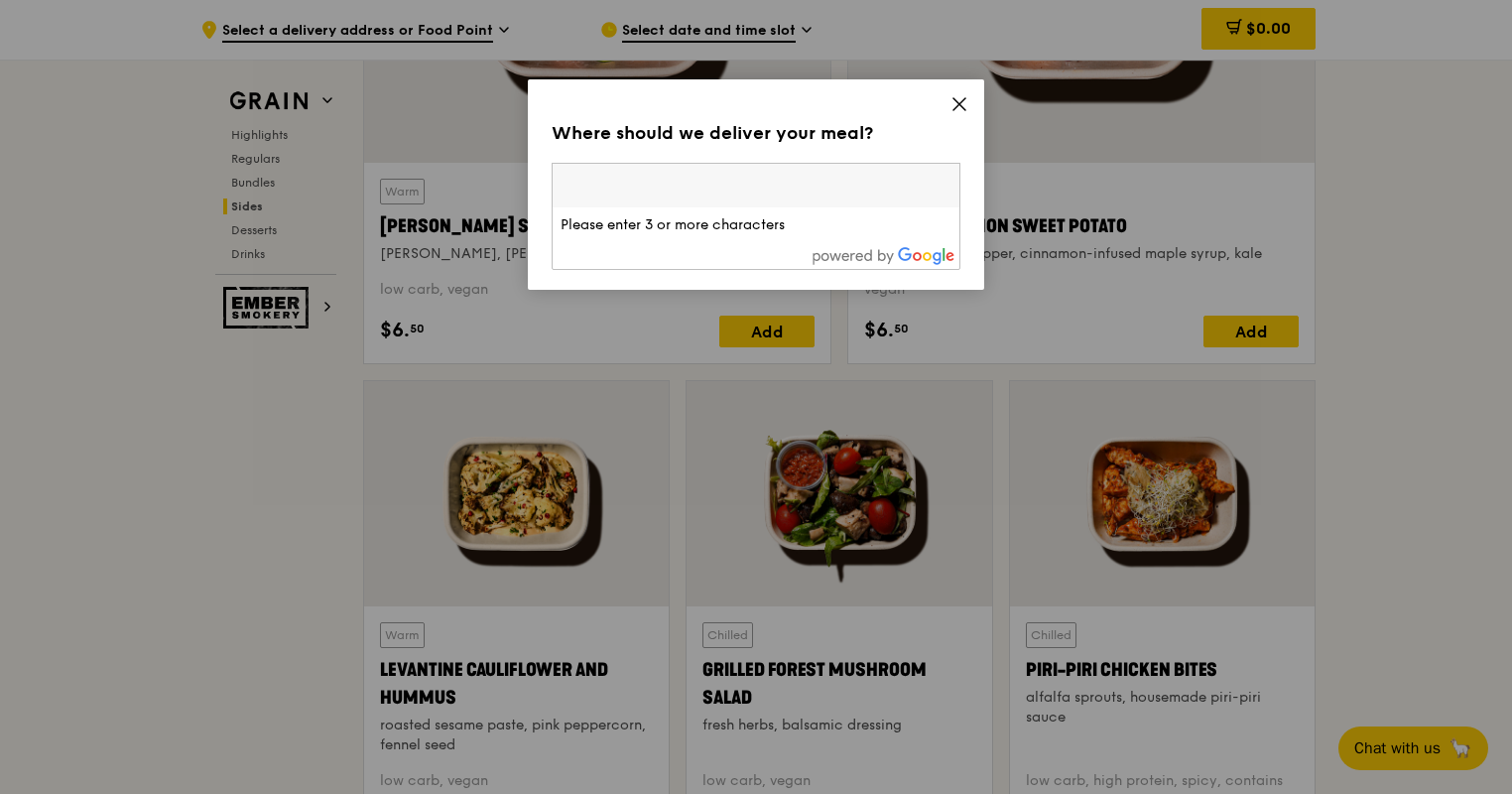 paste on "018982" 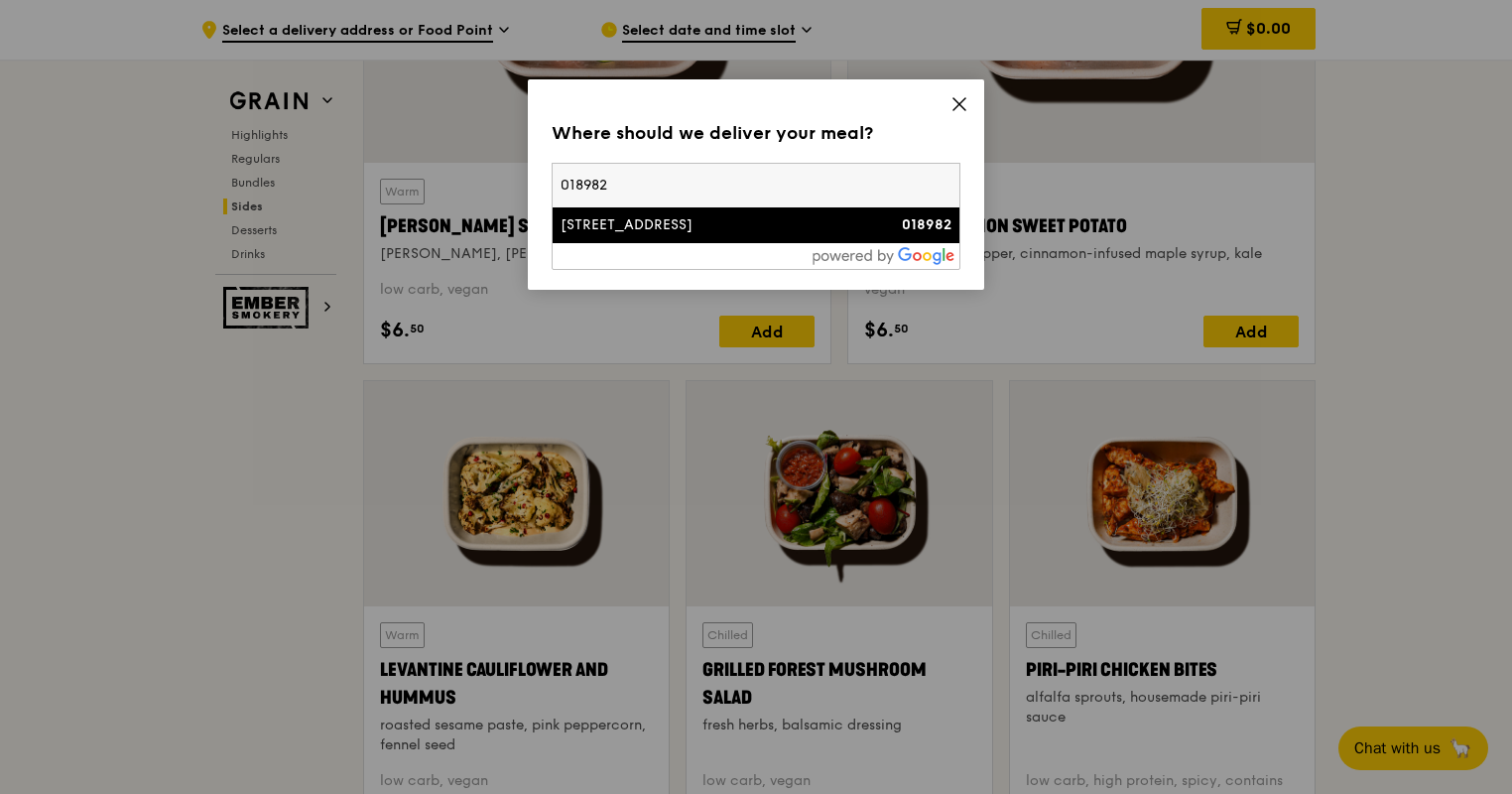 click on "[STREET_ADDRESS]" at bounding box center [707, 225] 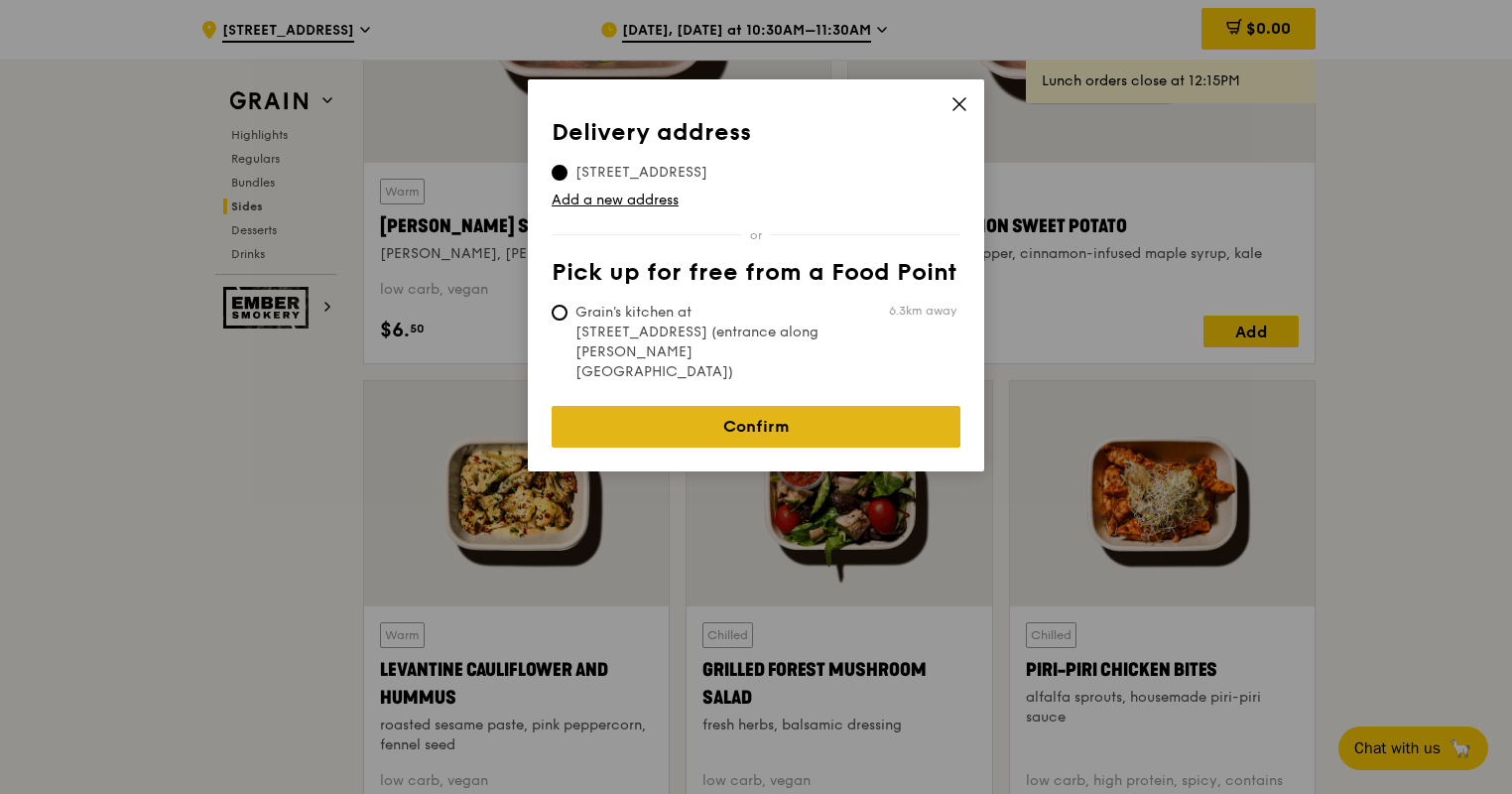 click on "Confirm" at bounding box center (756, 427) 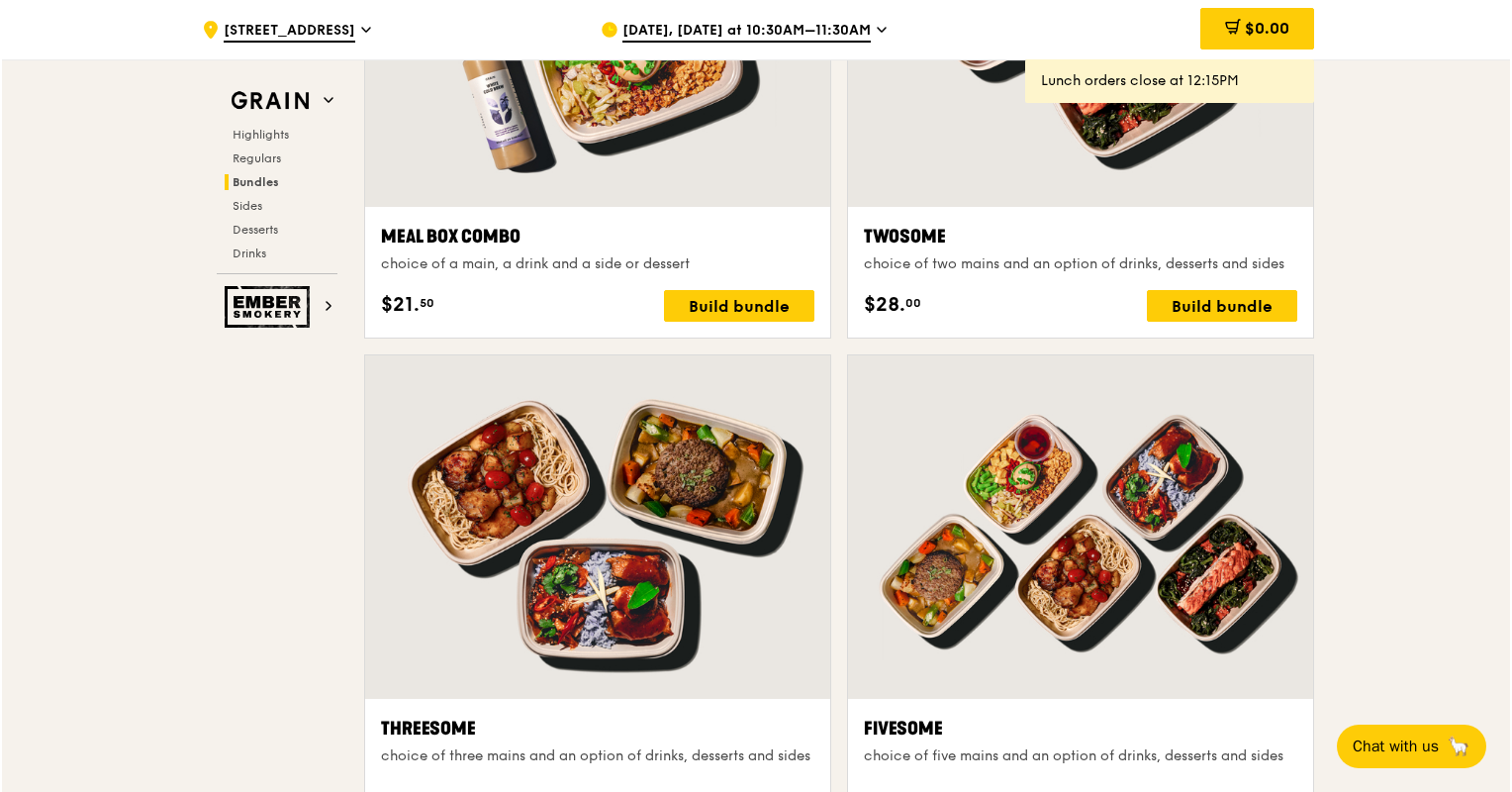 scroll, scrollTop: 2873, scrollLeft: 0, axis: vertical 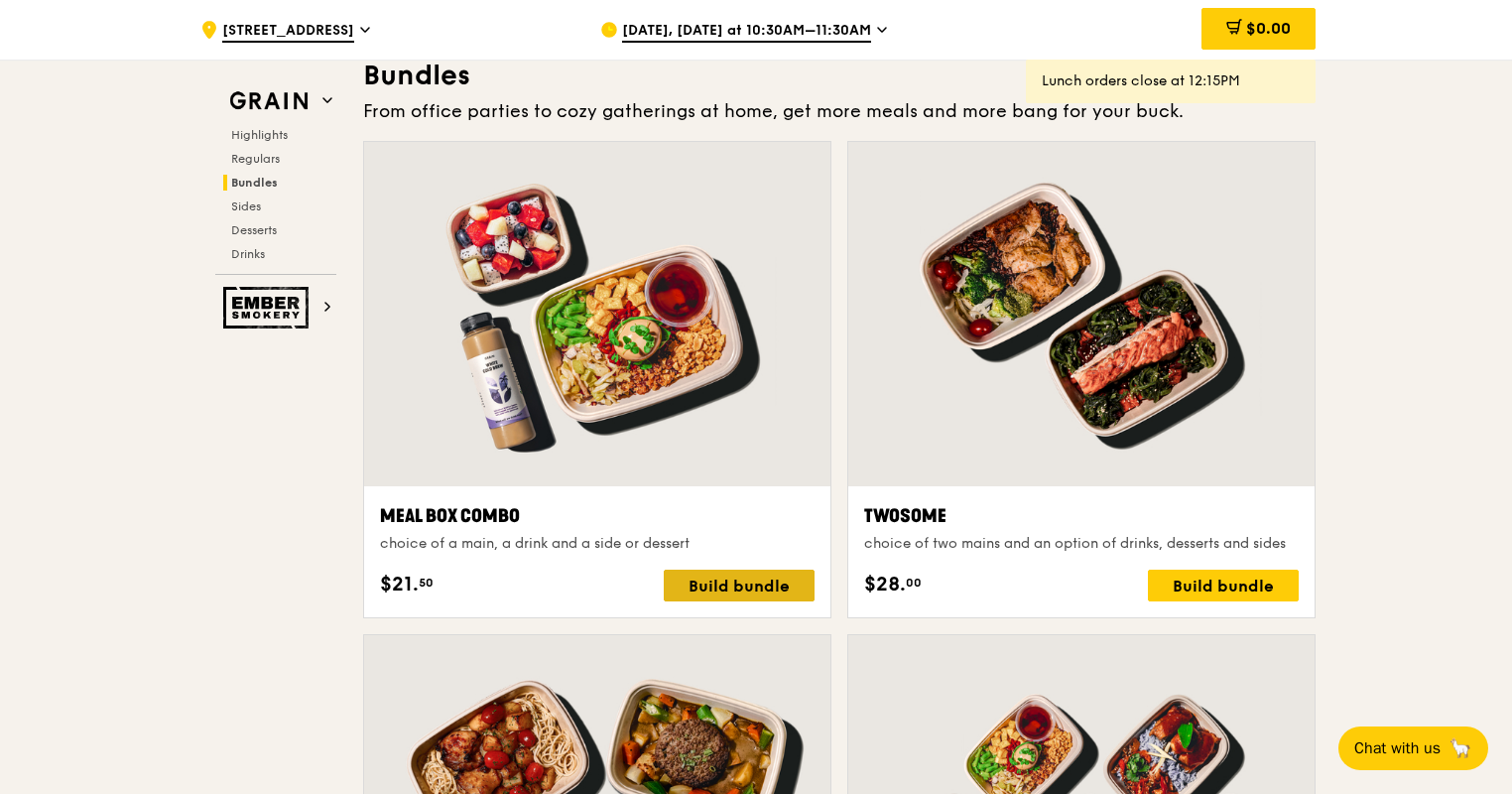 click on "Build bundle" at bounding box center [739, 586] 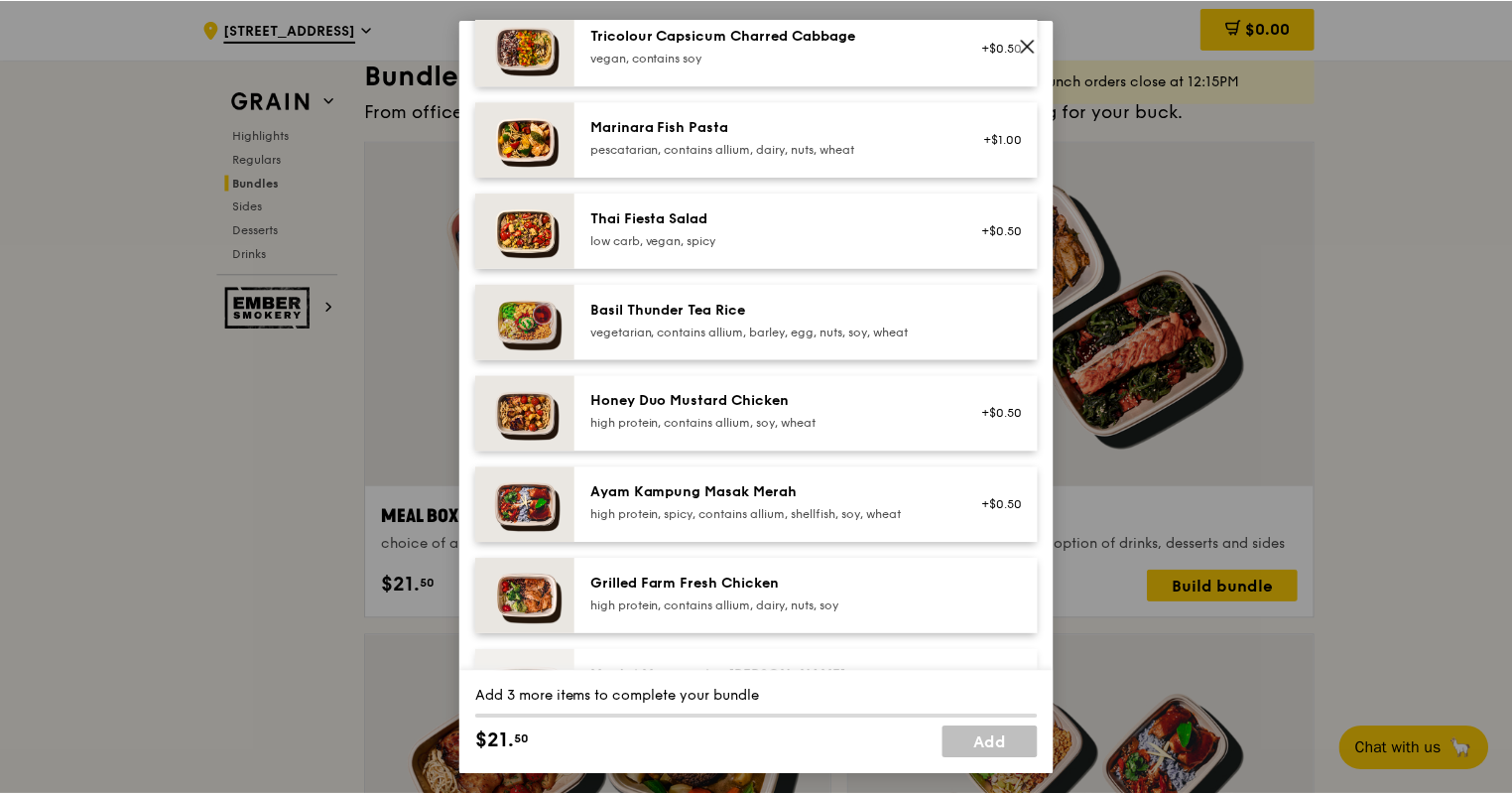 scroll, scrollTop: 0, scrollLeft: 0, axis: both 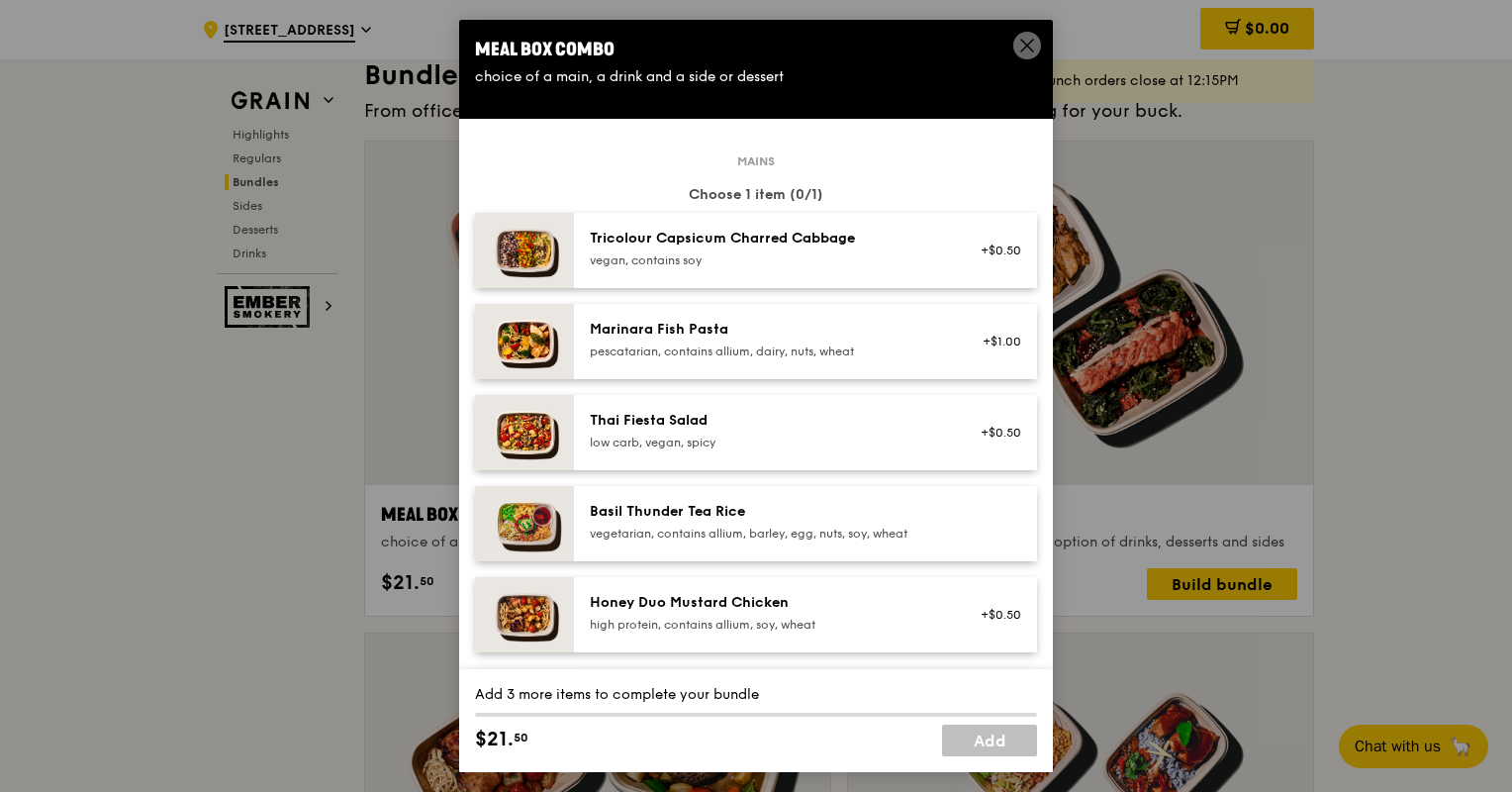 click 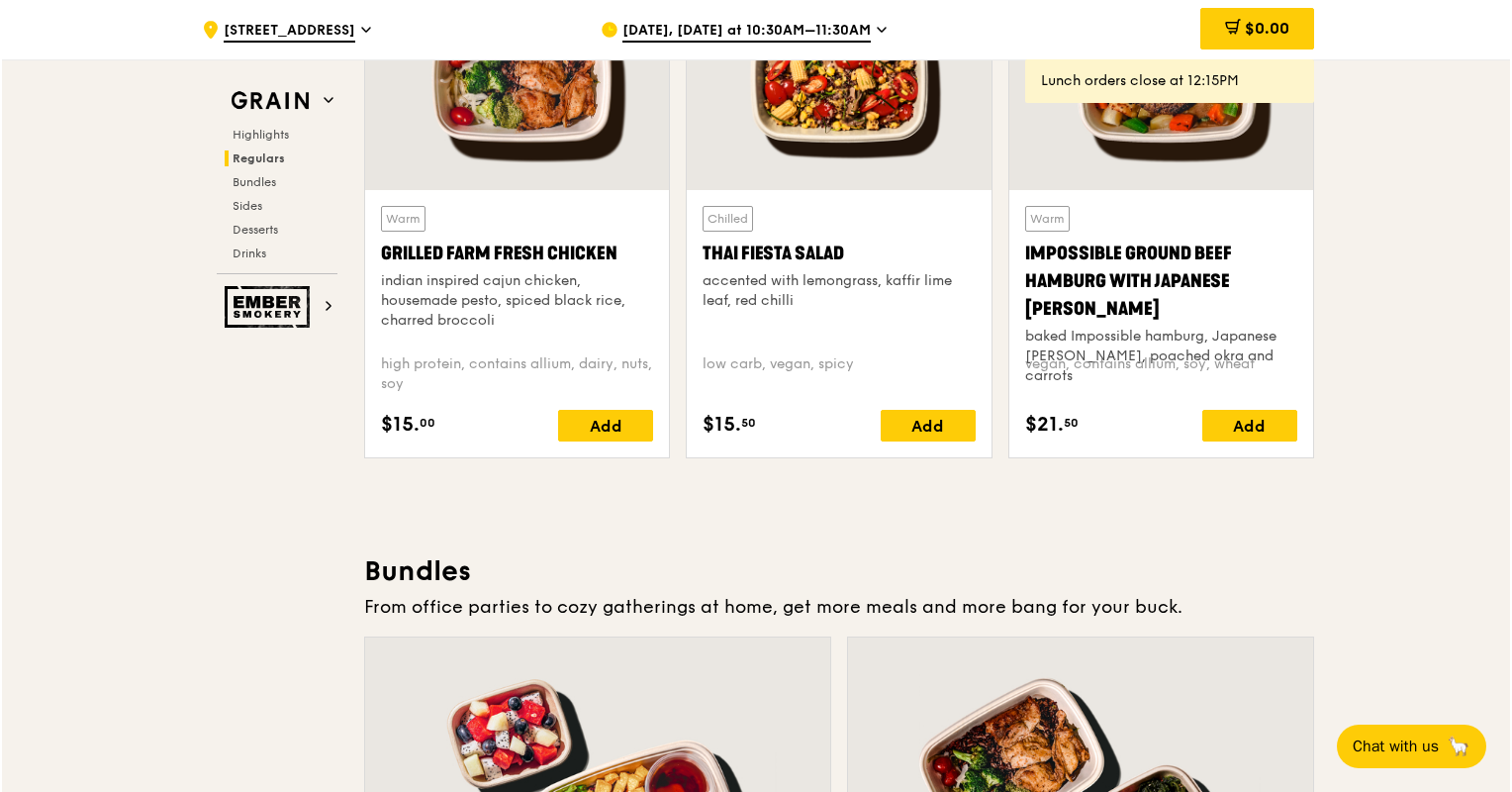 scroll, scrollTop: 2774, scrollLeft: 0, axis: vertical 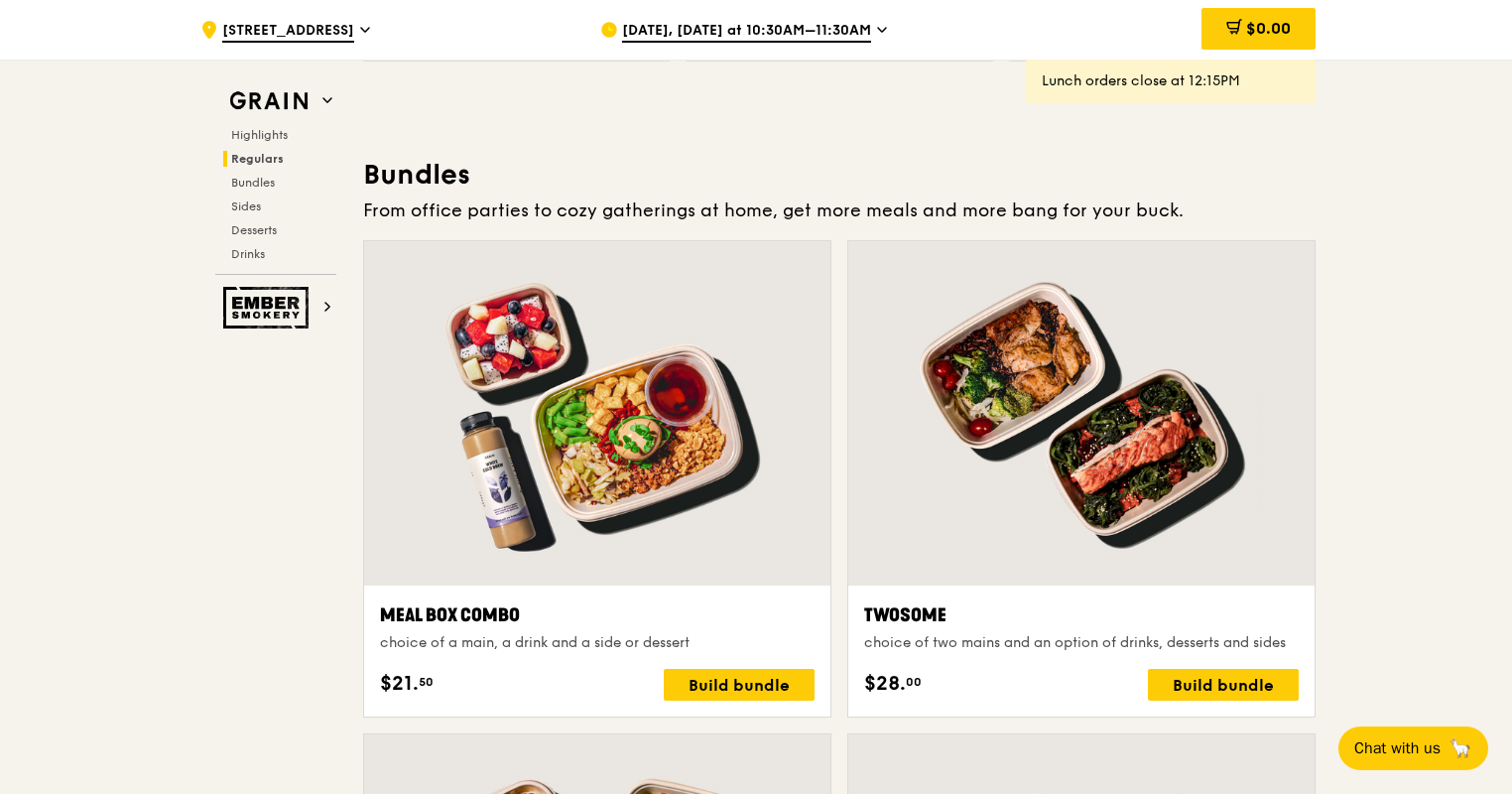 click at bounding box center (597, 413) 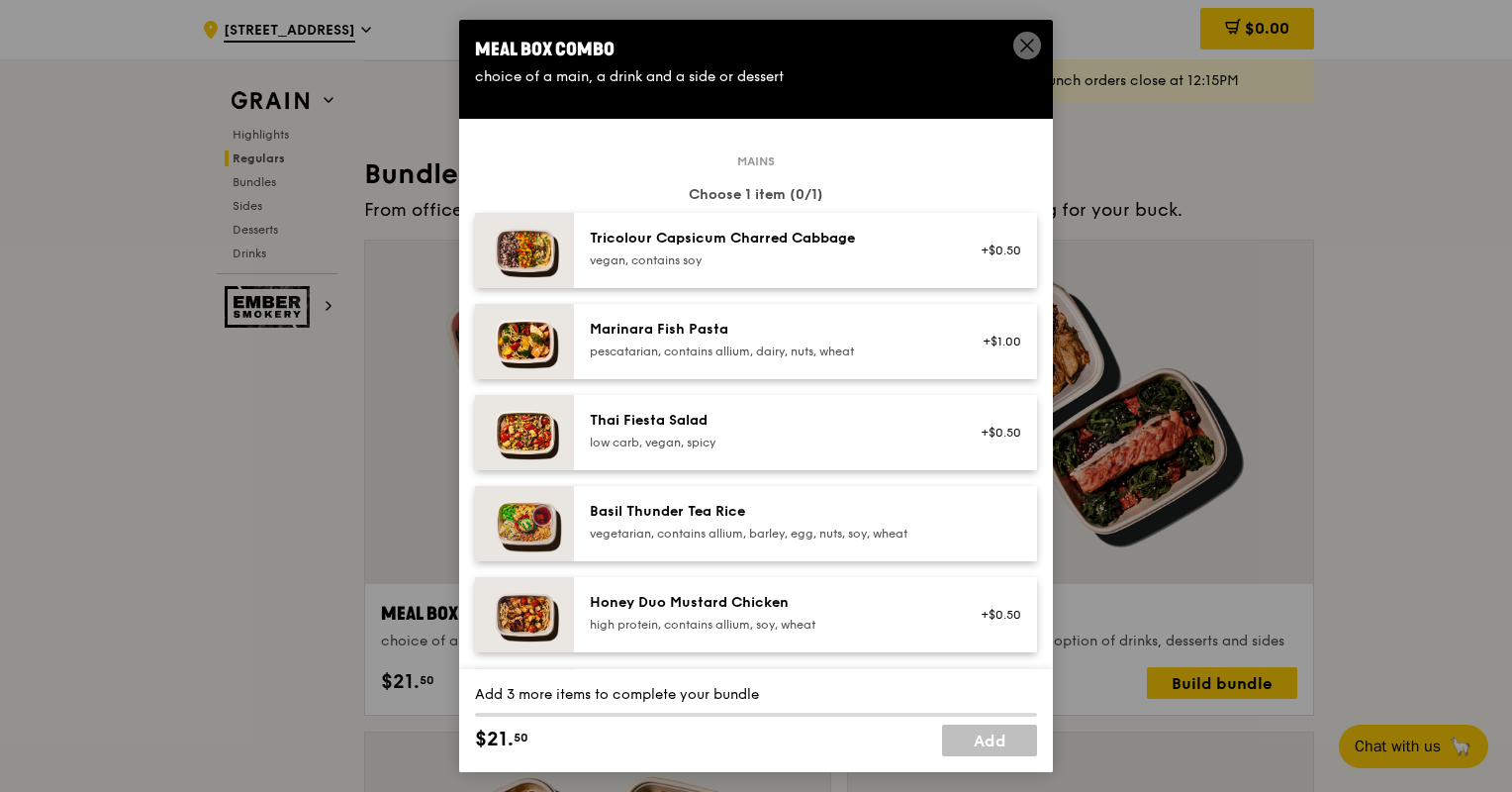 scroll, scrollTop: 594, scrollLeft: 0, axis: vertical 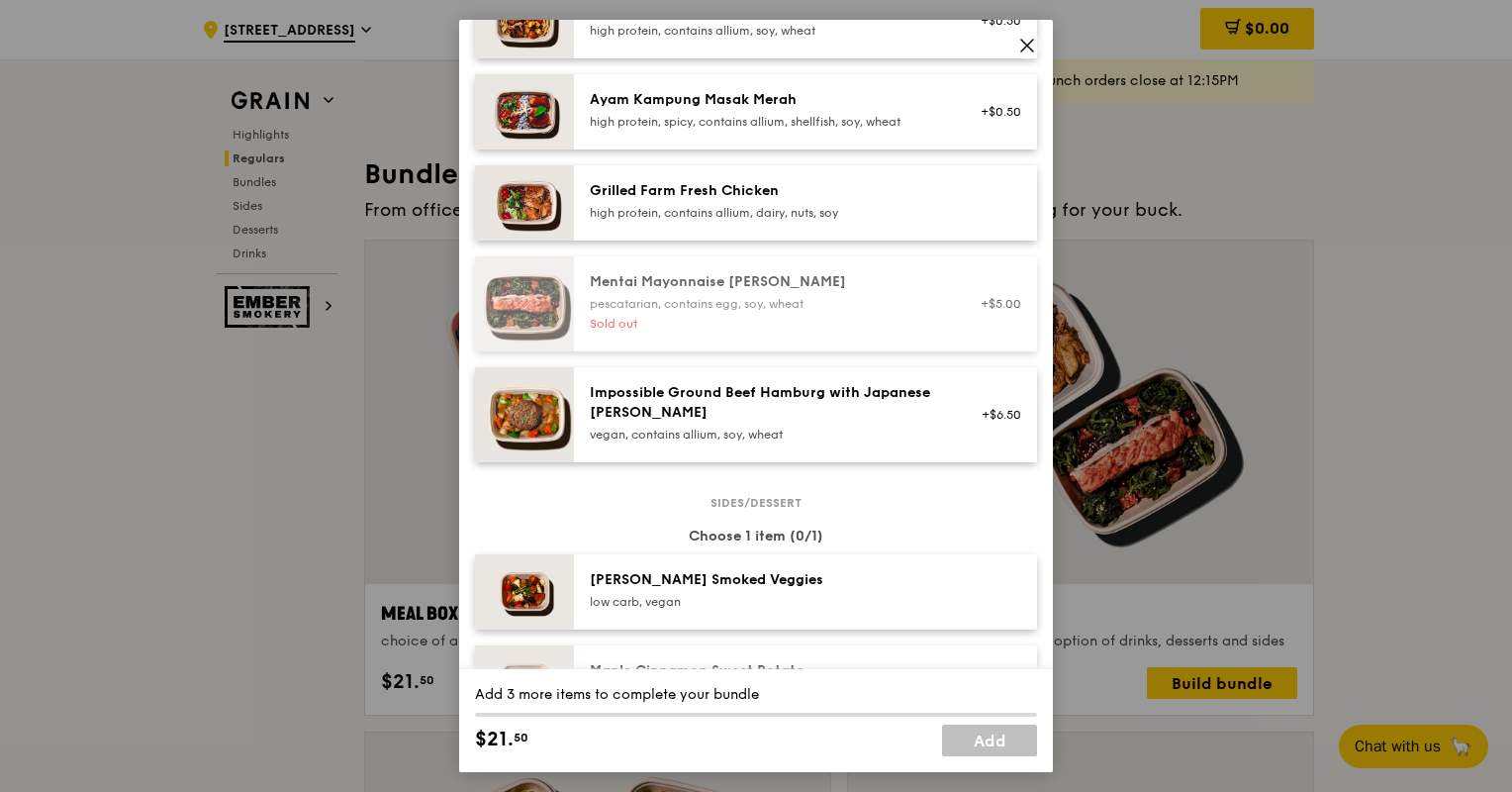 click on "Mentai Mayonnaise [PERSON_NAME]" at bounding box center [767, 282] 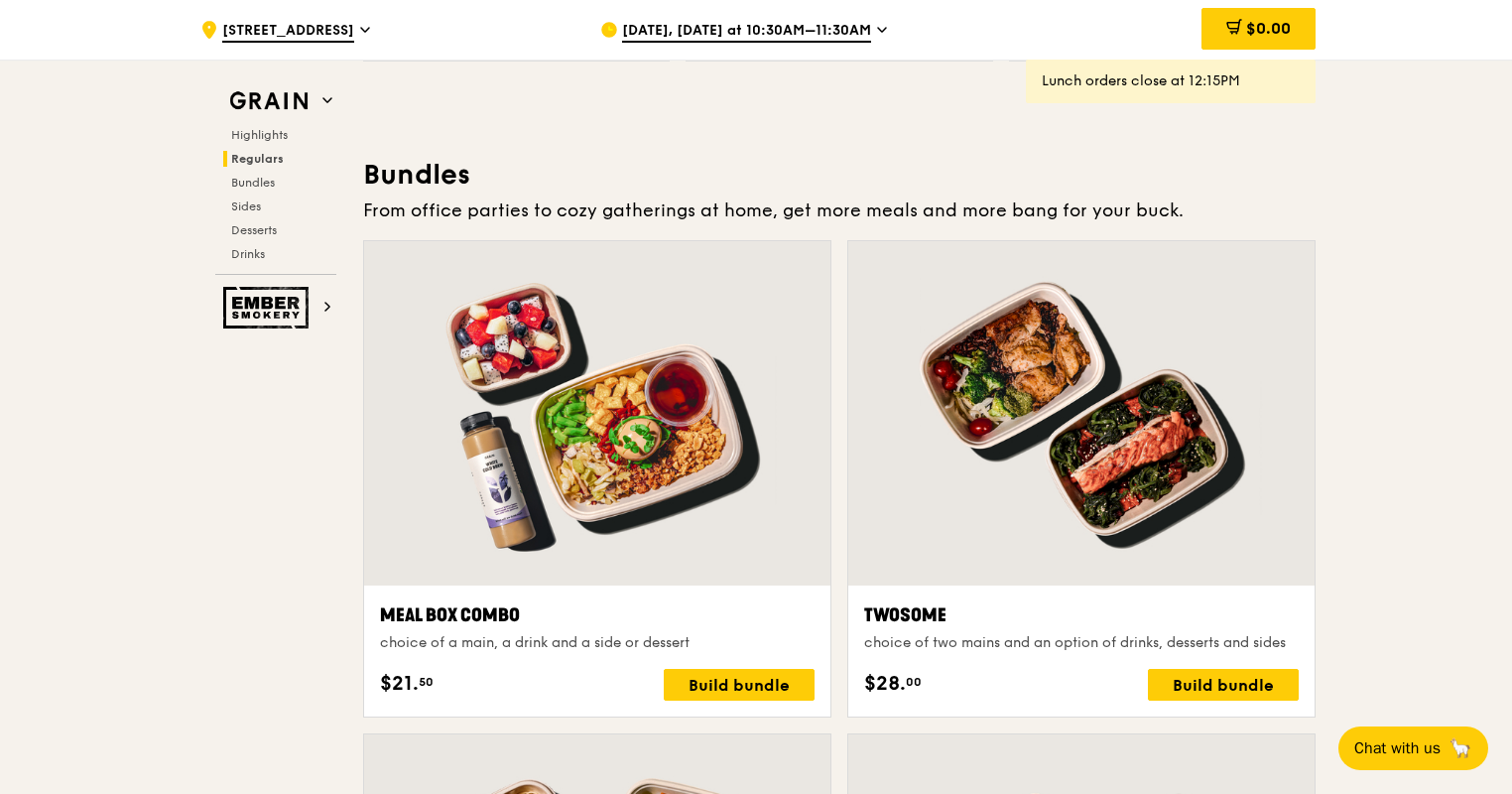 click at bounding box center [597, 413] 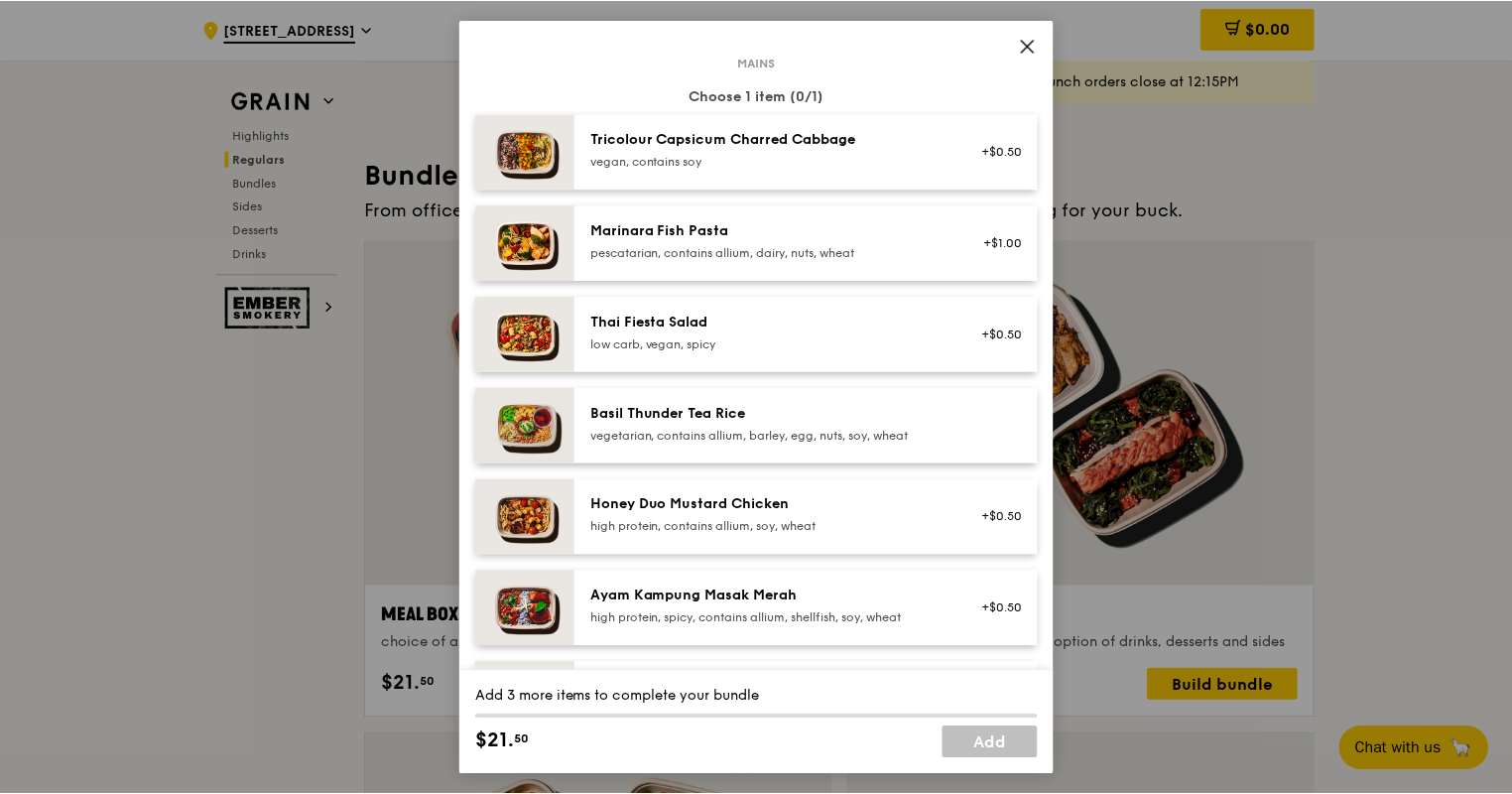 scroll, scrollTop: 496, scrollLeft: 0, axis: vertical 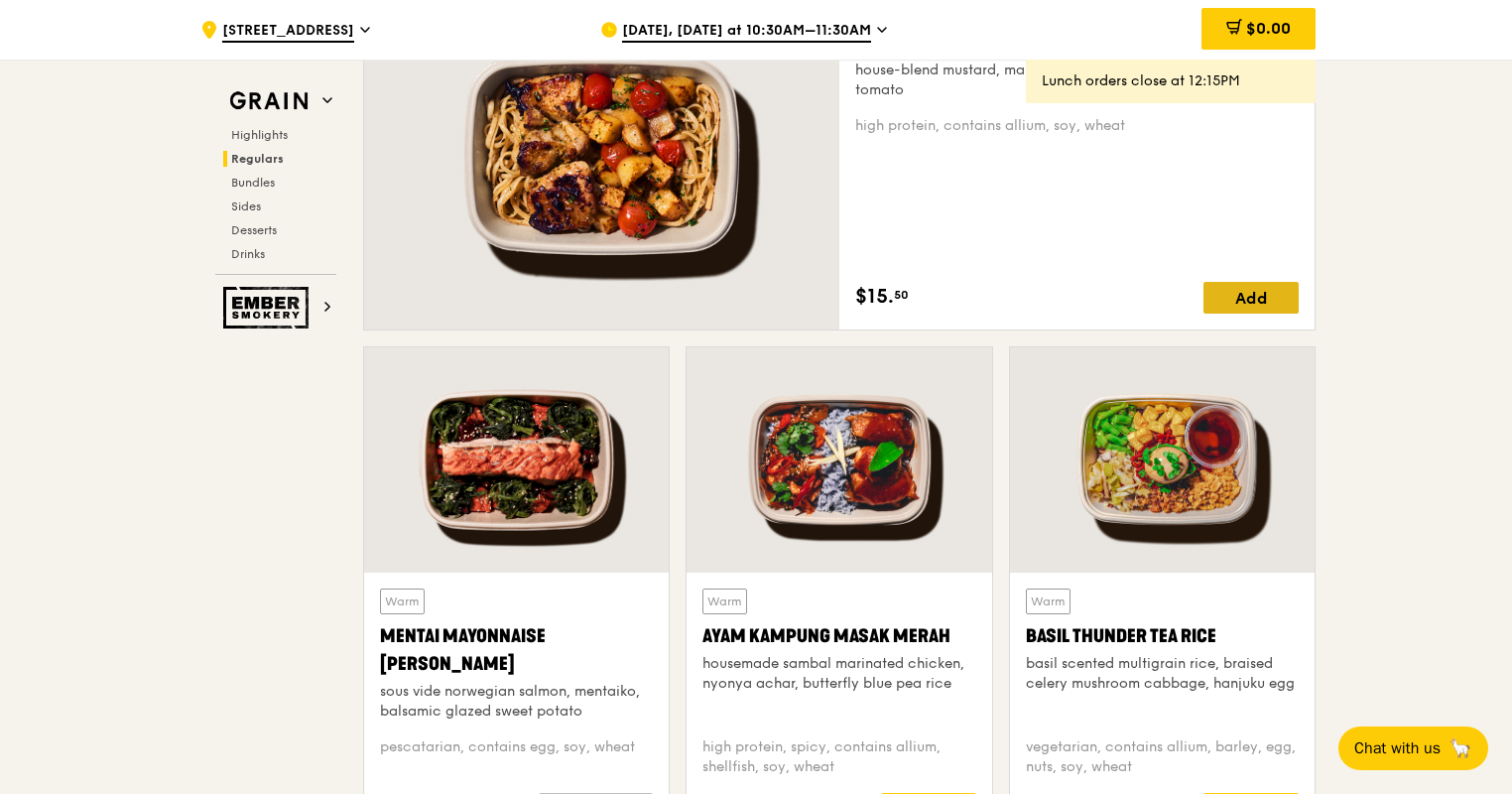 click on "Add" at bounding box center [1251, 298] 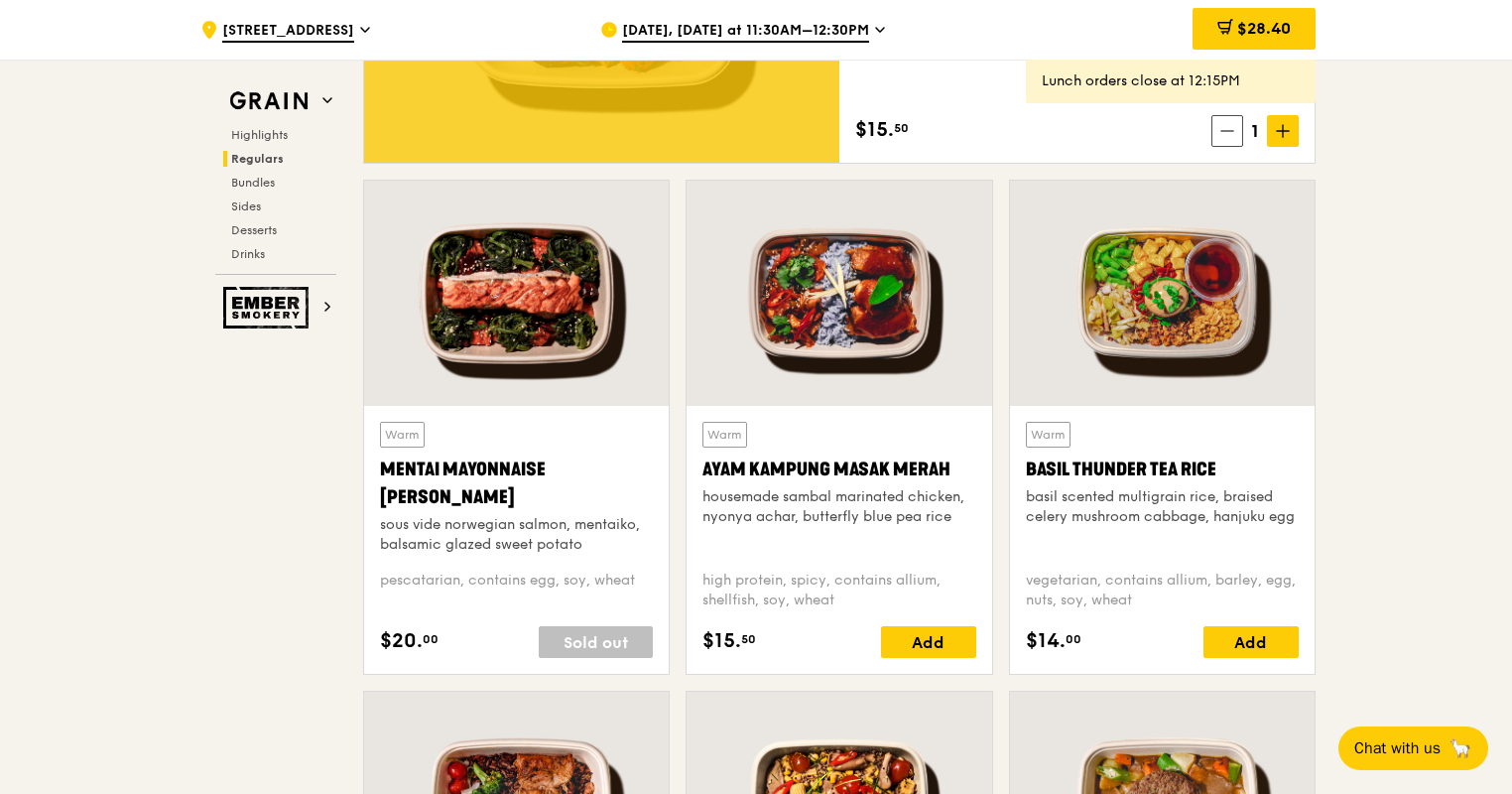 scroll, scrollTop: 1290, scrollLeft: 0, axis: vertical 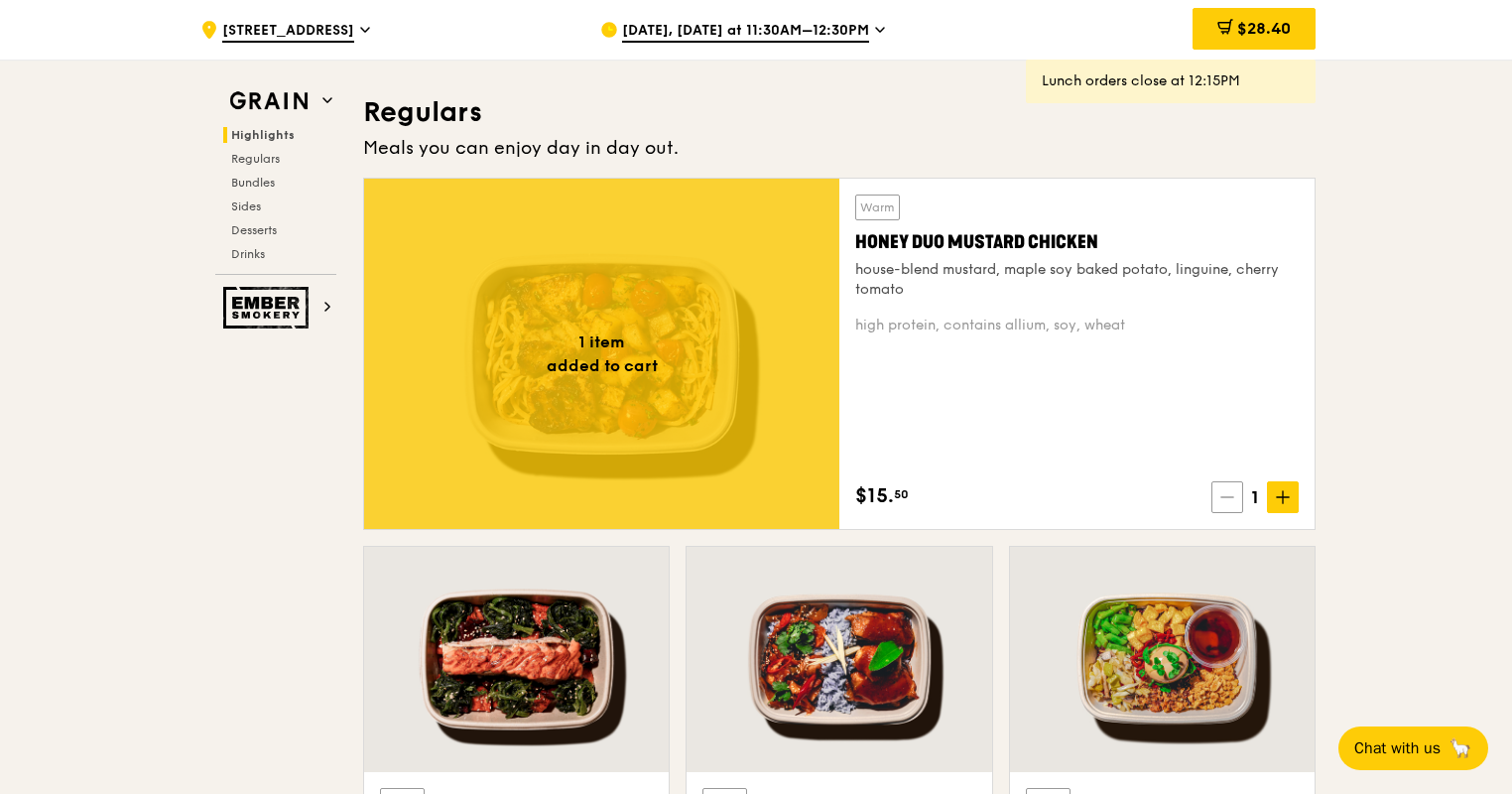 click at bounding box center (1227, 497) 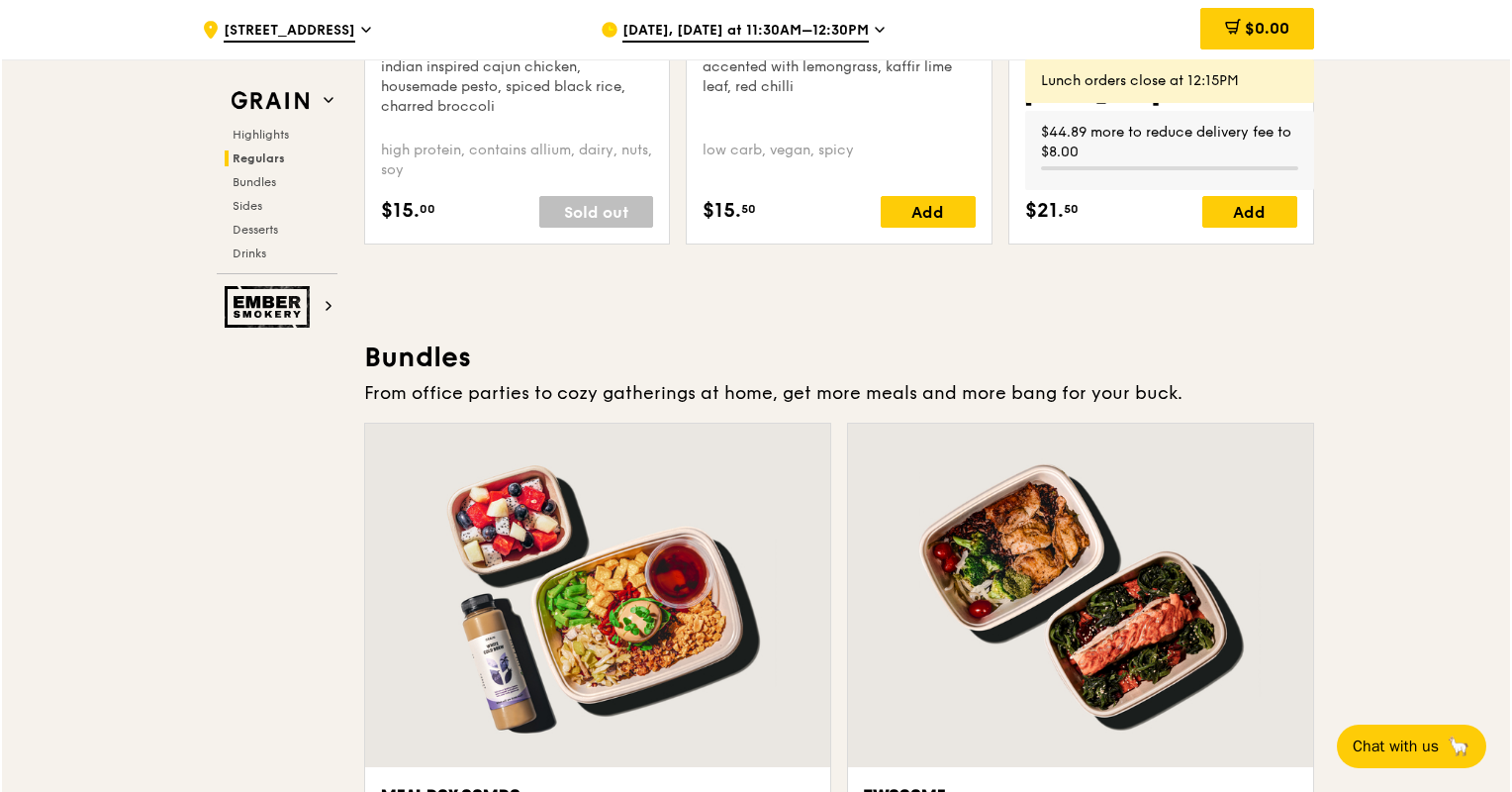 scroll, scrollTop: 2674, scrollLeft: 0, axis: vertical 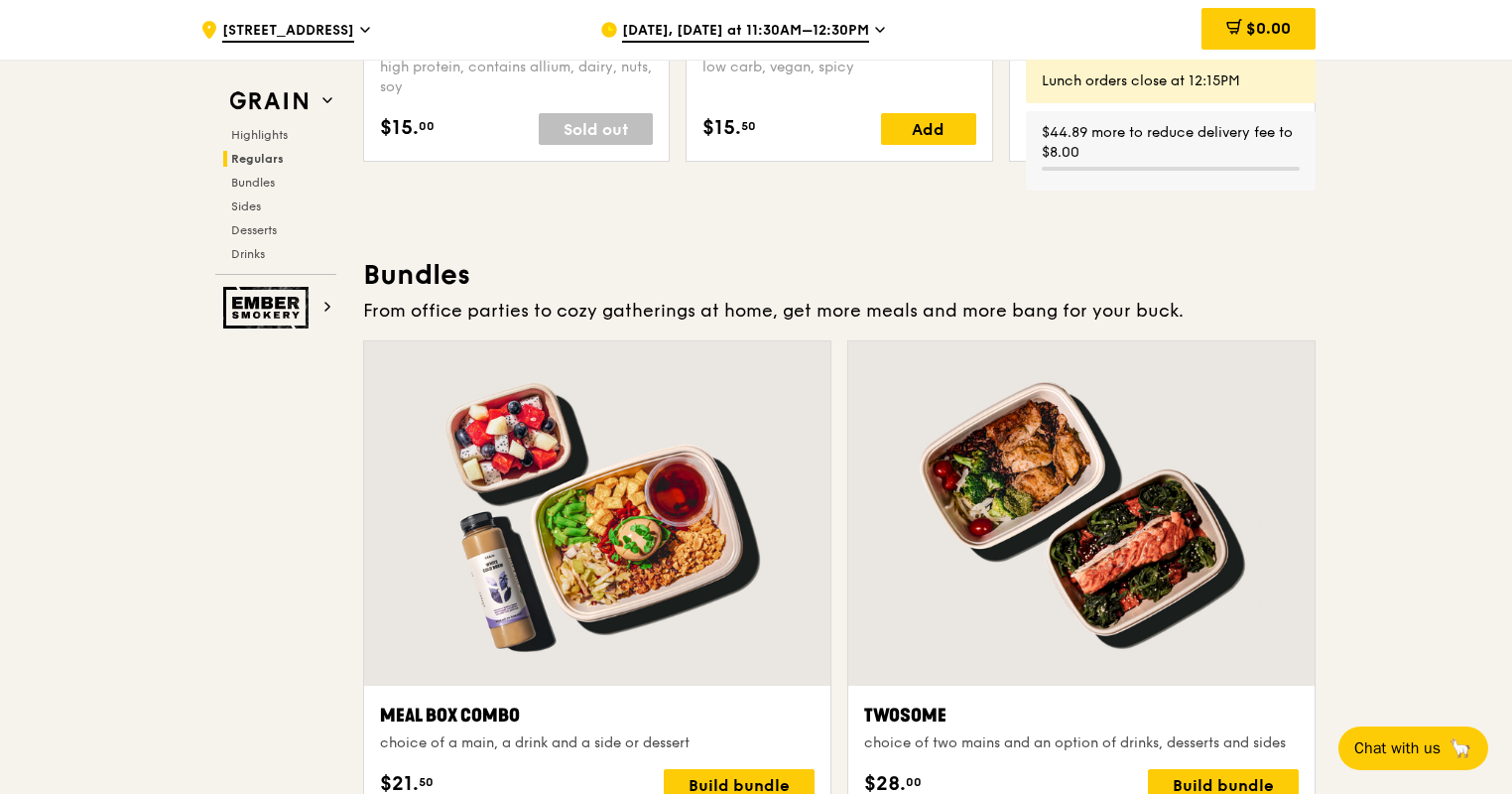 click at bounding box center [597, 513] 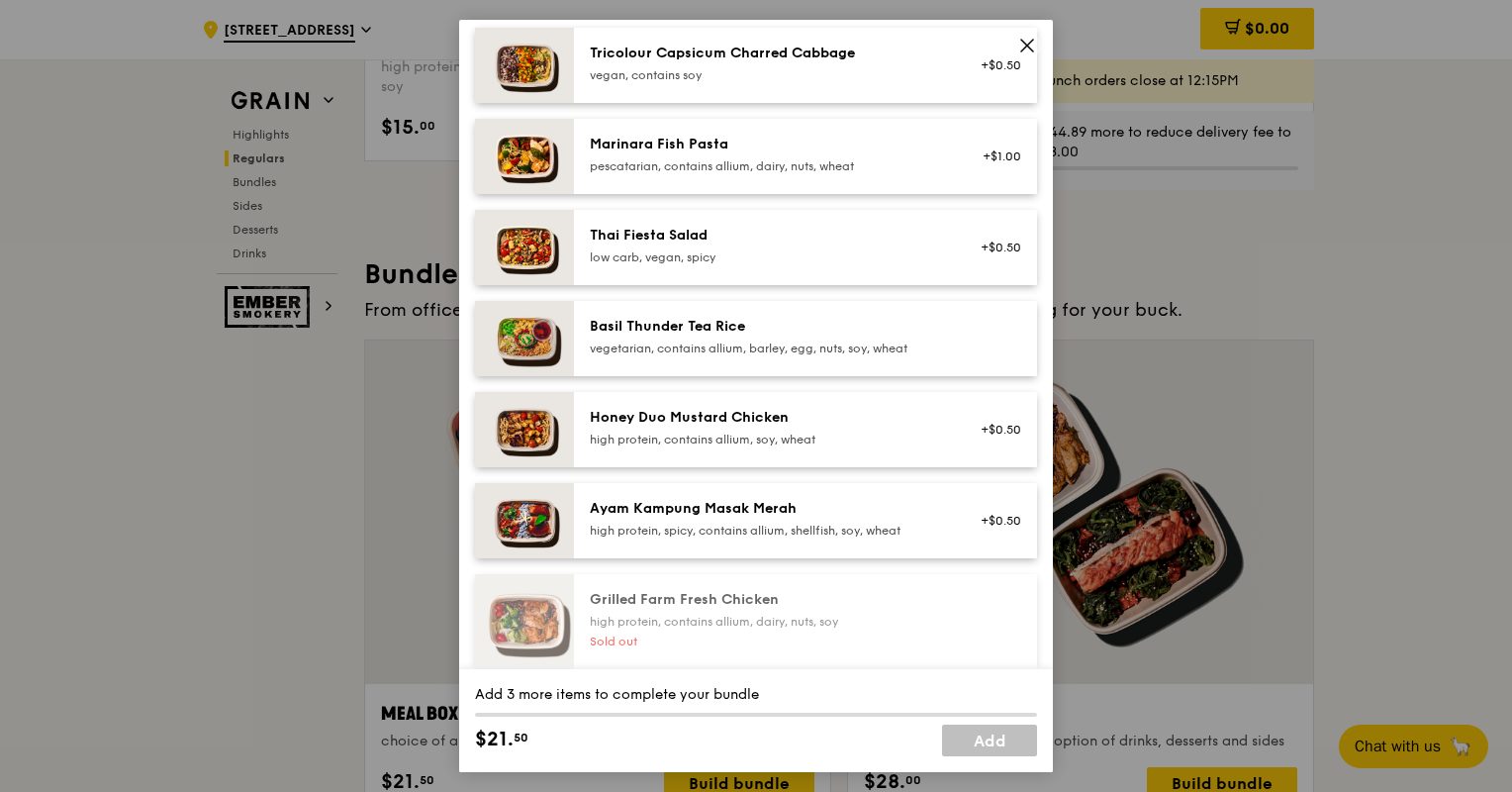 scroll, scrollTop: 198, scrollLeft: 0, axis: vertical 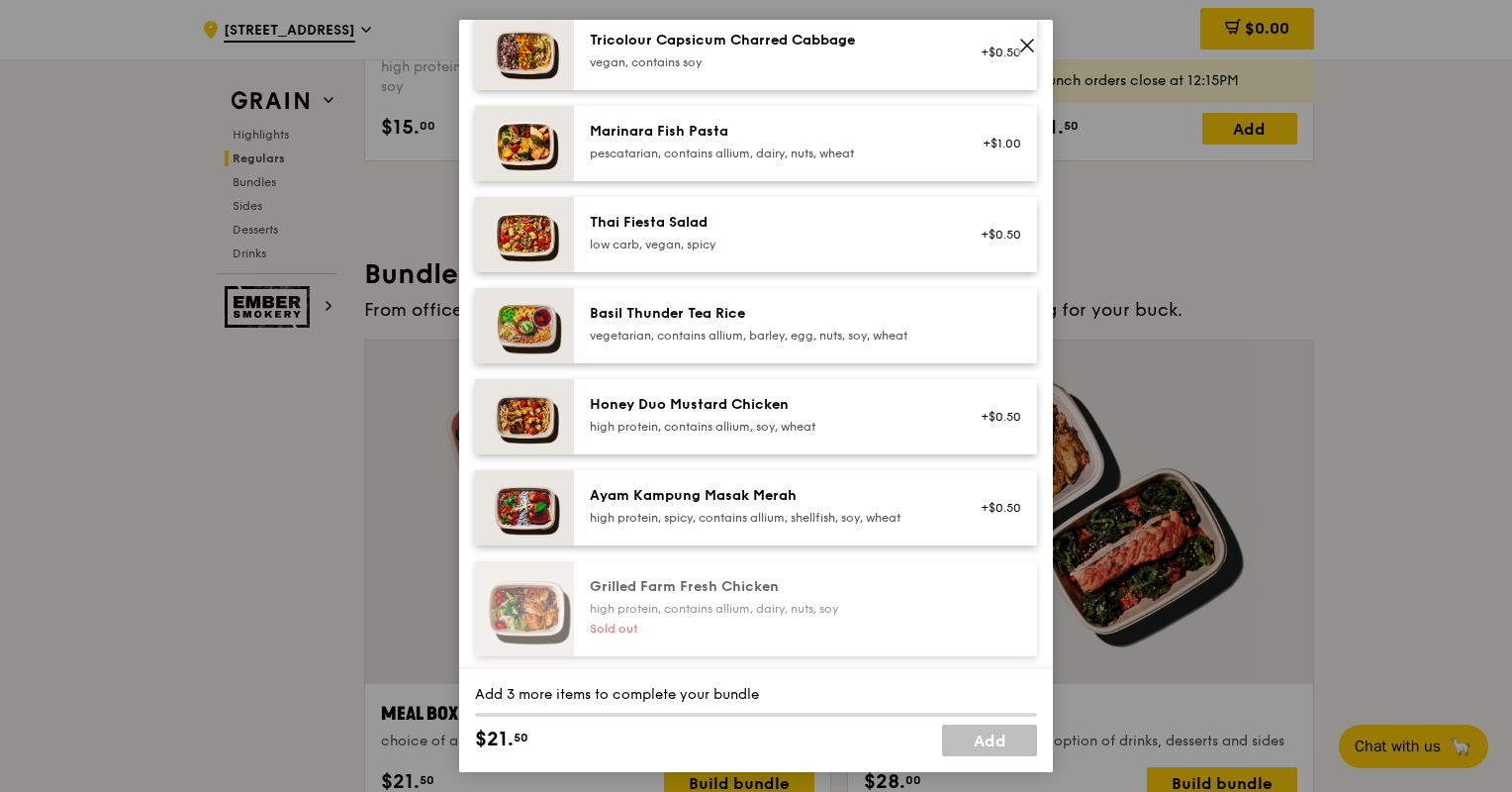 click on "high protein, contains allium, soy, wheat" at bounding box center (767, 427) 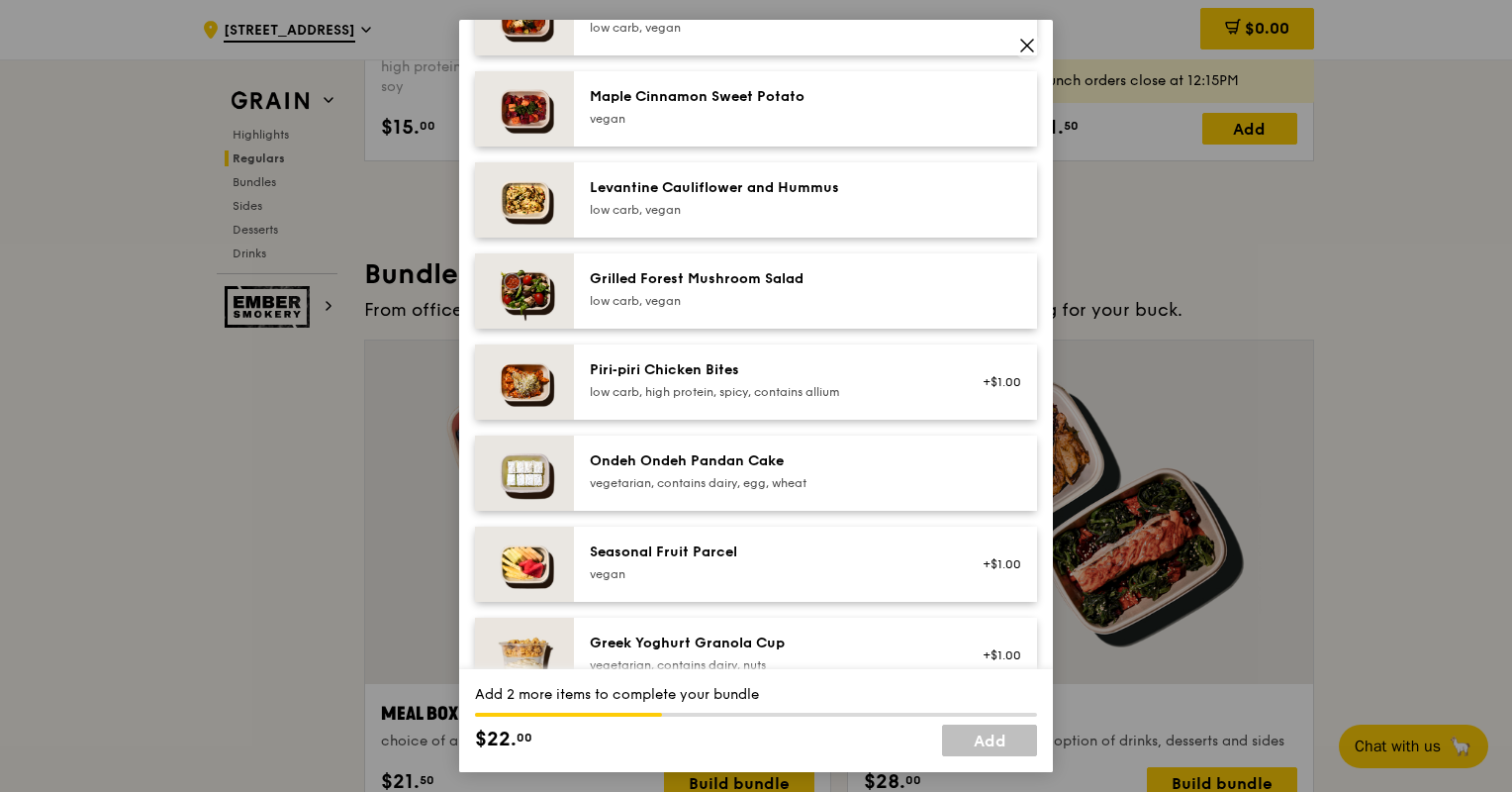 scroll, scrollTop: 1287, scrollLeft: 0, axis: vertical 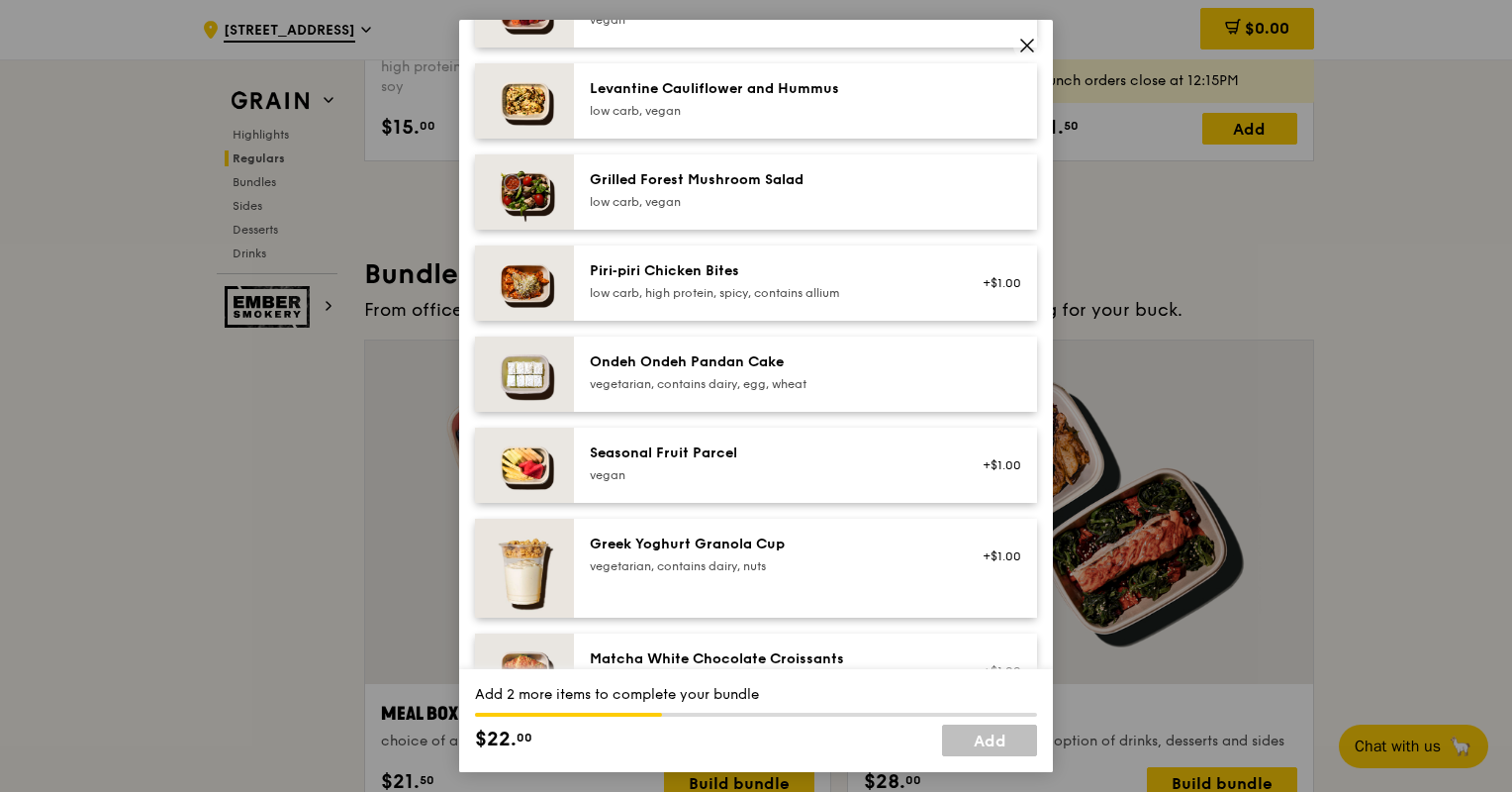 click on "vegan" at bounding box center [767, 475] 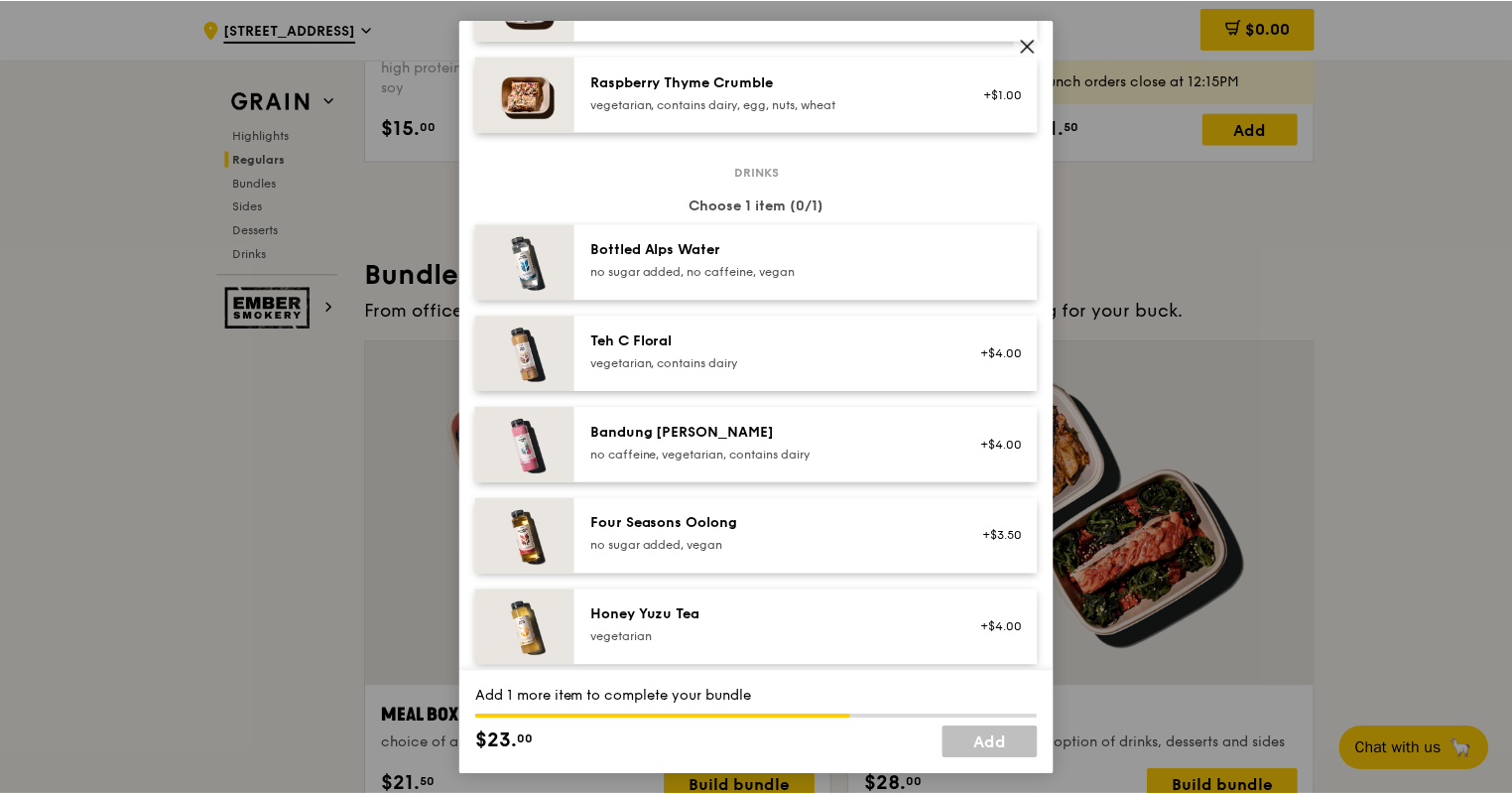 scroll, scrollTop: 2184, scrollLeft: 0, axis: vertical 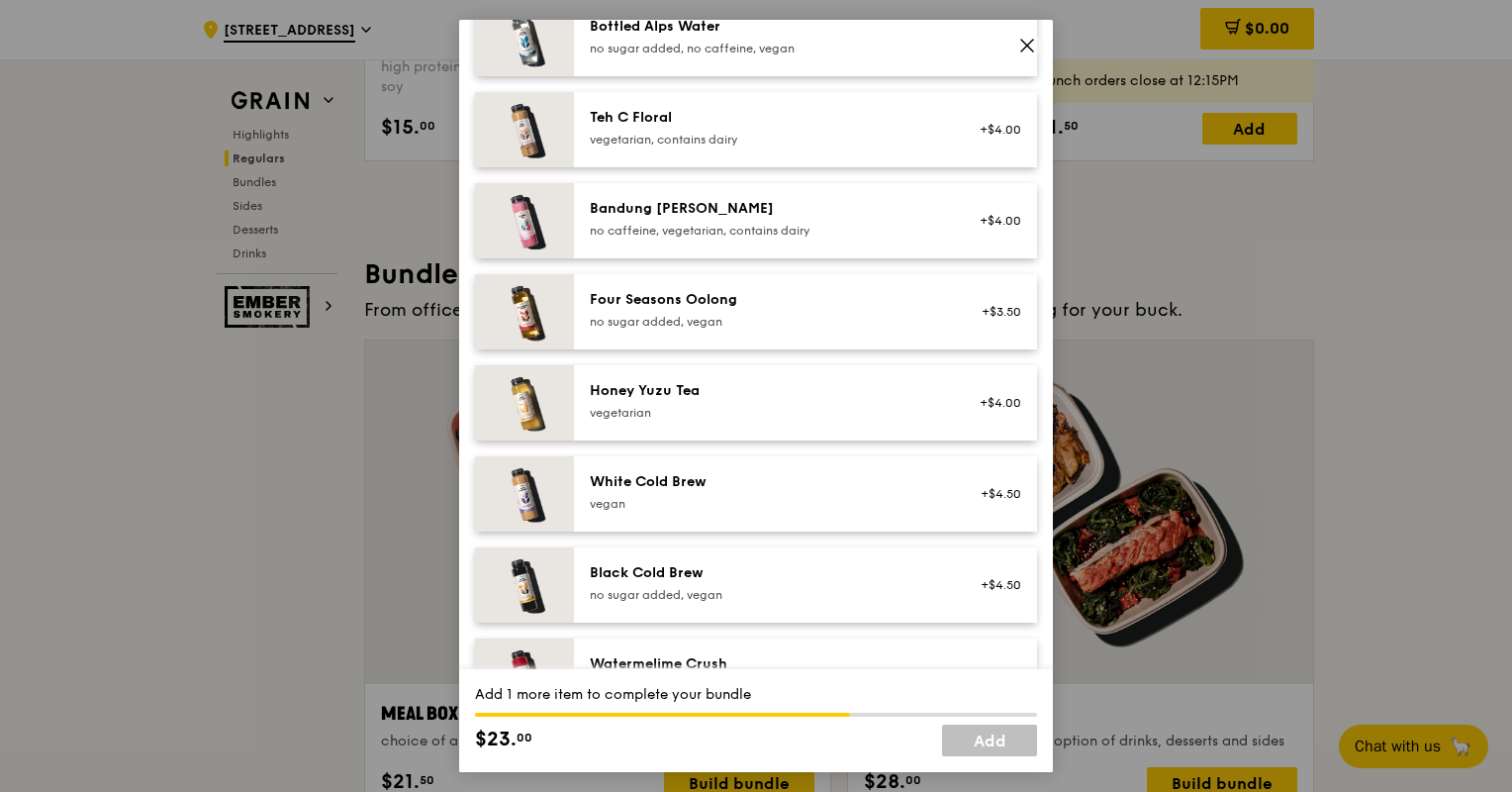 click on "vegetarian" at bounding box center (767, 413) 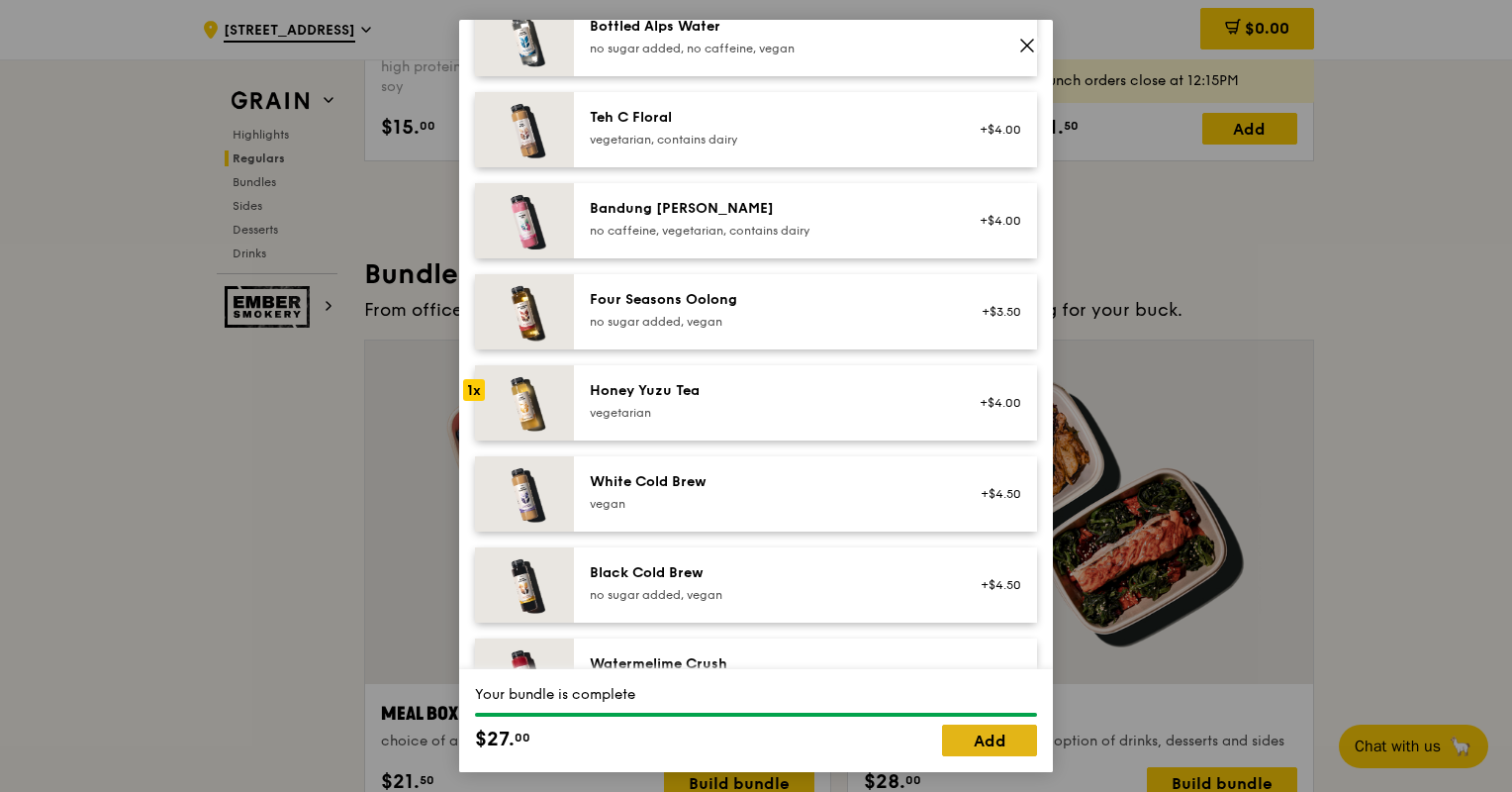 click on "Add" at bounding box center (990, 741) 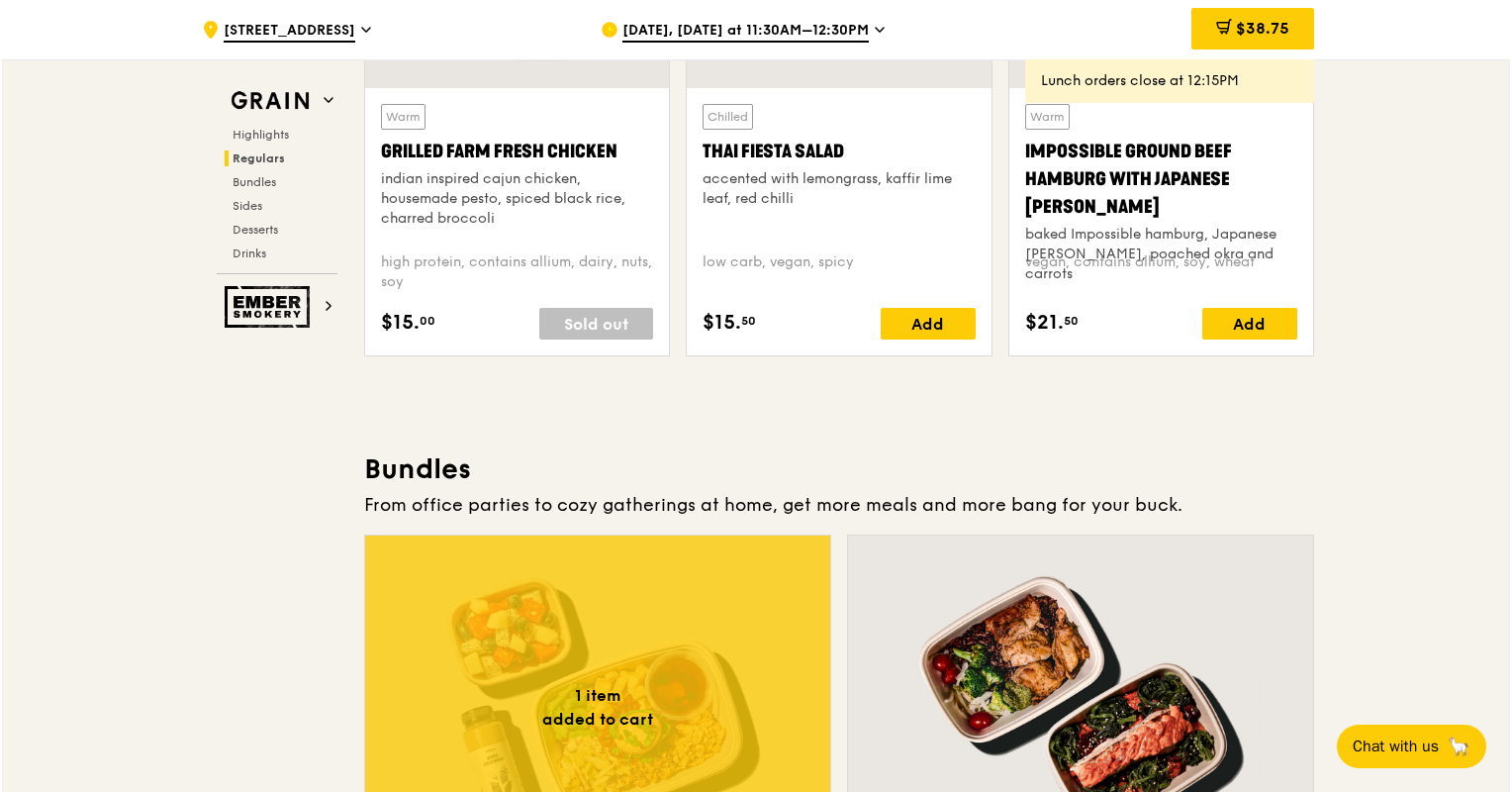 scroll, scrollTop: 2873, scrollLeft: 0, axis: vertical 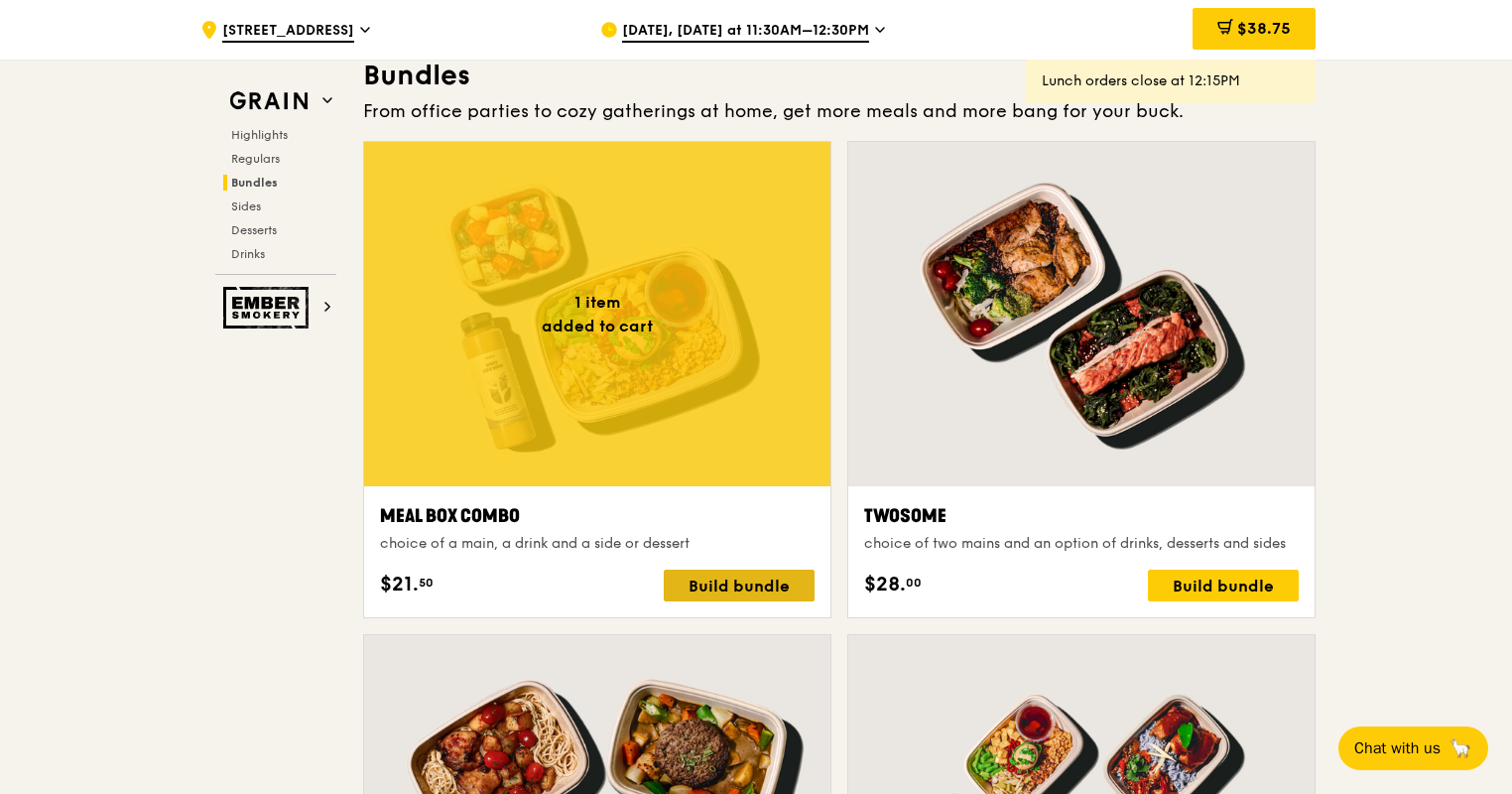 click on "Build bundle" at bounding box center [739, 586] 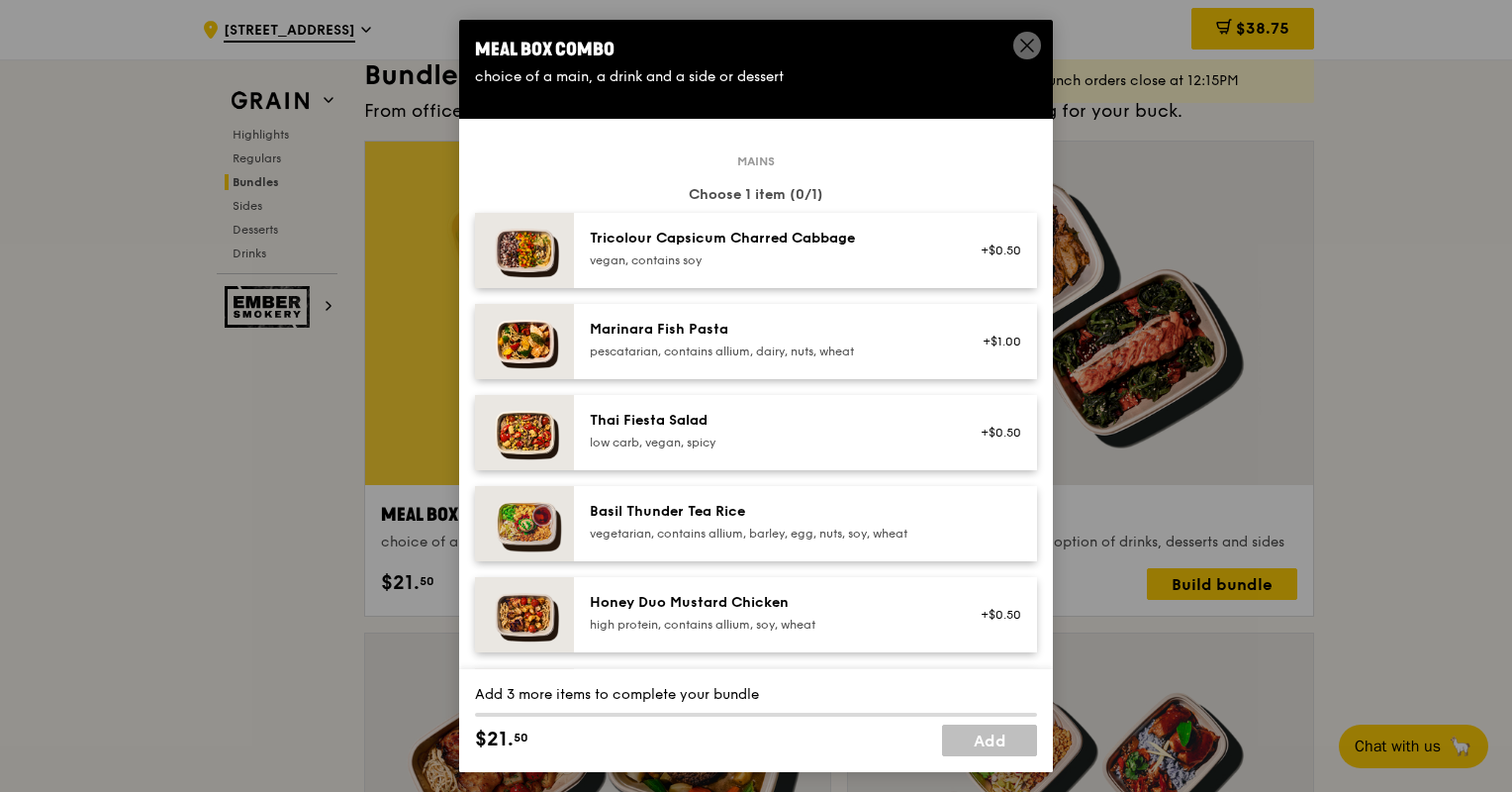scroll, scrollTop: 99, scrollLeft: 0, axis: vertical 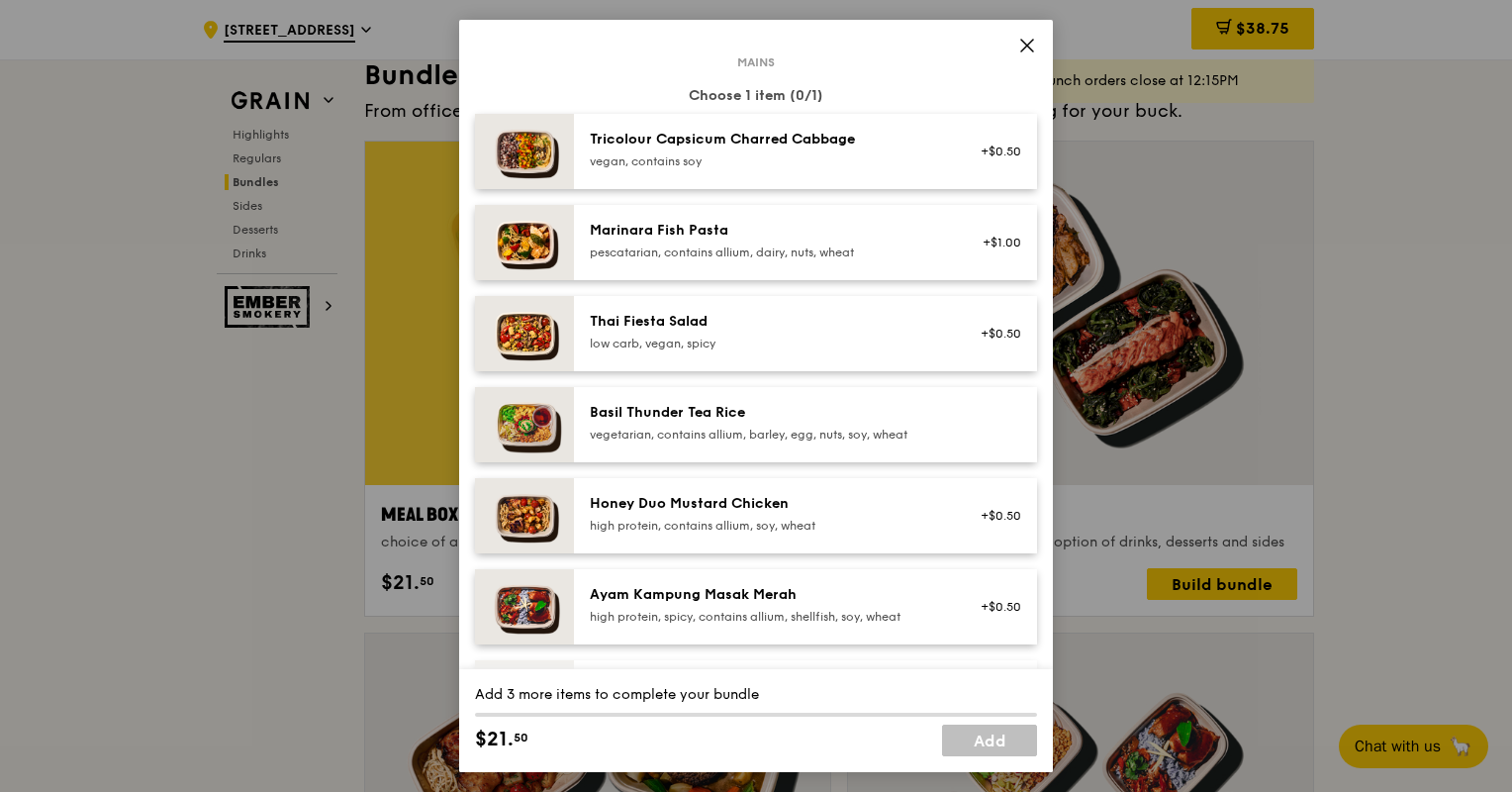 click on "Honey Duo Mustard Chicken
high protein, contains allium, soy, wheat" at bounding box center [767, 516] 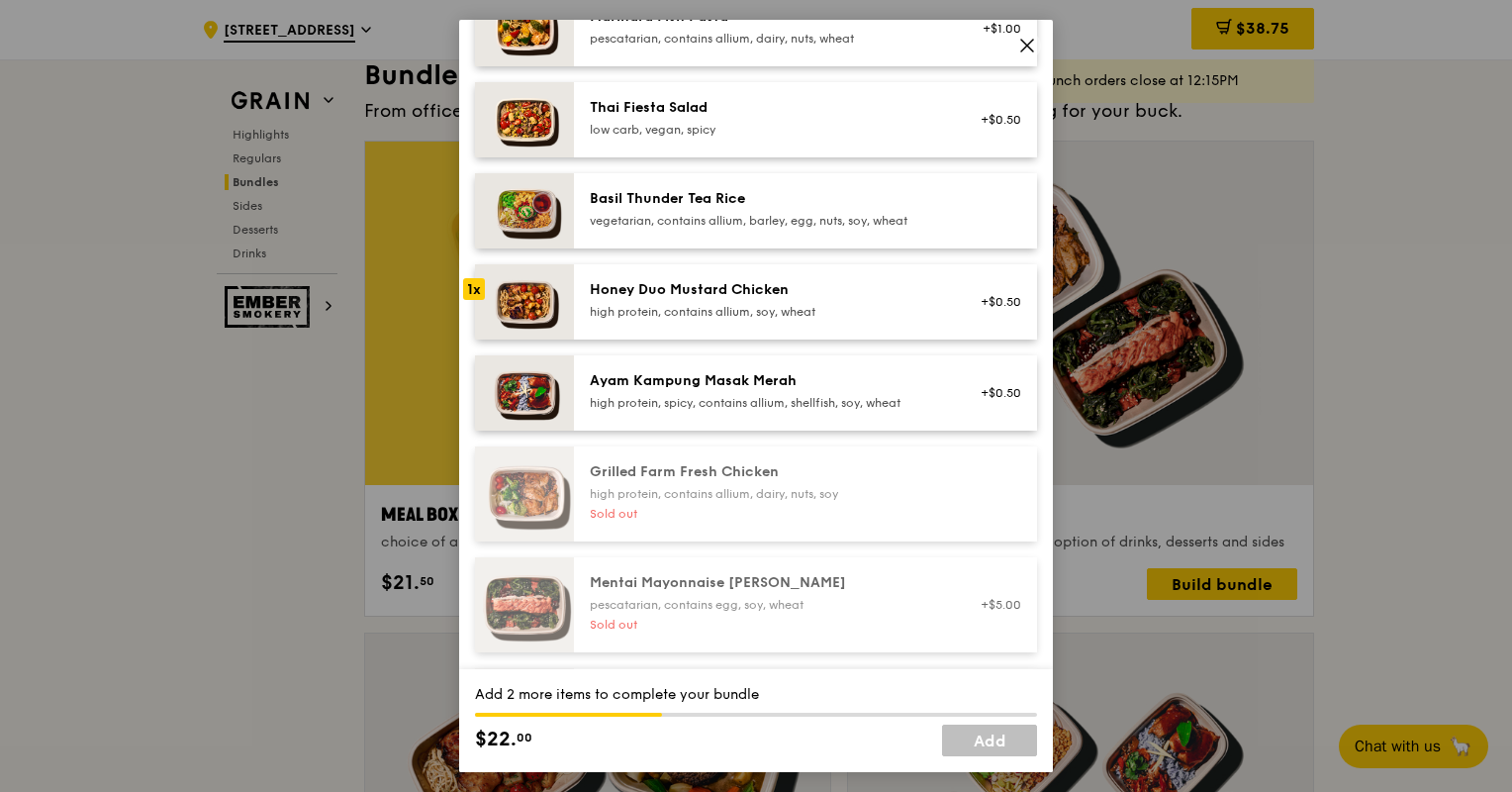 scroll, scrollTop: 297, scrollLeft: 0, axis: vertical 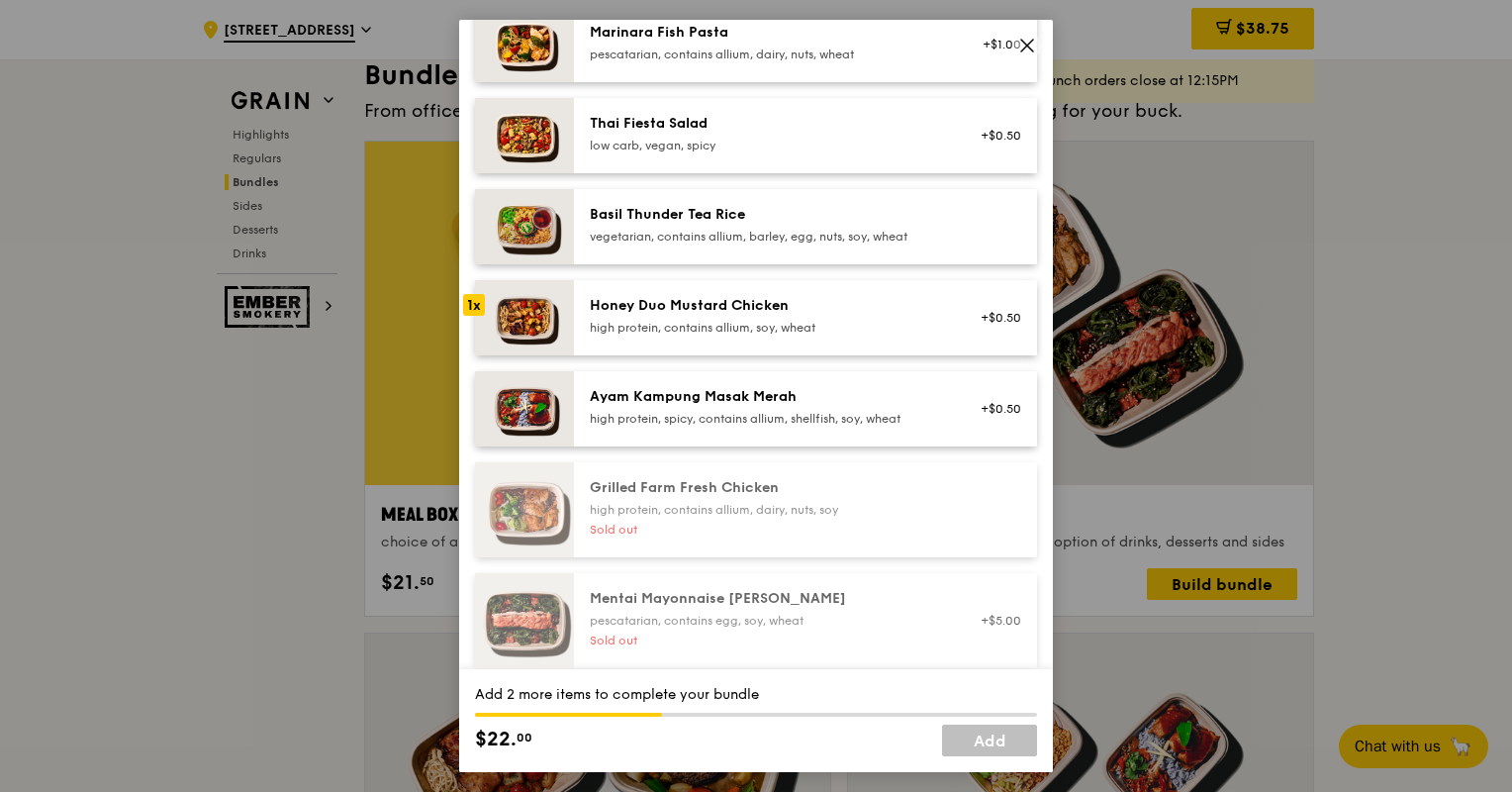 click on "high protein, contains allium, soy, wheat" at bounding box center (767, 328) 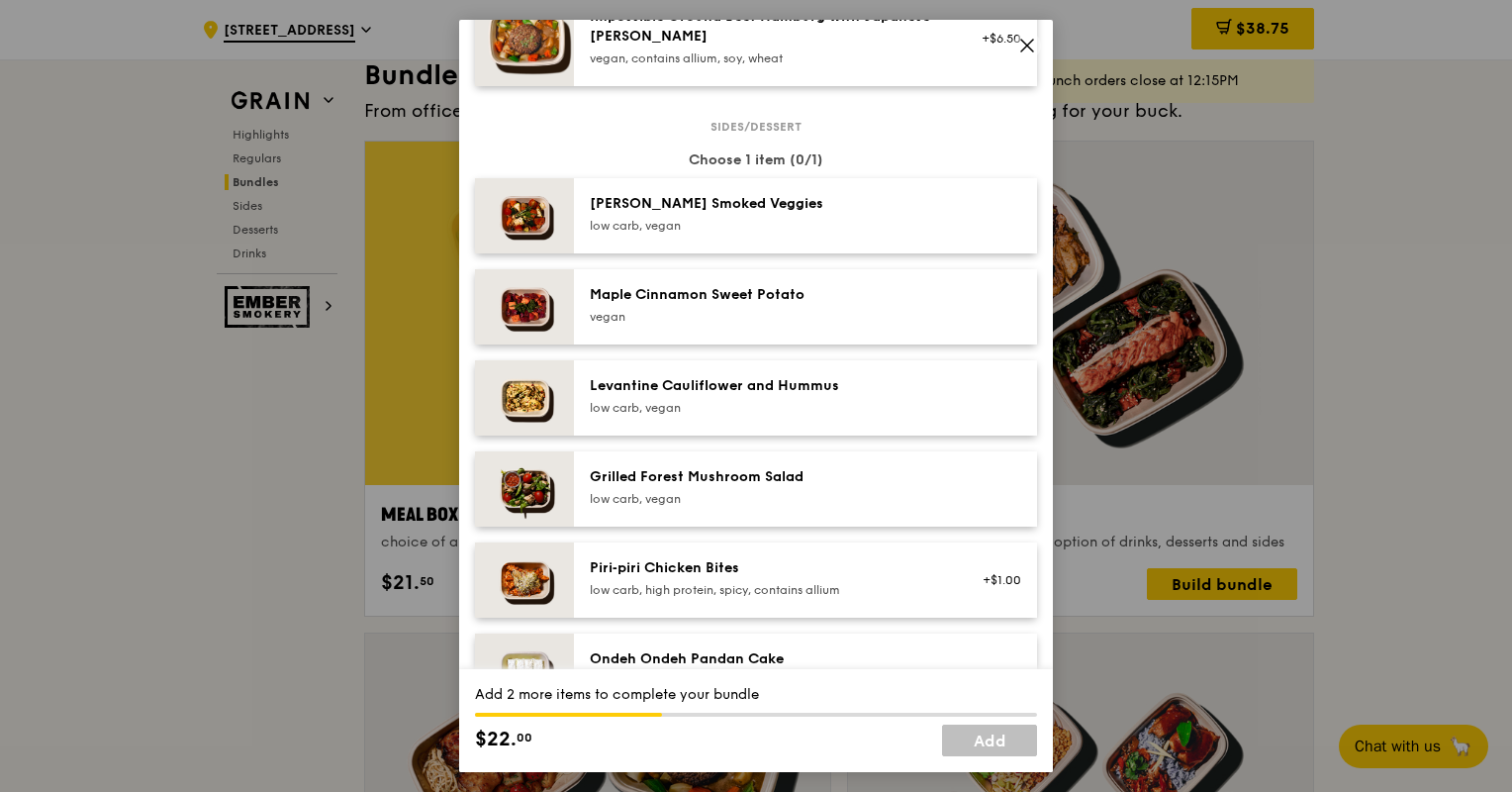 scroll, scrollTop: 1089, scrollLeft: 0, axis: vertical 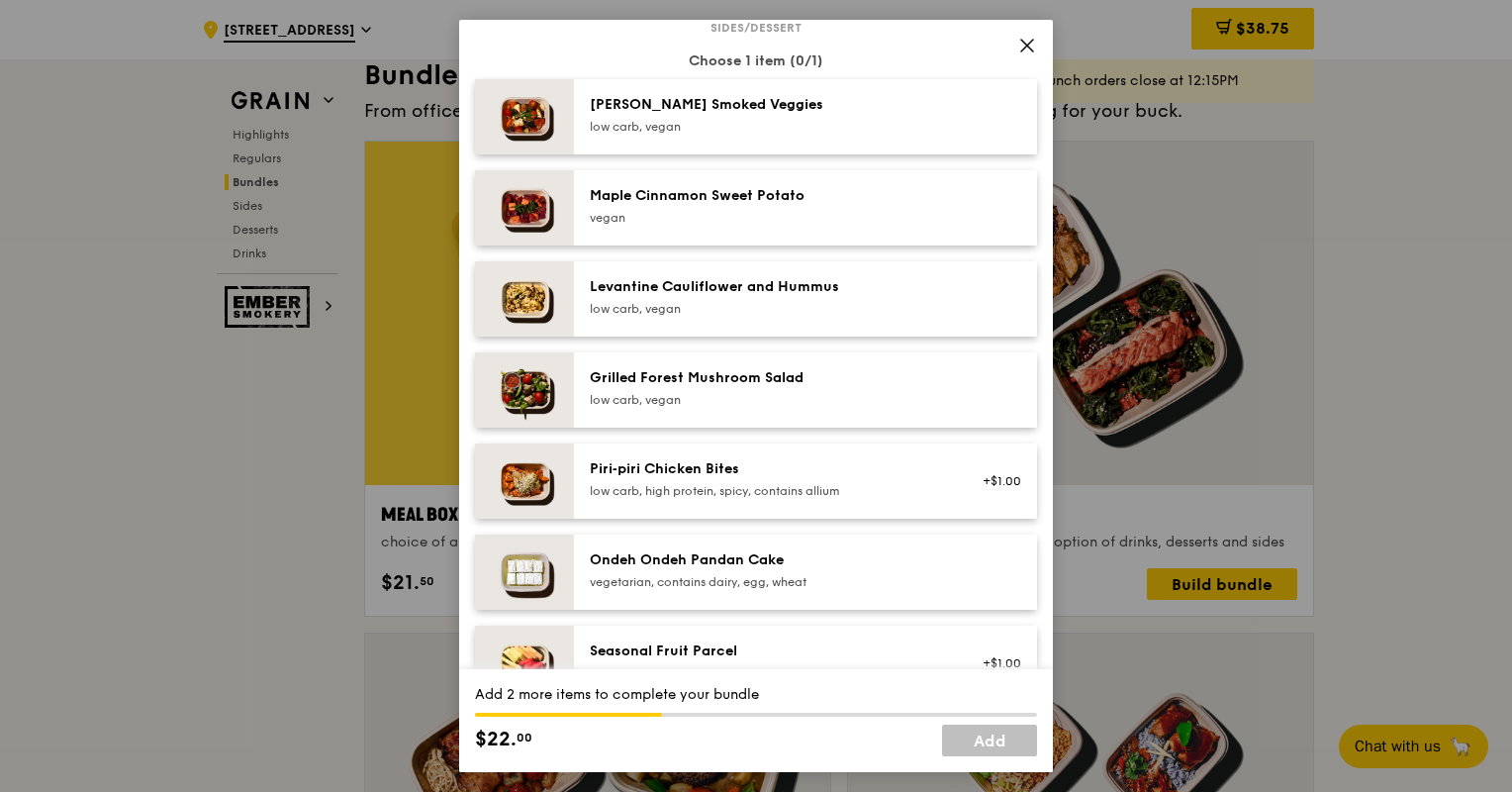click on "Piri‑piri Chicken Bites" at bounding box center [767, 469] 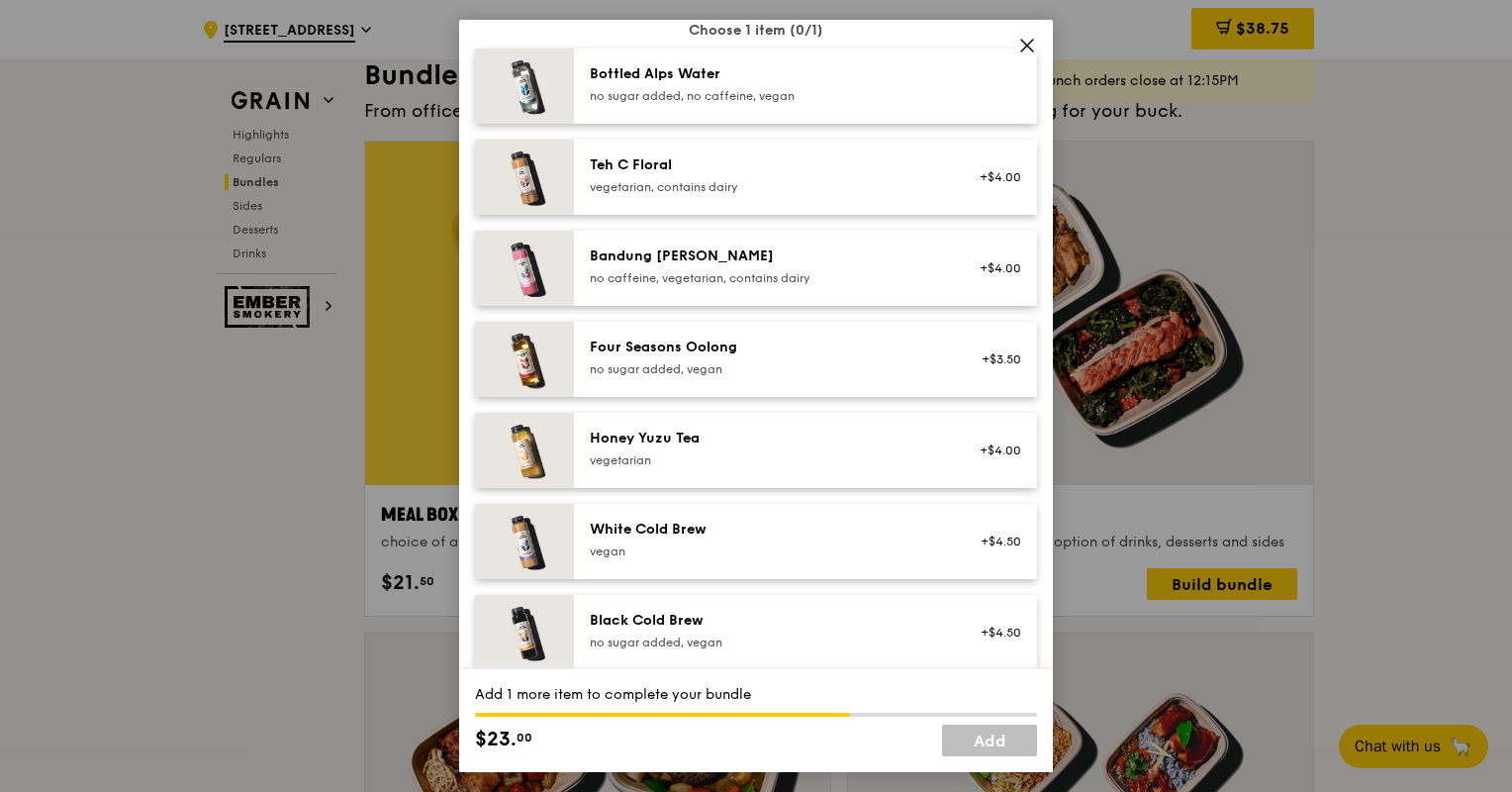 scroll, scrollTop: 2178, scrollLeft: 0, axis: vertical 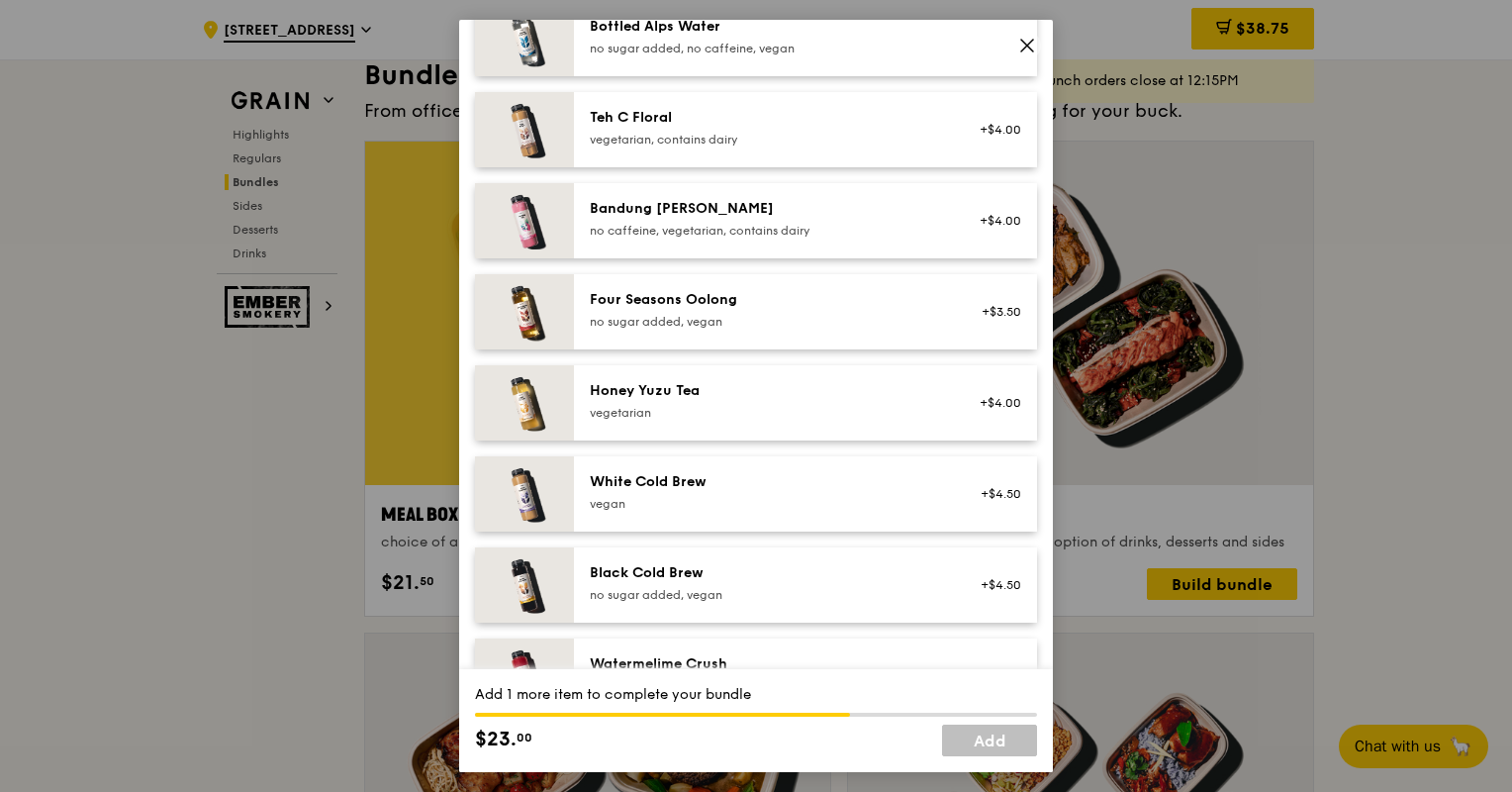 click on "vegetarian" at bounding box center [767, 413] 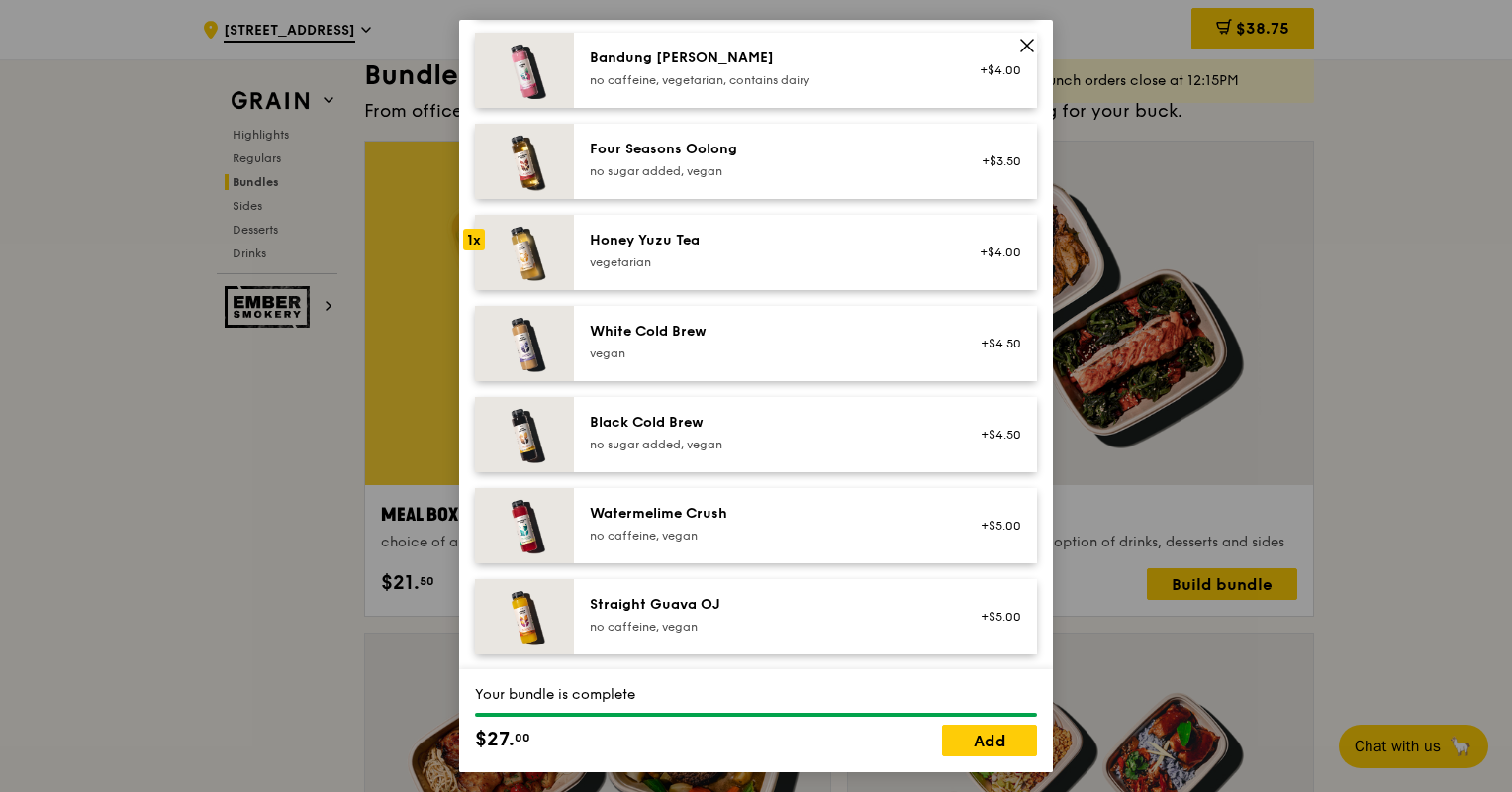 scroll, scrollTop: 2329, scrollLeft: 0, axis: vertical 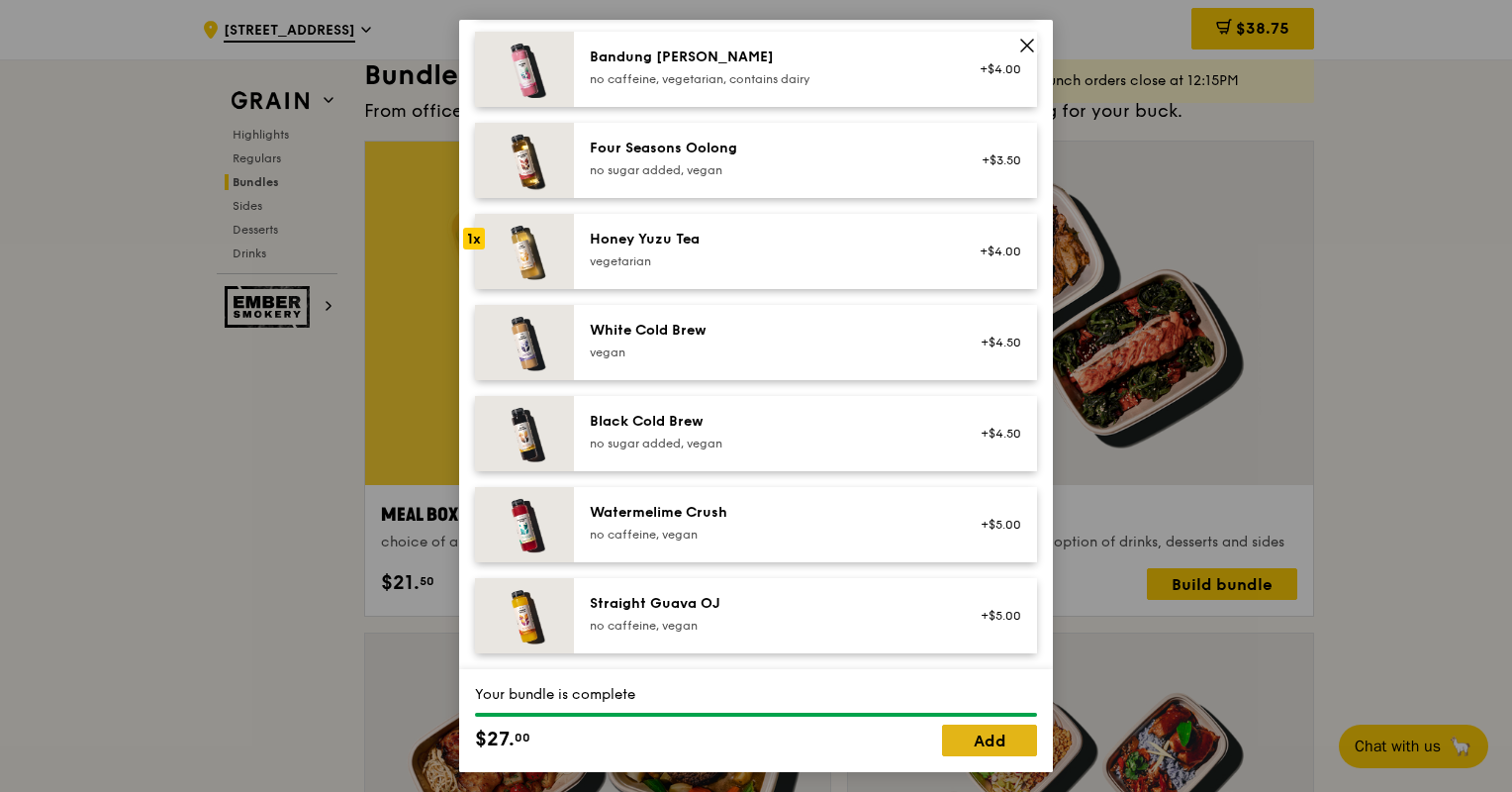 click on "Add" at bounding box center (990, 741) 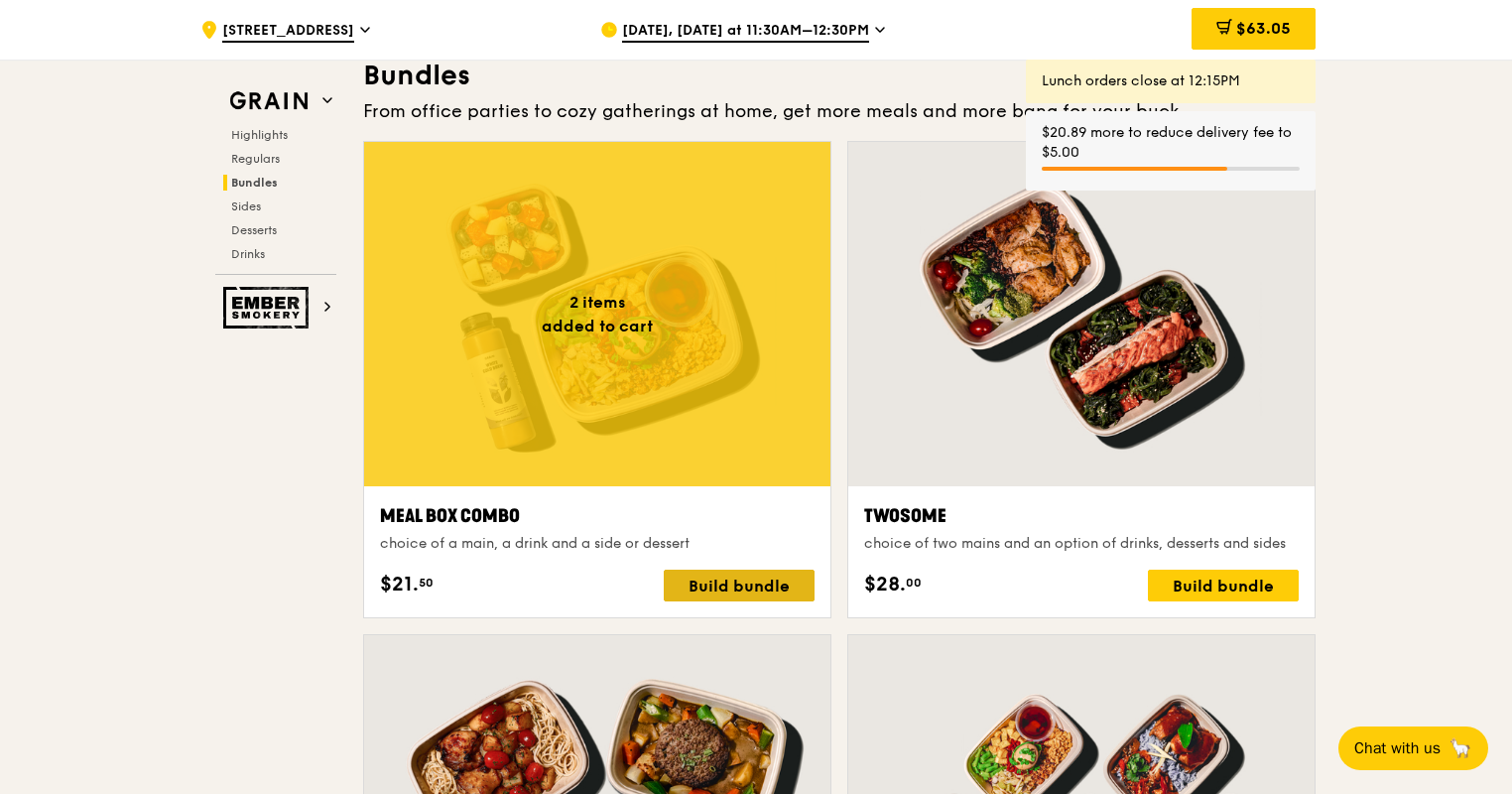 click on "Build bundle" at bounding box center [739, 586] 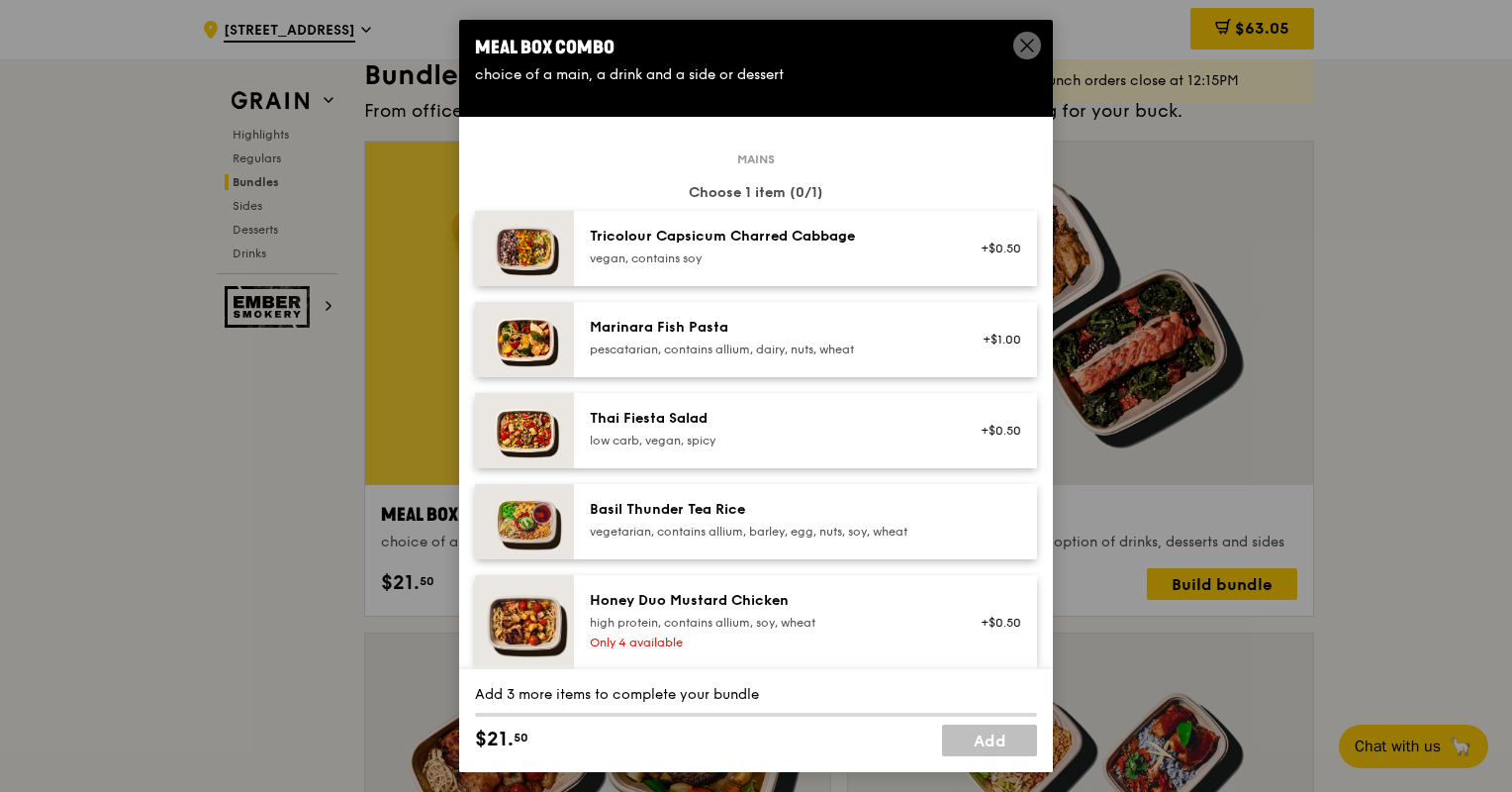 scroll, scrollTop: 0, scrollLeft: 0, axis: both 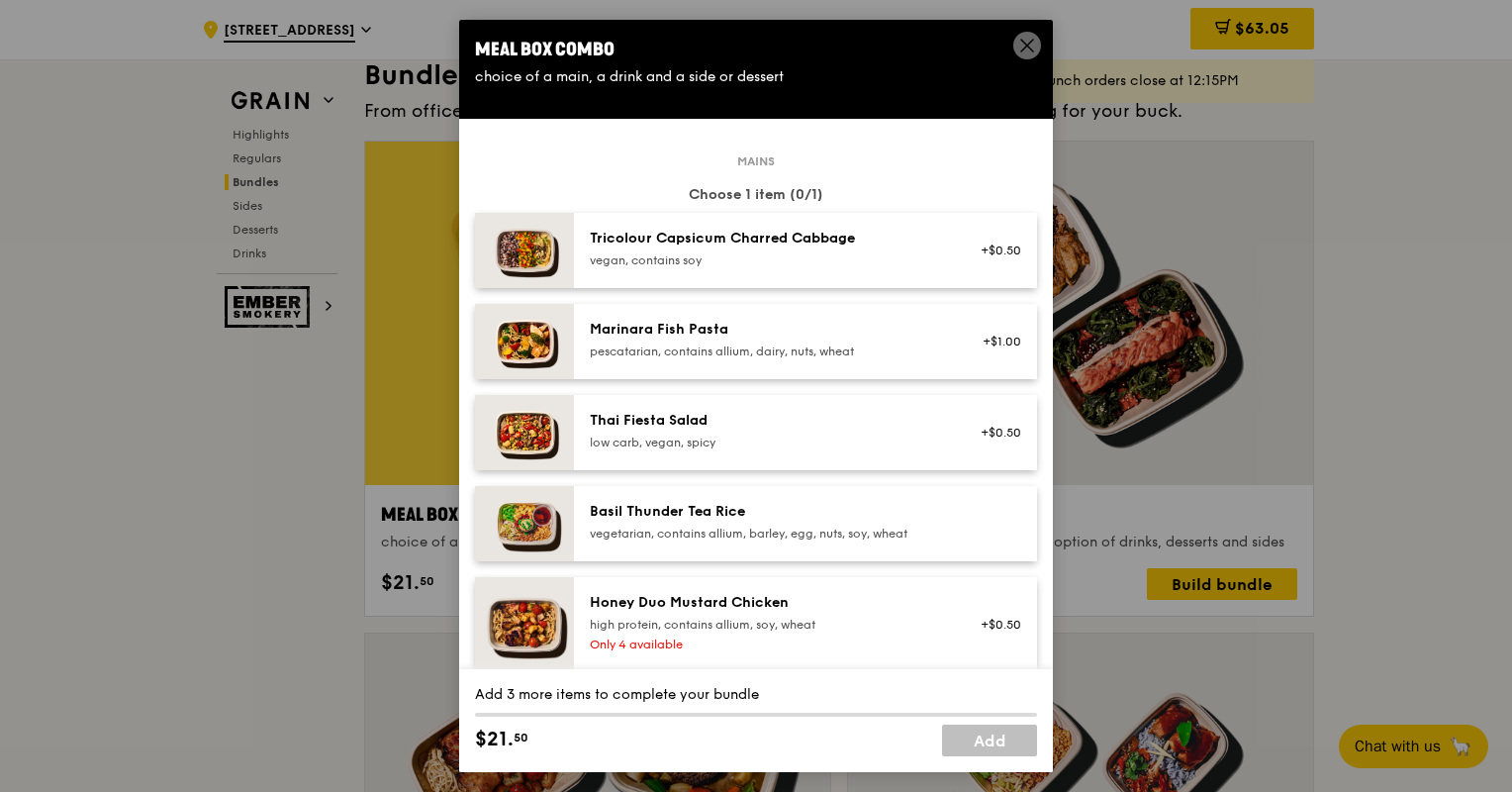 click at bounding box center (1027, 49) 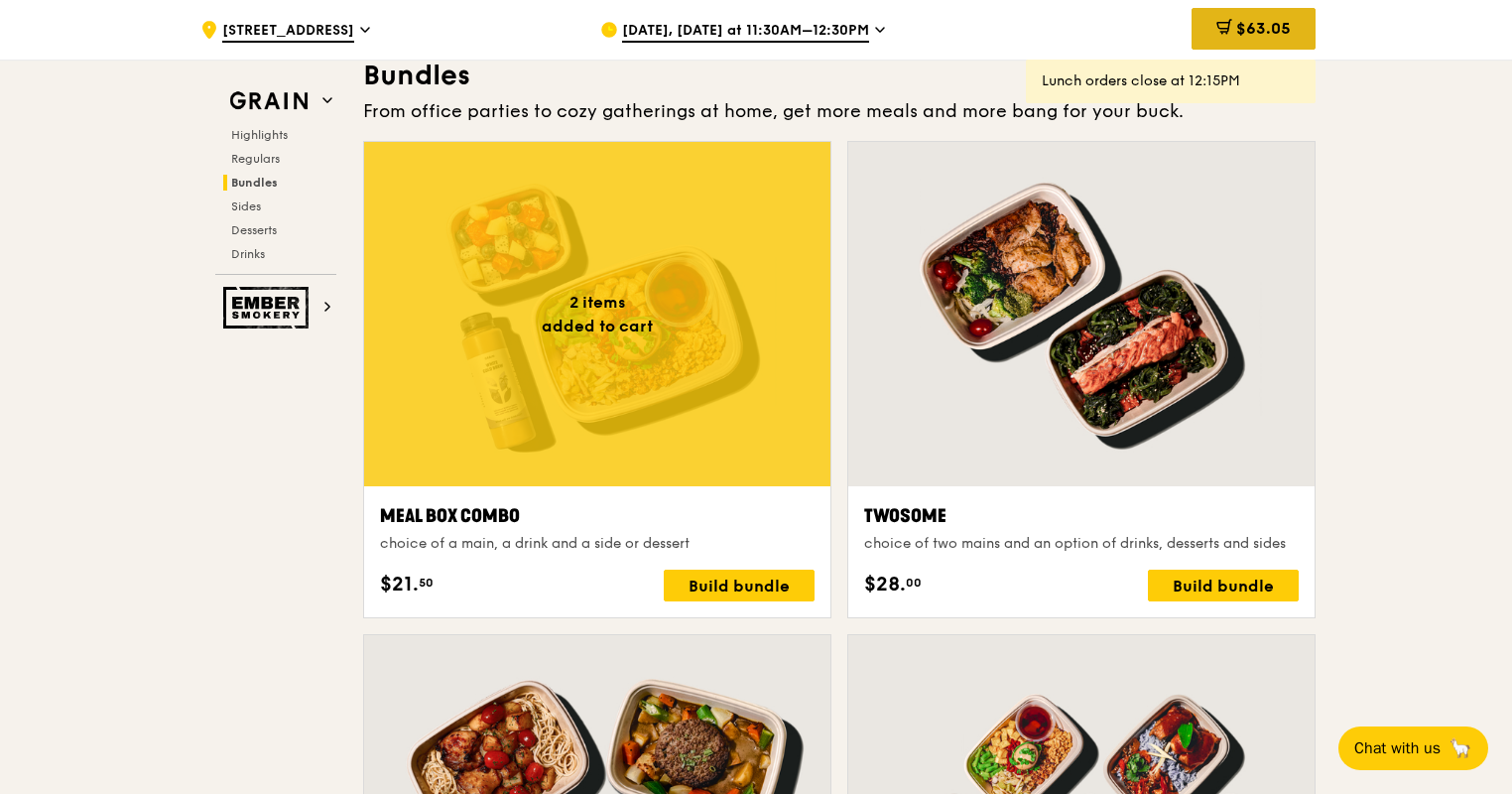 click on "$63.05" at bounding box center (1263, 28) 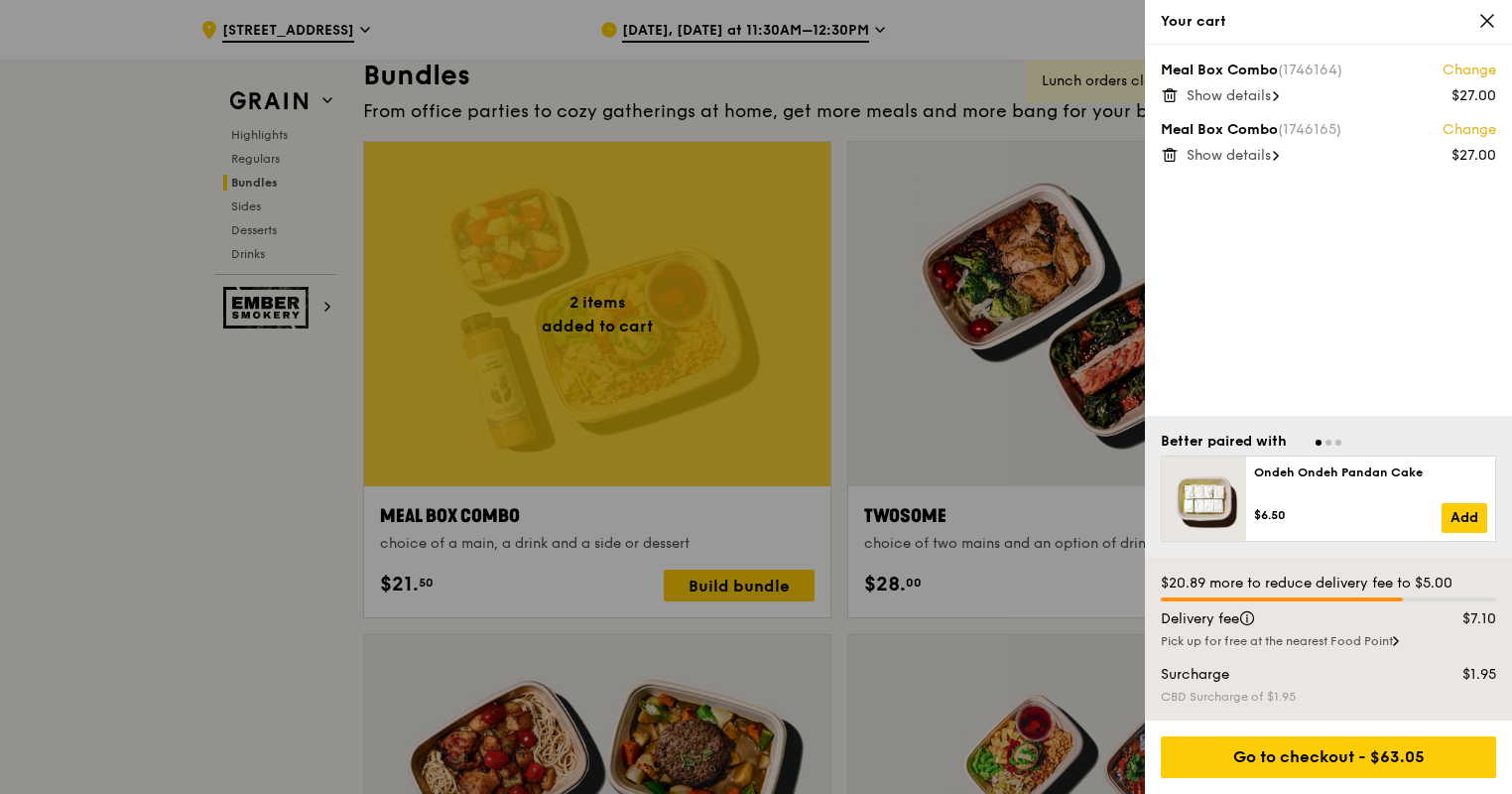 click 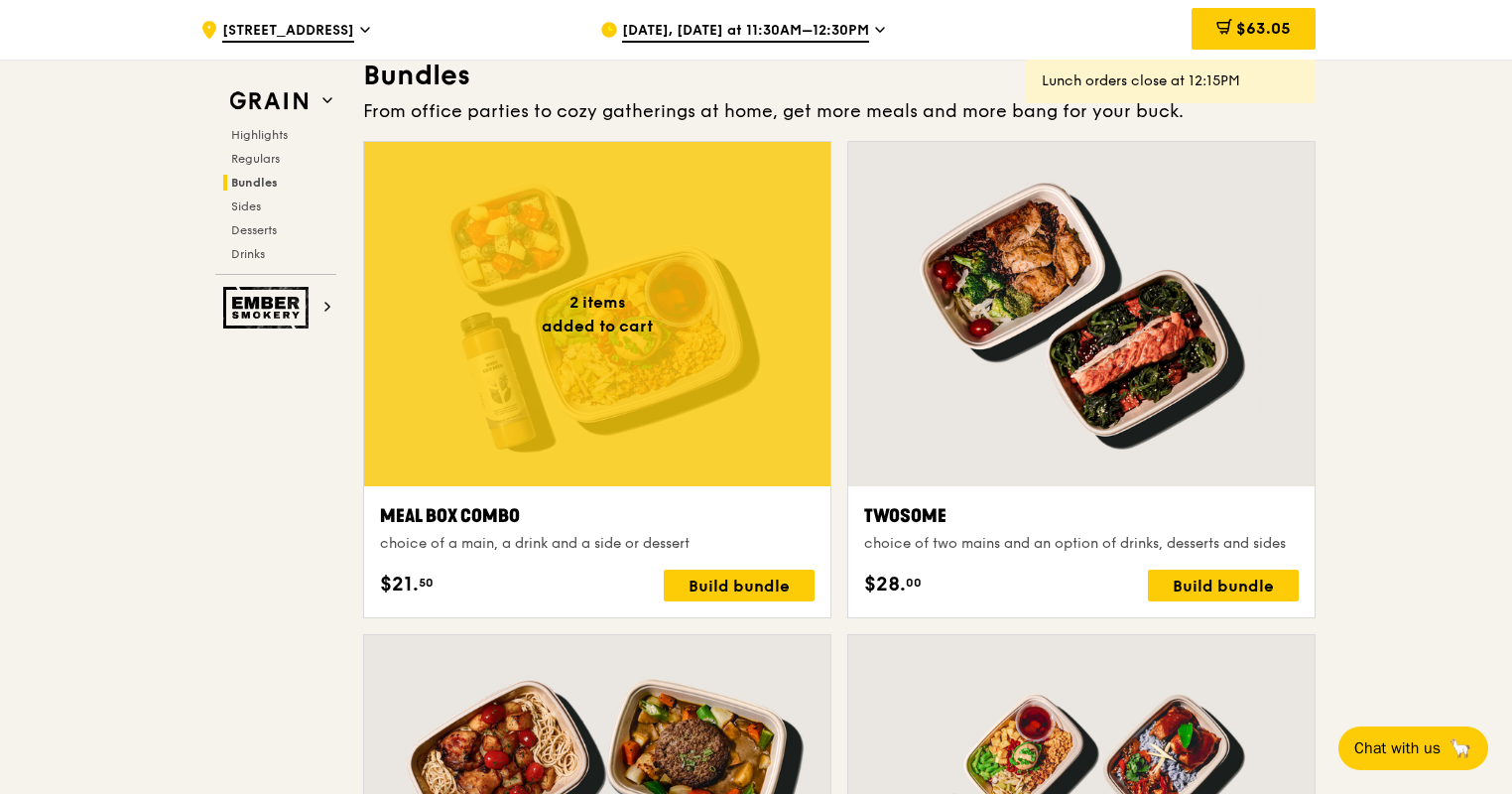 click at bounding box center [597, 314] 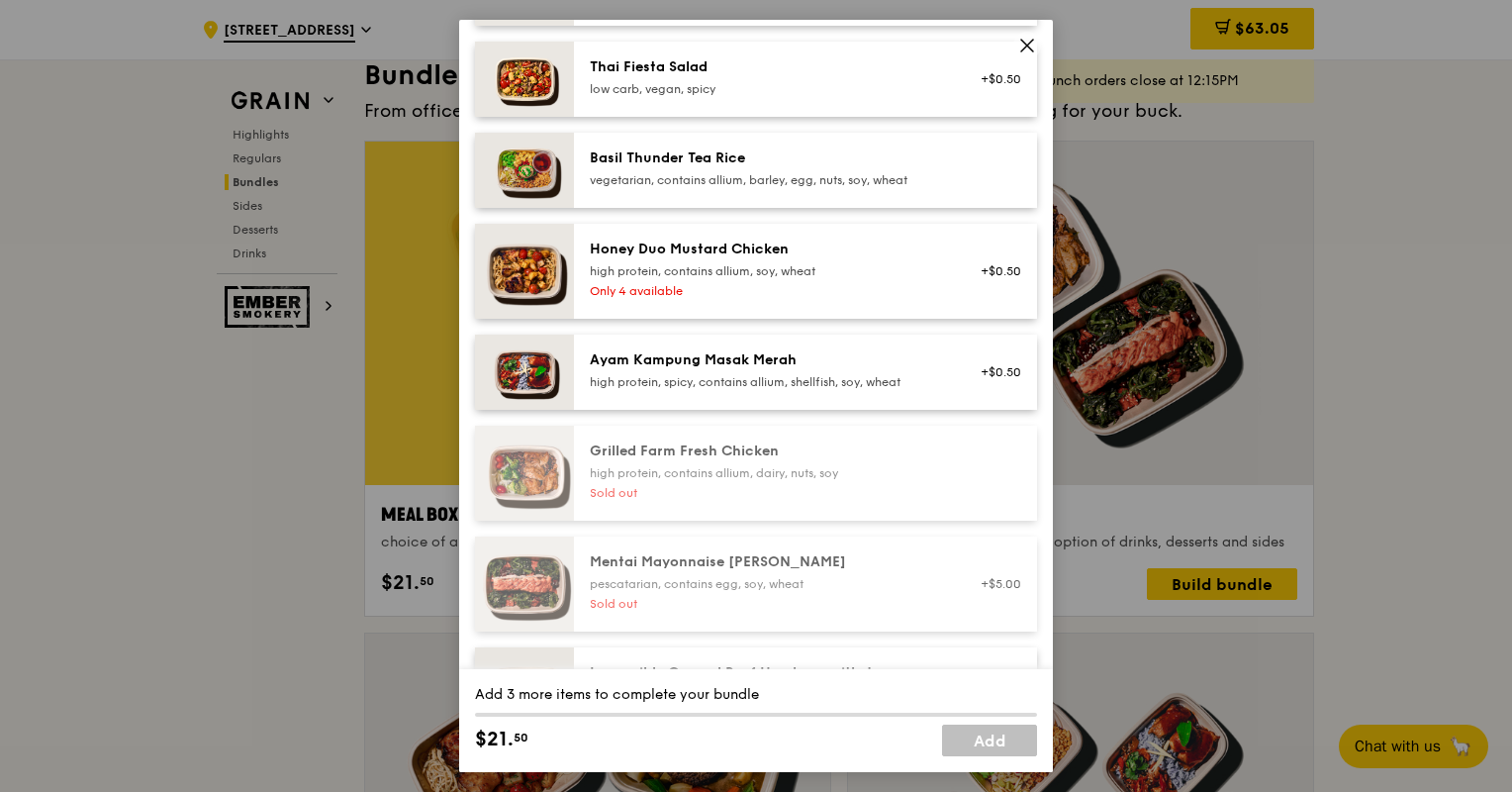 scroll, scrollTop: 297, scrollLeft: 0, axis: vertical 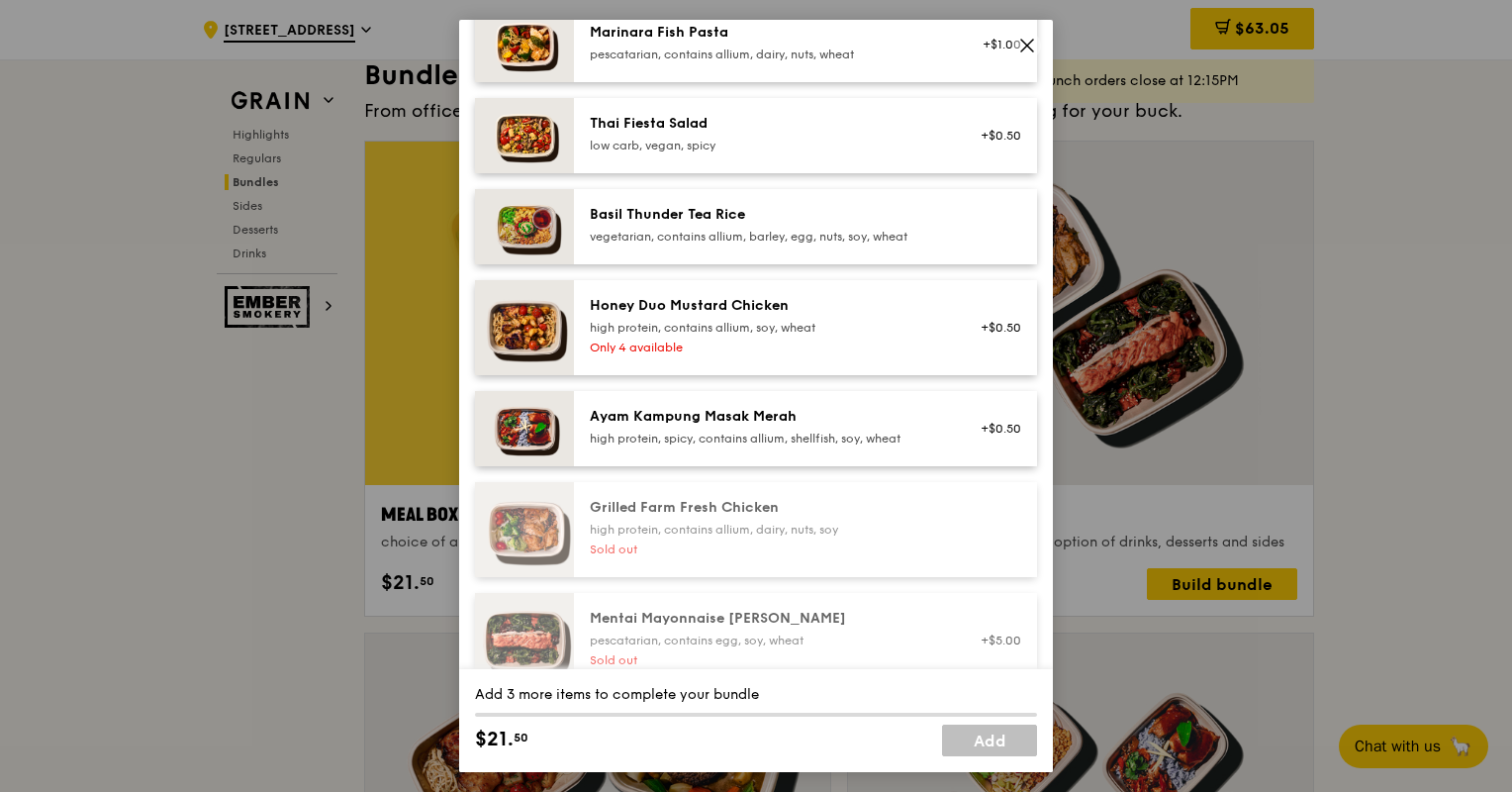 click on "Honey Duo Mustard Chicken
high protein, contains allium, soy, wheat
Only 4 available" at bounding box center [767, 328] 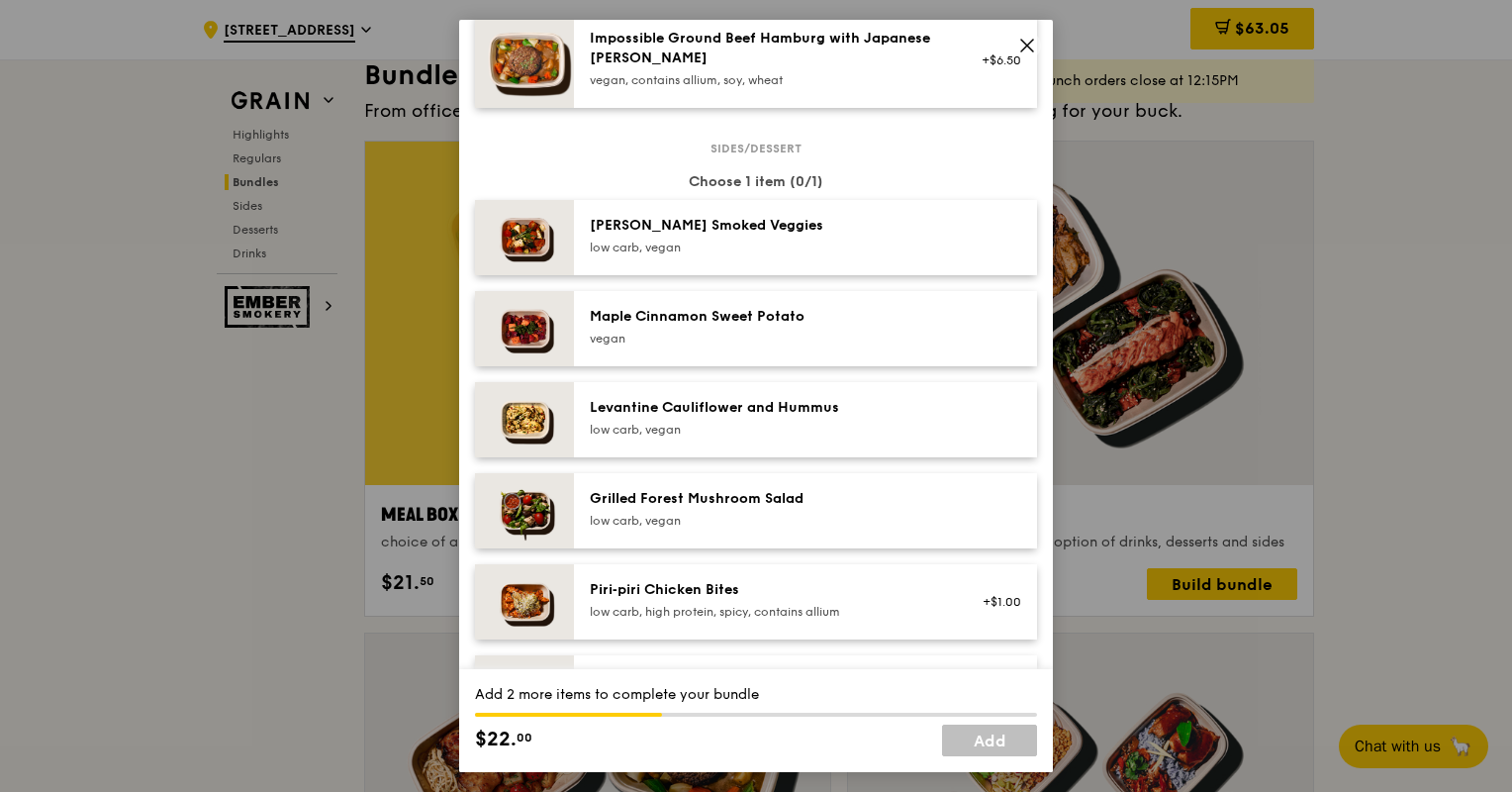 scroll, scrollTop: 990, scrollLeft: 0, axis: vertical 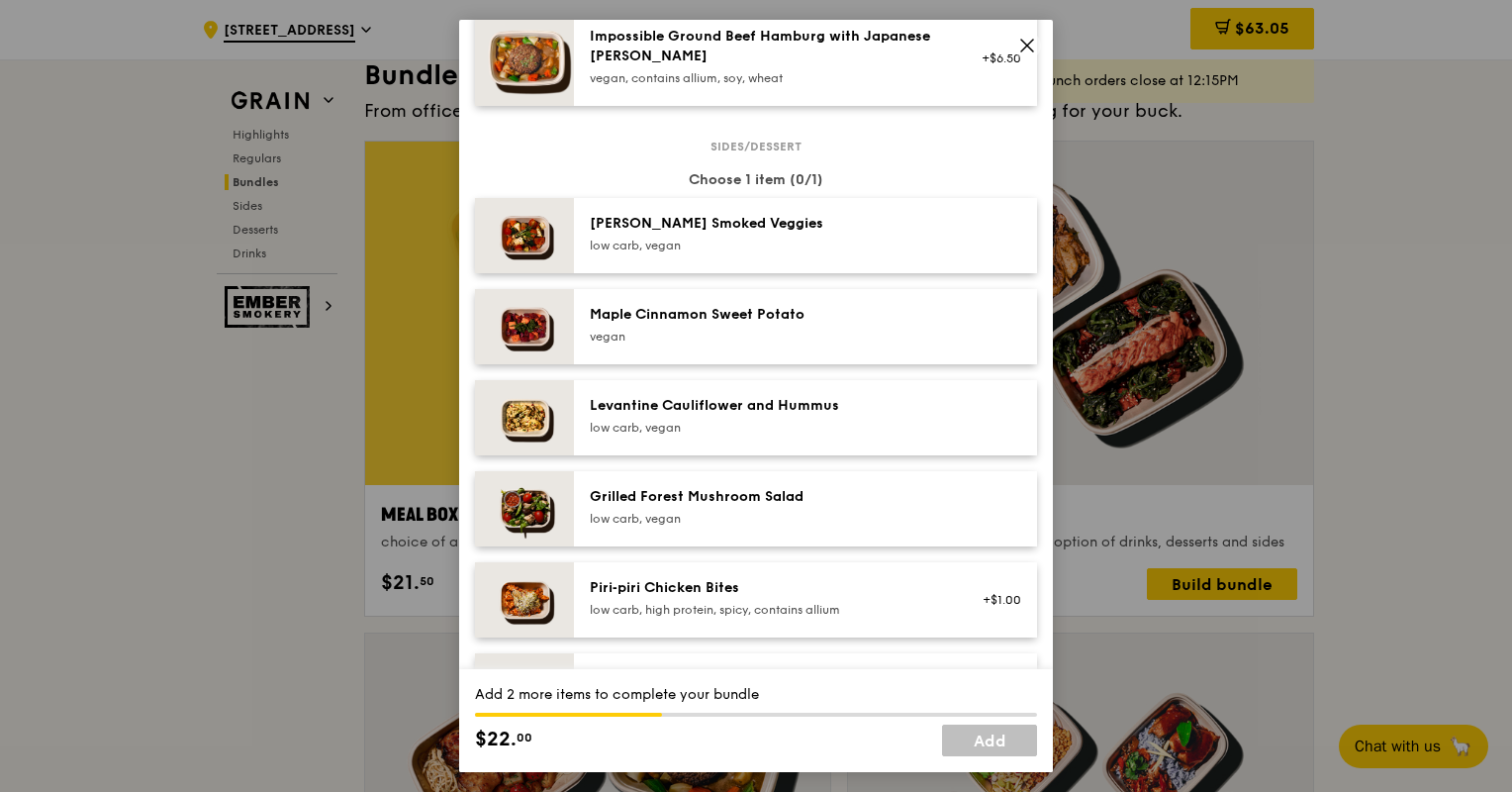 click on "Levantine Cauliflower and Hummus
low carb, vegan" at bounding box center [767, 418] 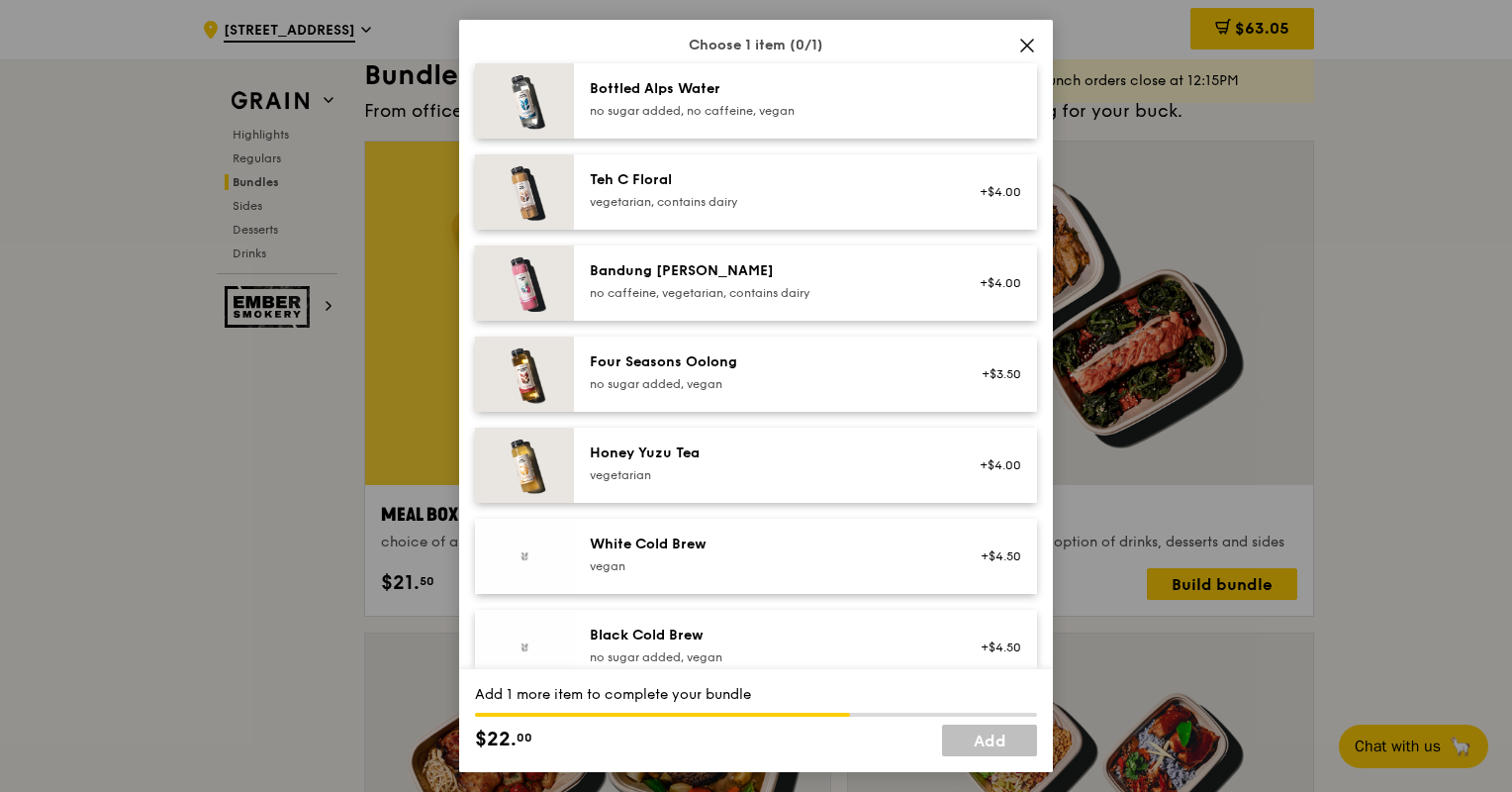 scroll, scrollTop: 2178, scrollLeft: 0, axis: vertical 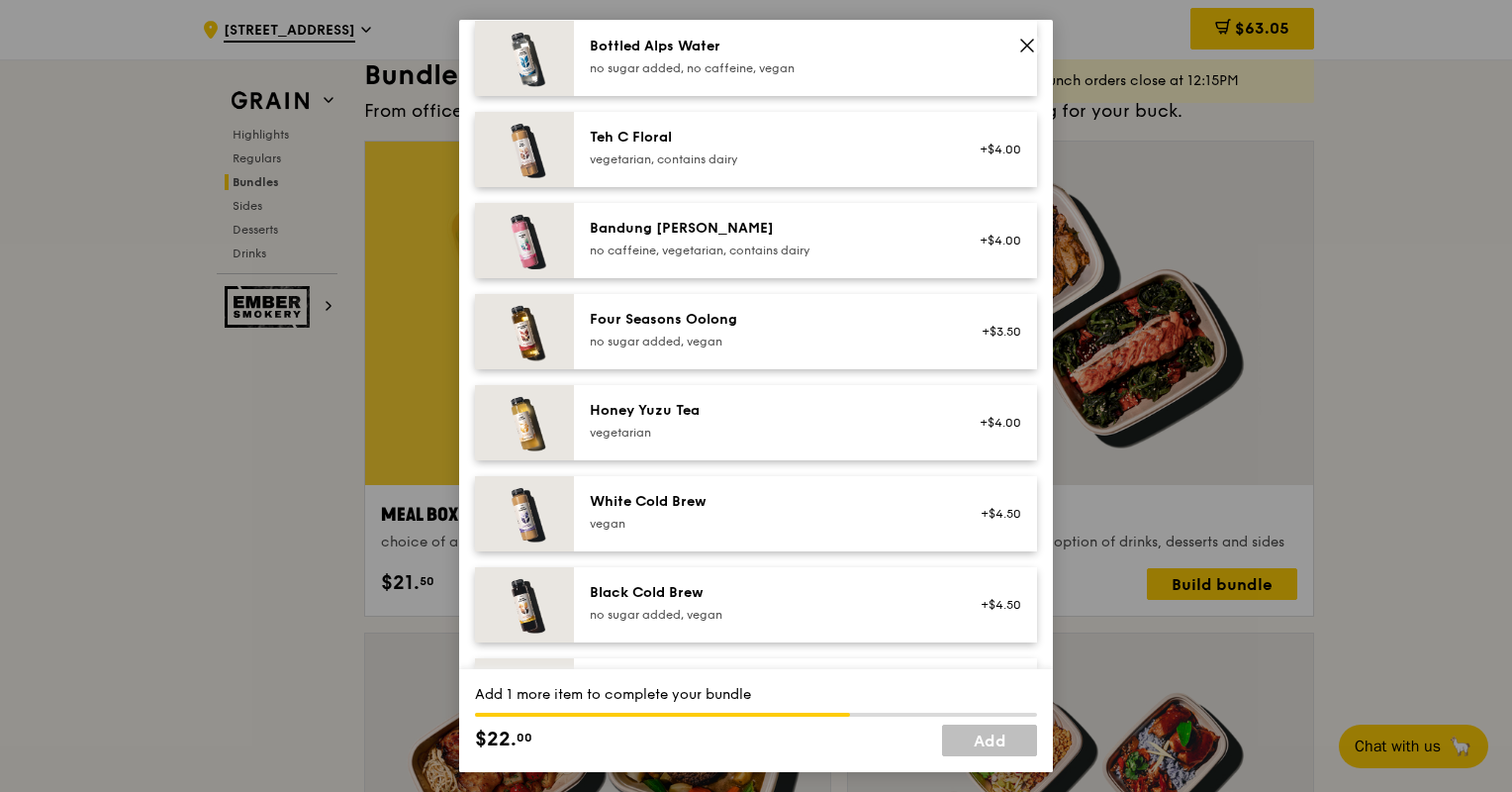 click on "no sugar added, vegan" at bounding box center [767, 615] 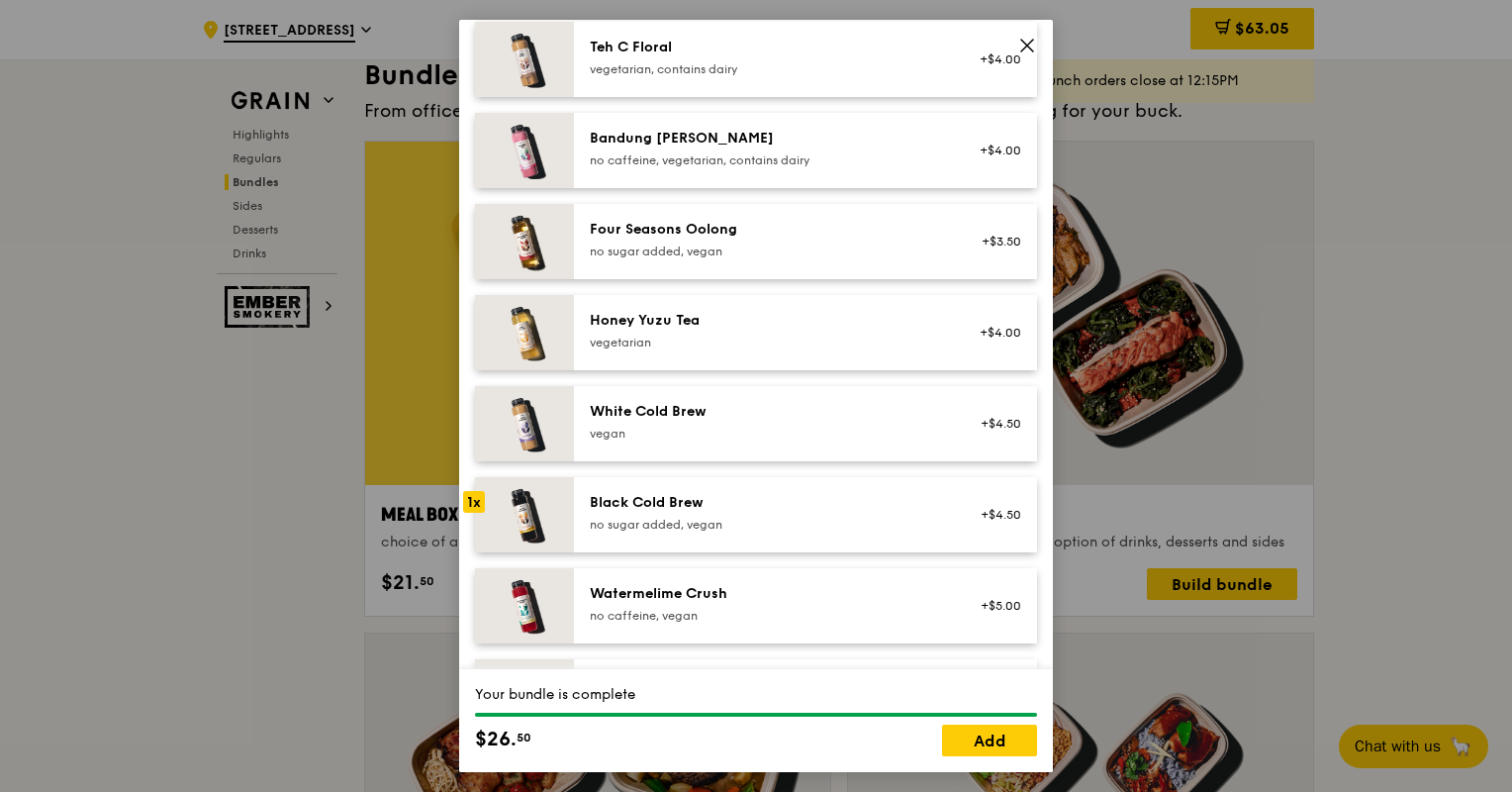 scroll, scrollTop: 2277, scrollLeft: 0, axis: vertical 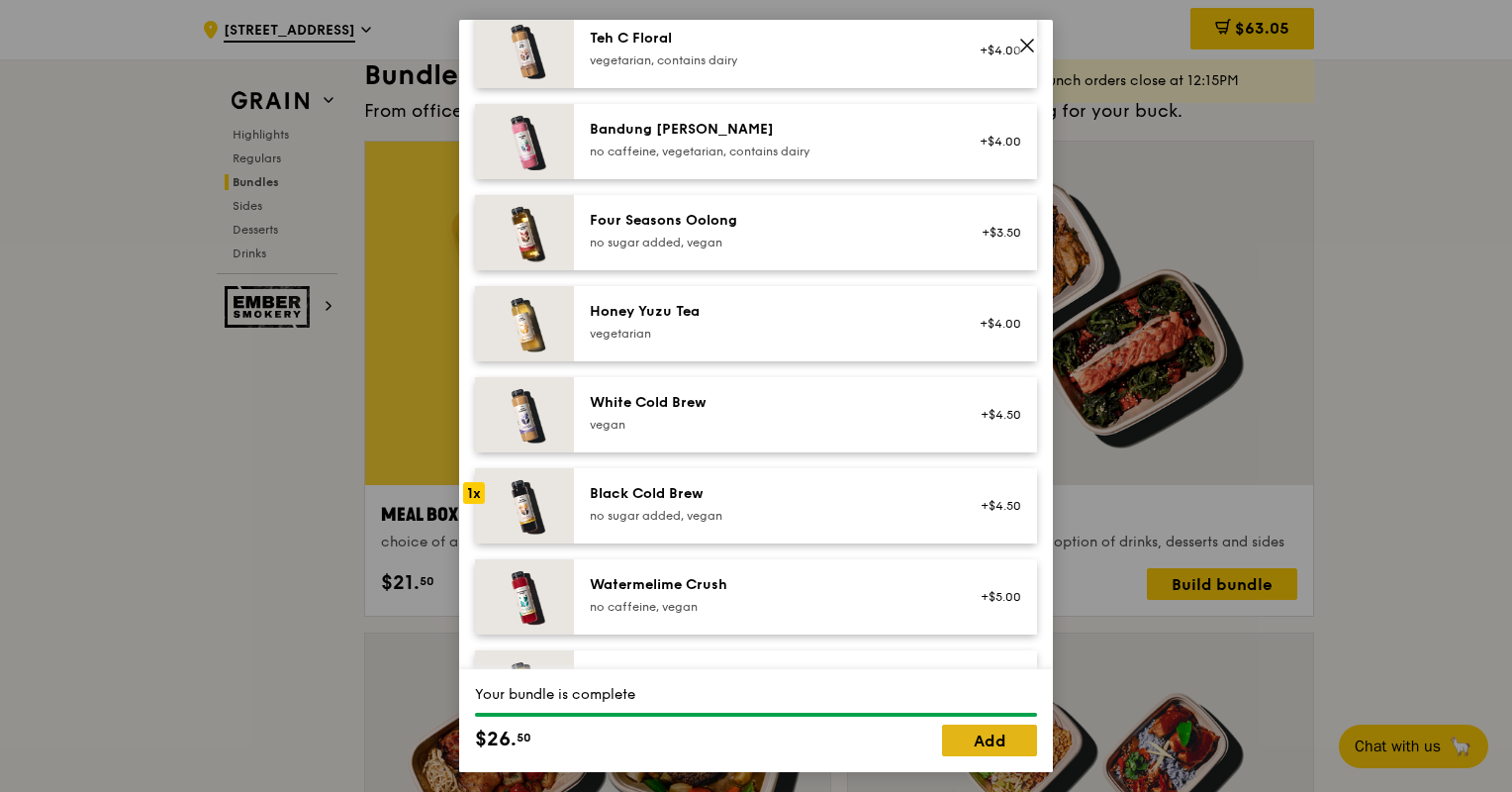 click on "Add" at bounding box center [990, 741] 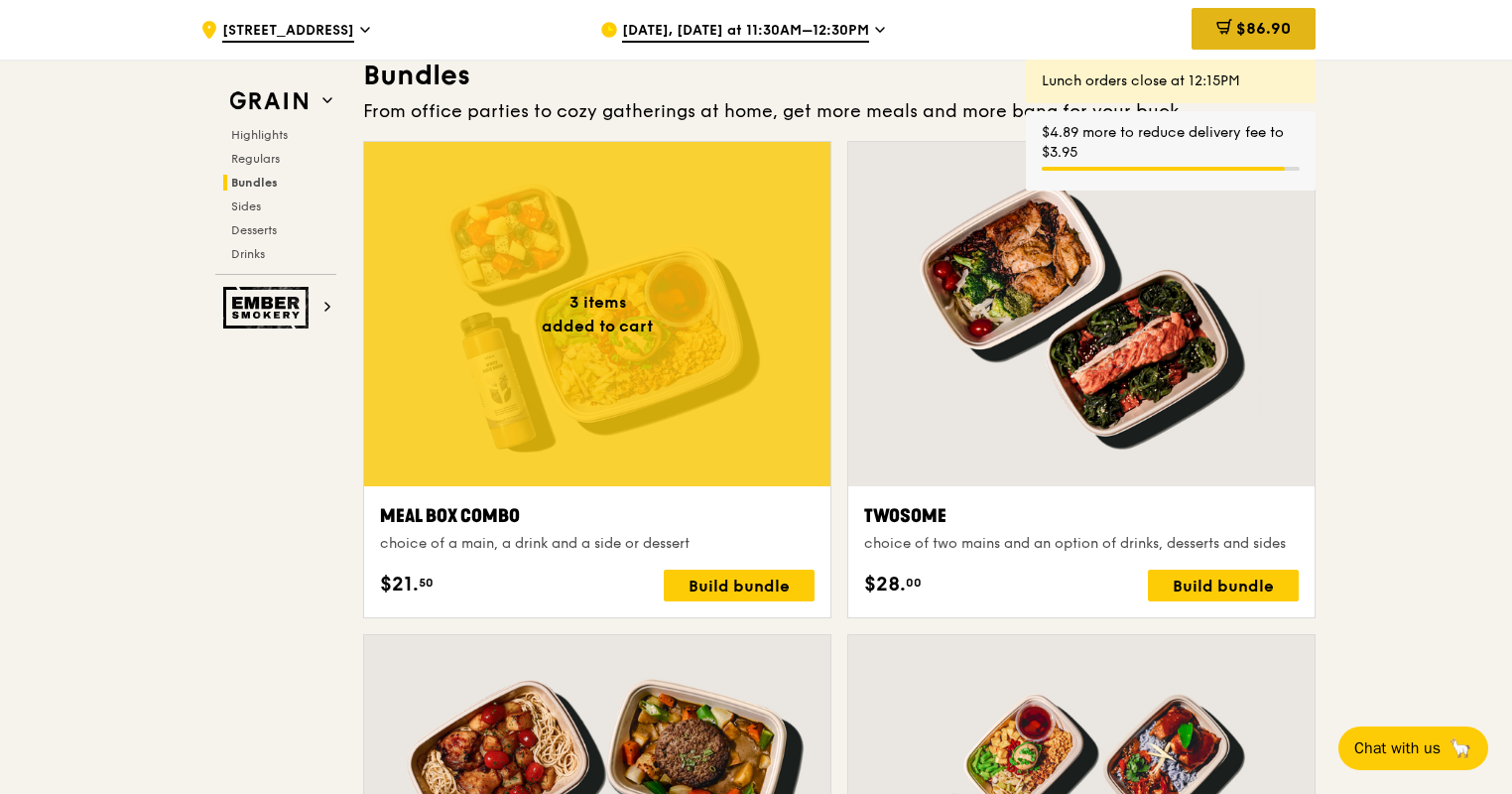 click on "$86.90" at bounding box center [1263, 28] 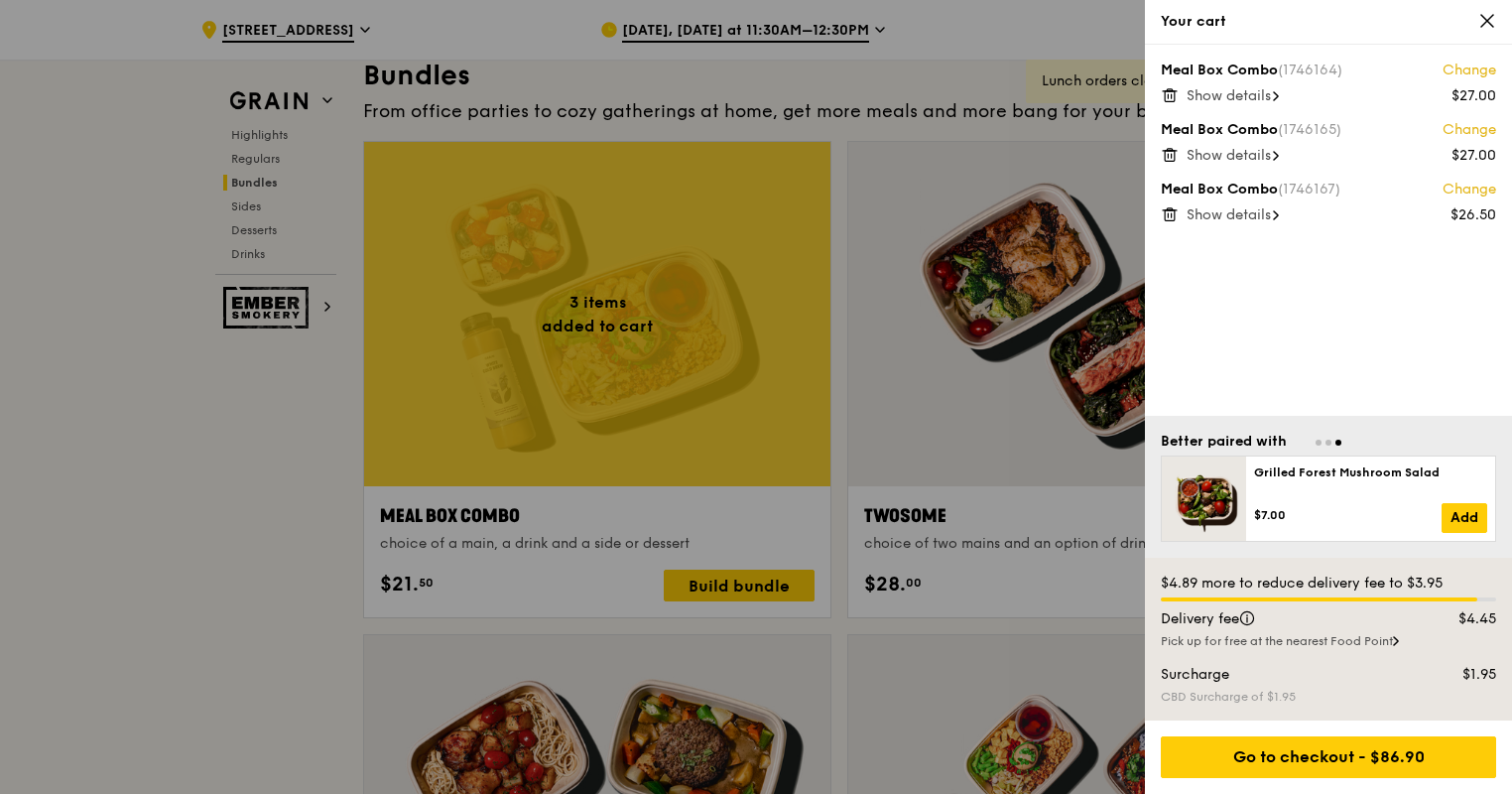 click at bounding box center (756, 397) 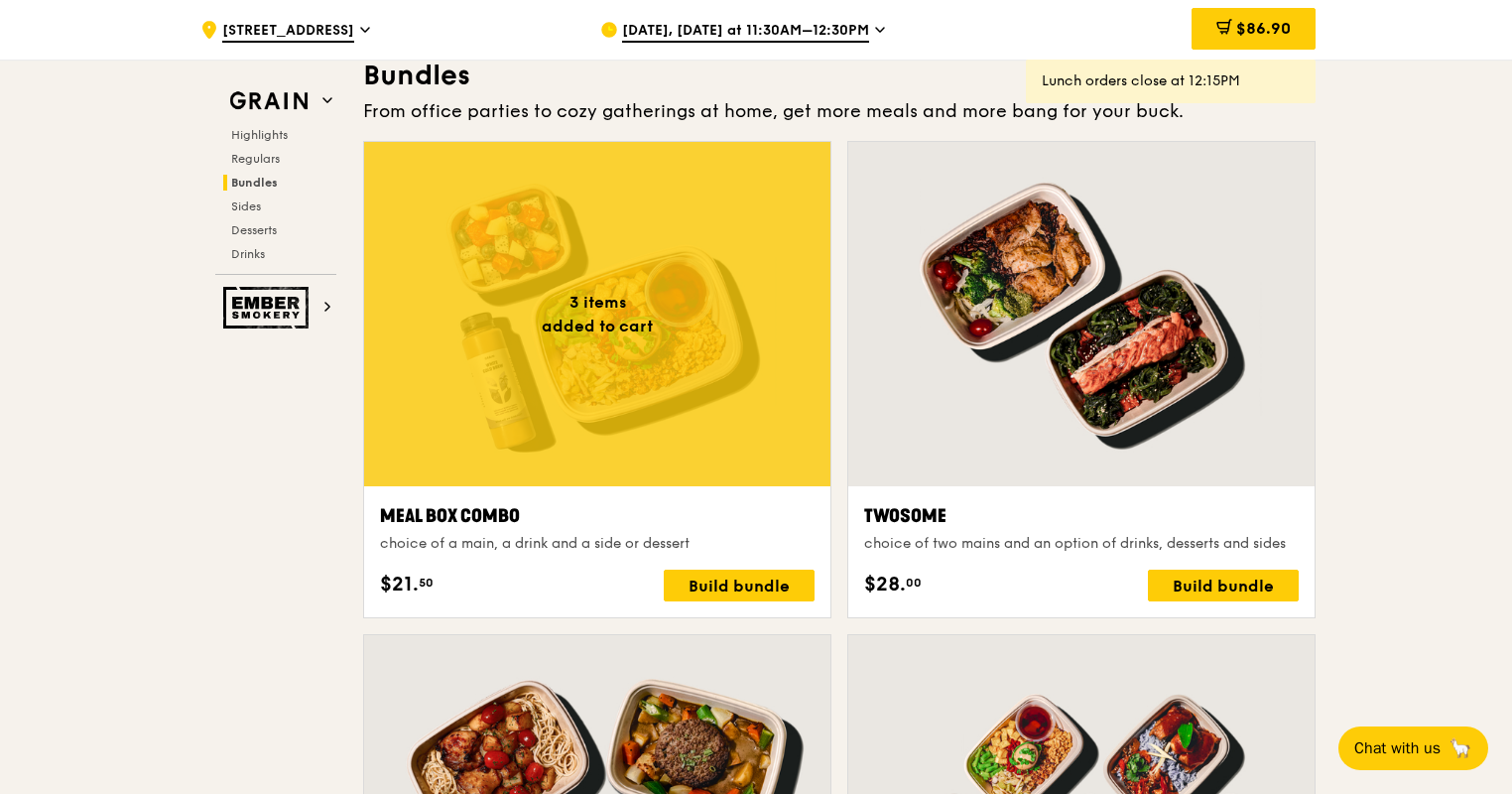 click at bounding box center (597, 314) 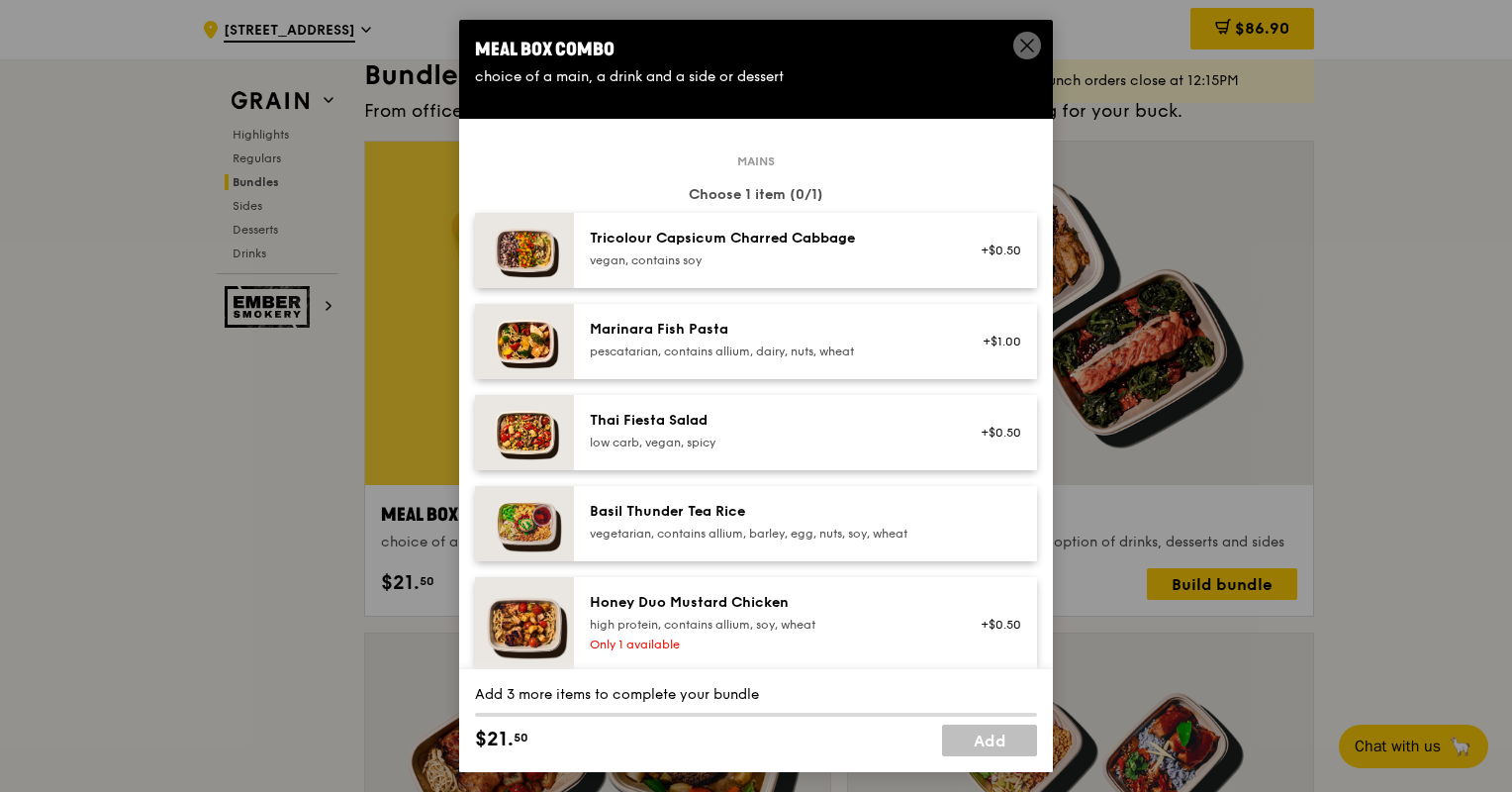 scroll, scrollTop: 99, scrollLeft: 0, axis: vertical 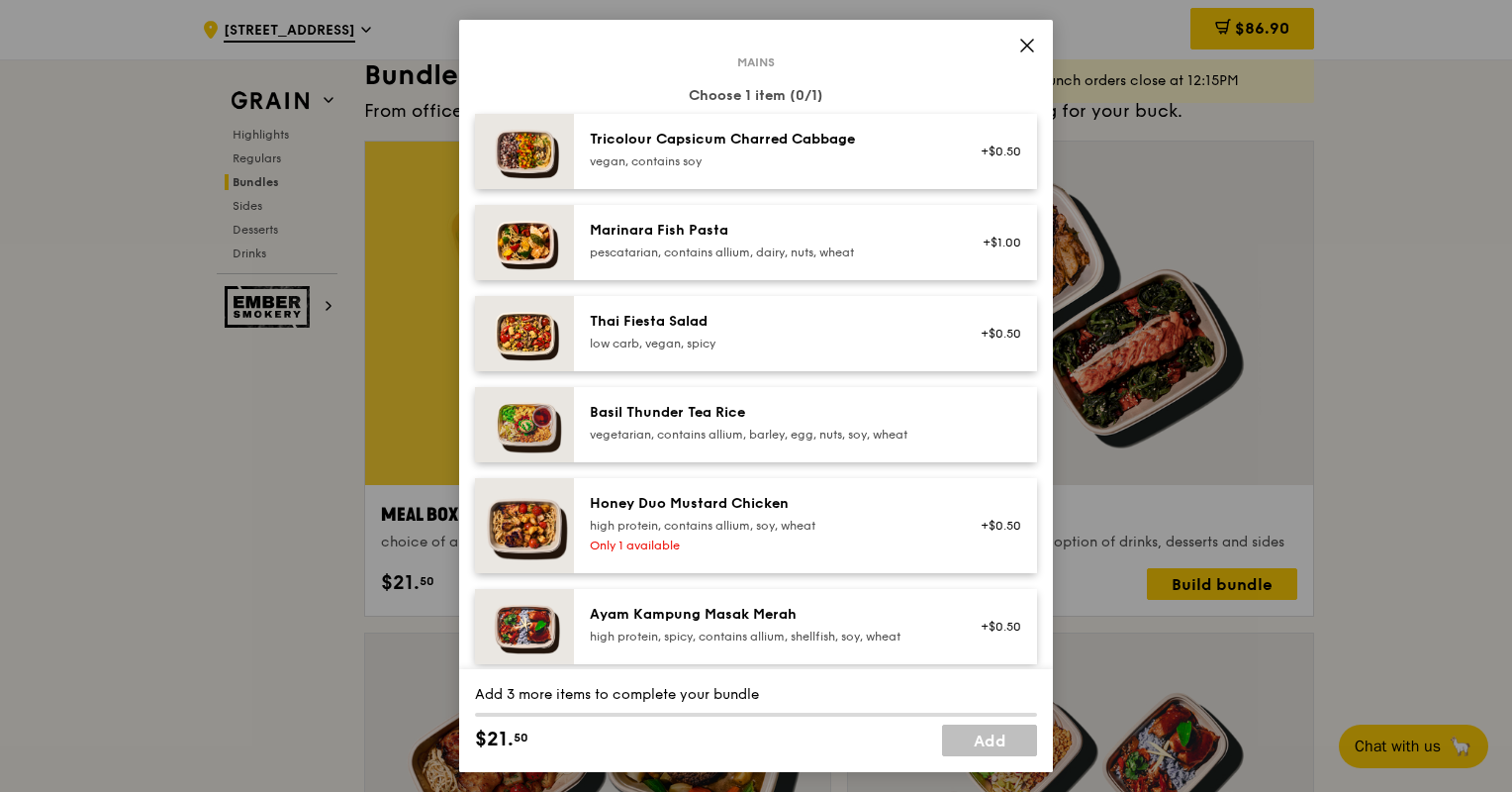 click 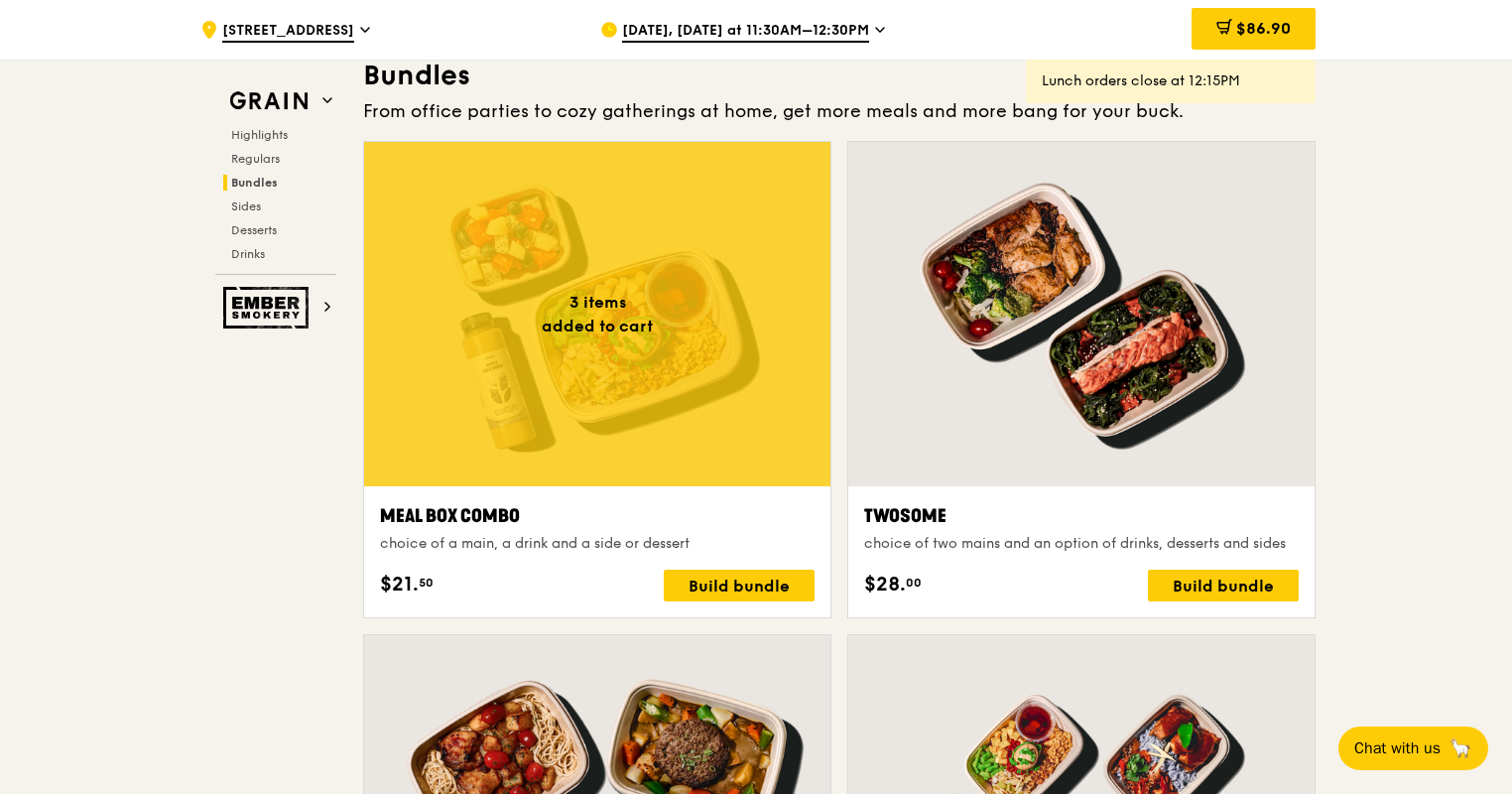 click at bounding box center [597, 314] 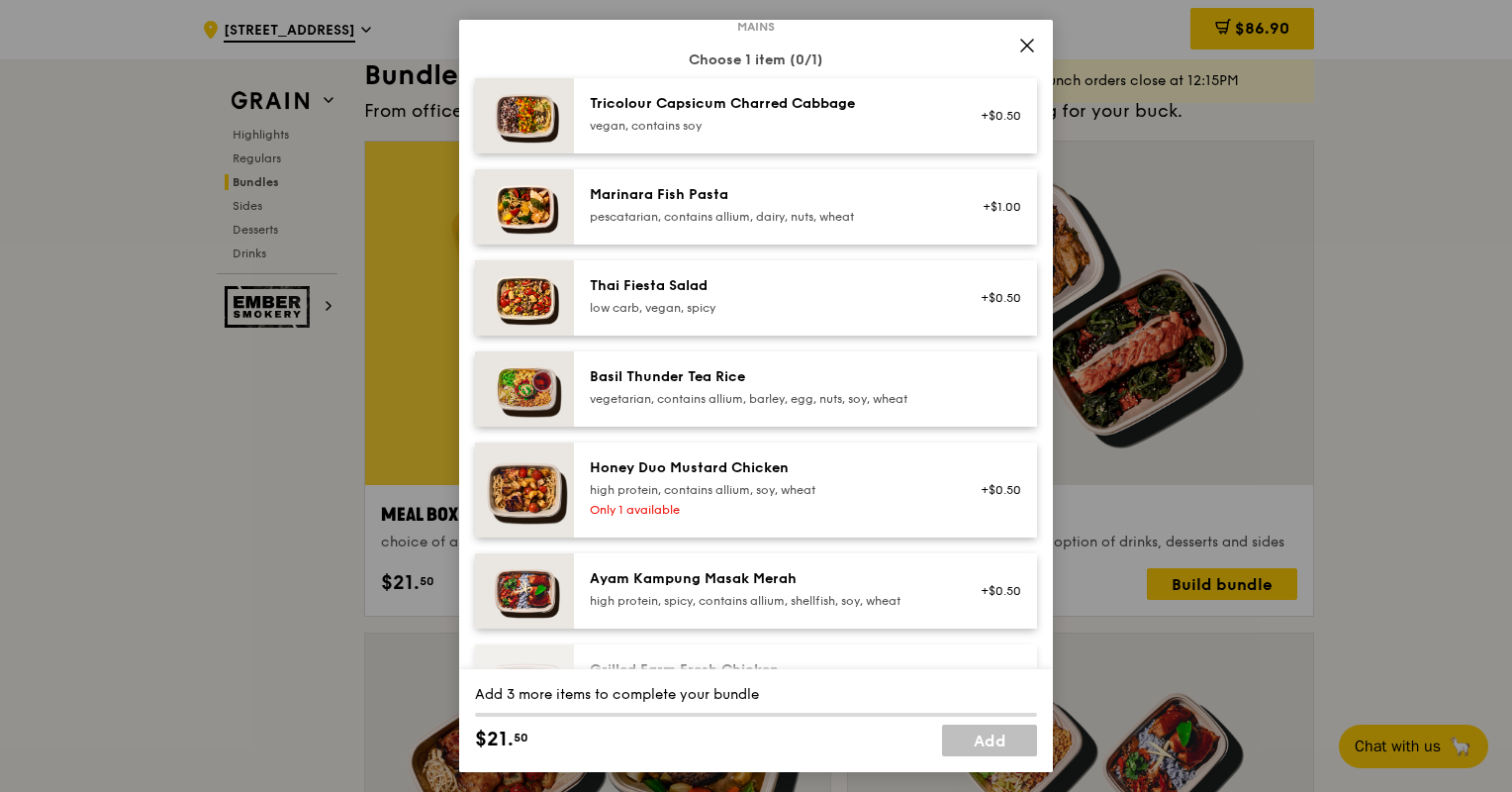 scroll, scrollTop: 99, scrollLeft: 0, axis: vertical 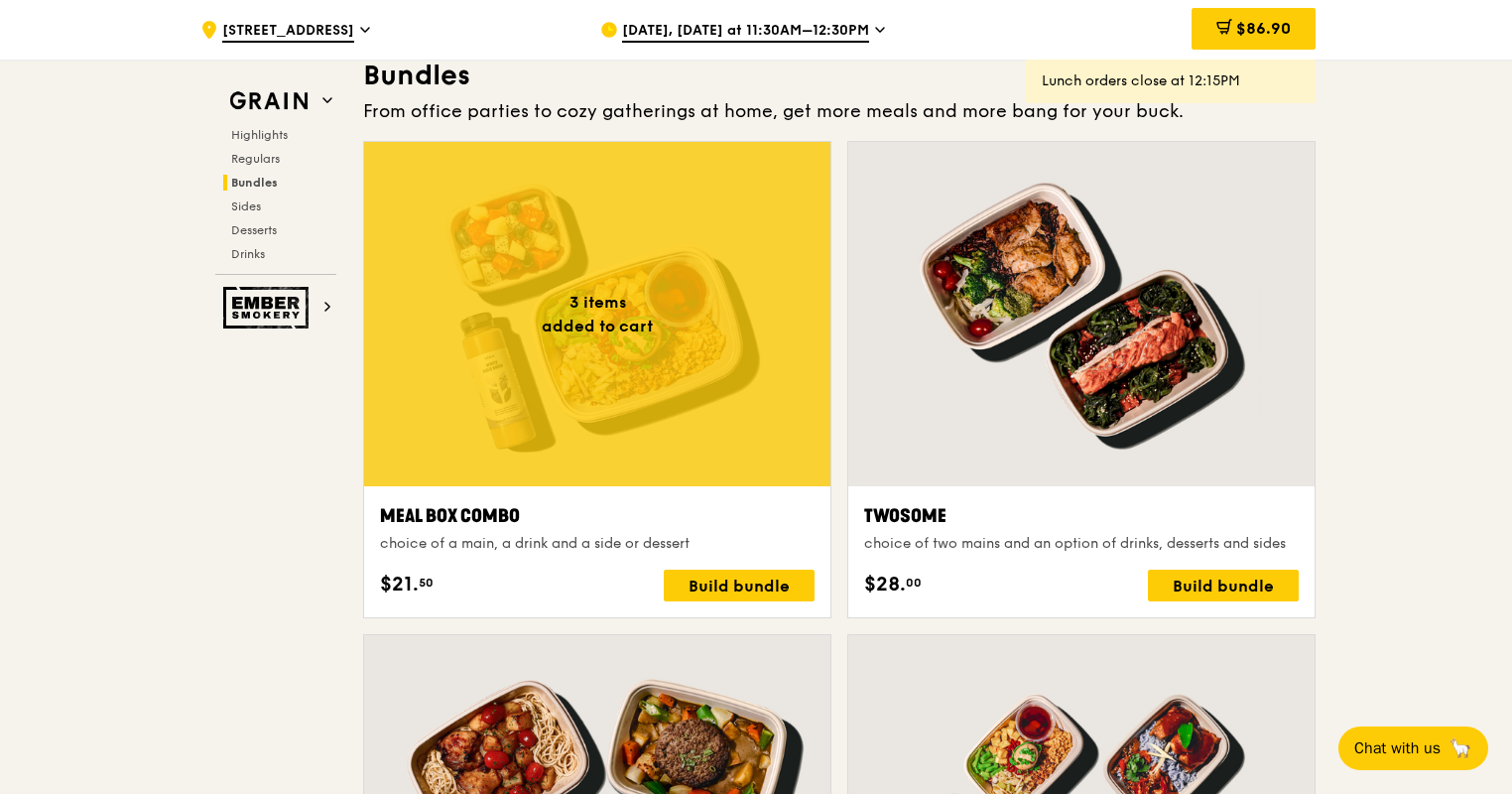 click at bounding box center [597, 314] 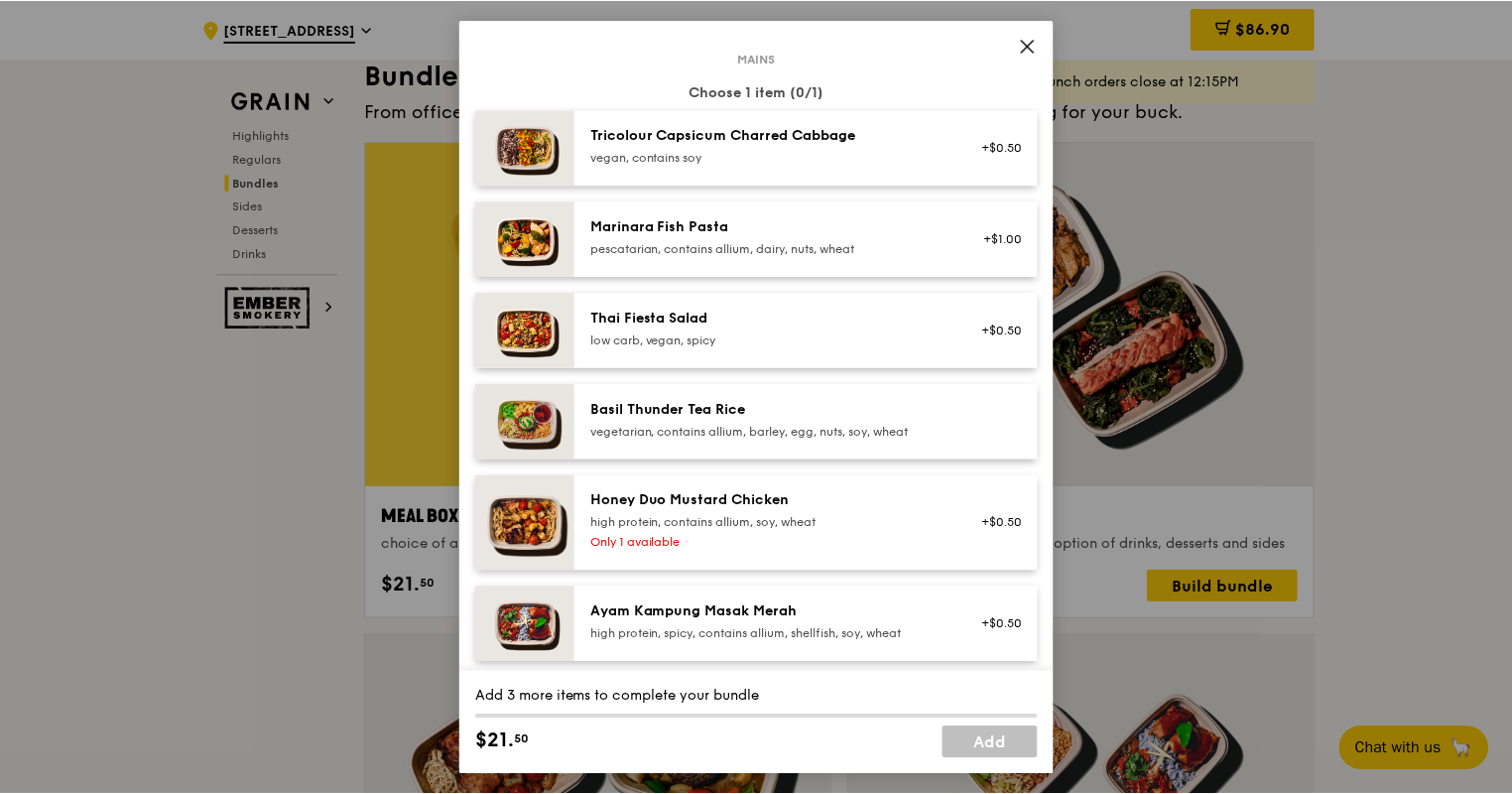 scroll, scrollTop: 99, scrollLeft: 0, axis: vertical 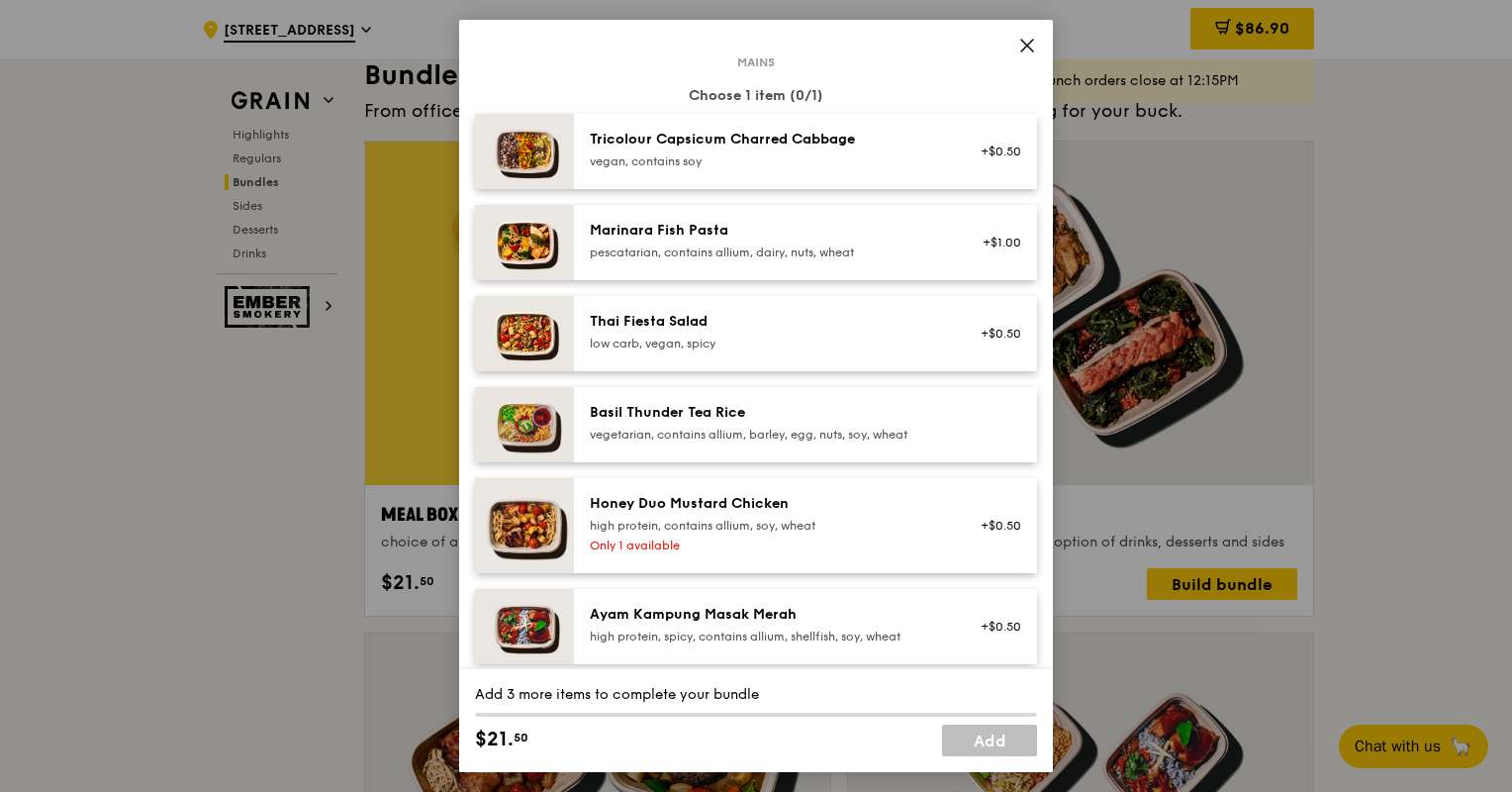 click 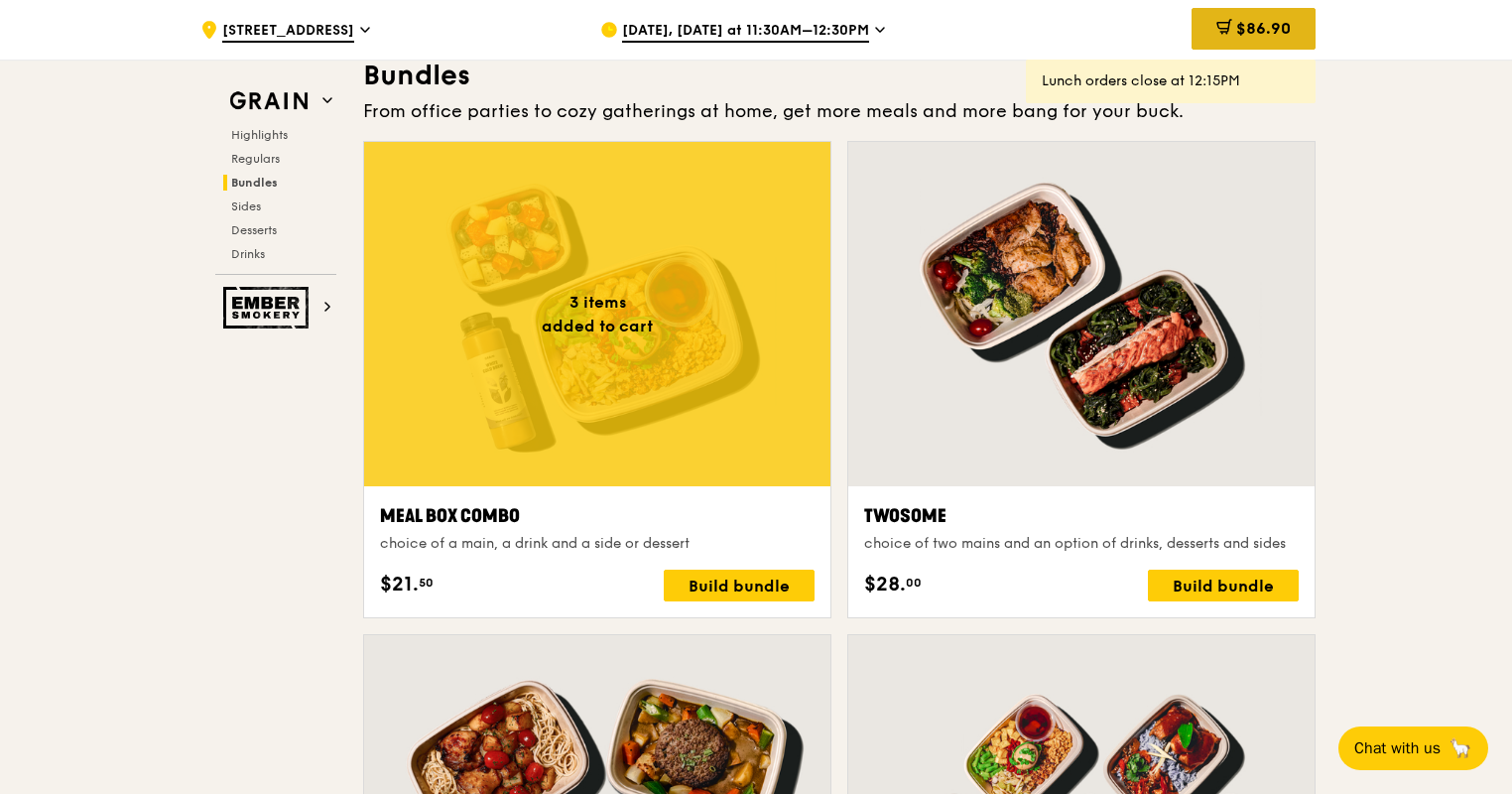 click 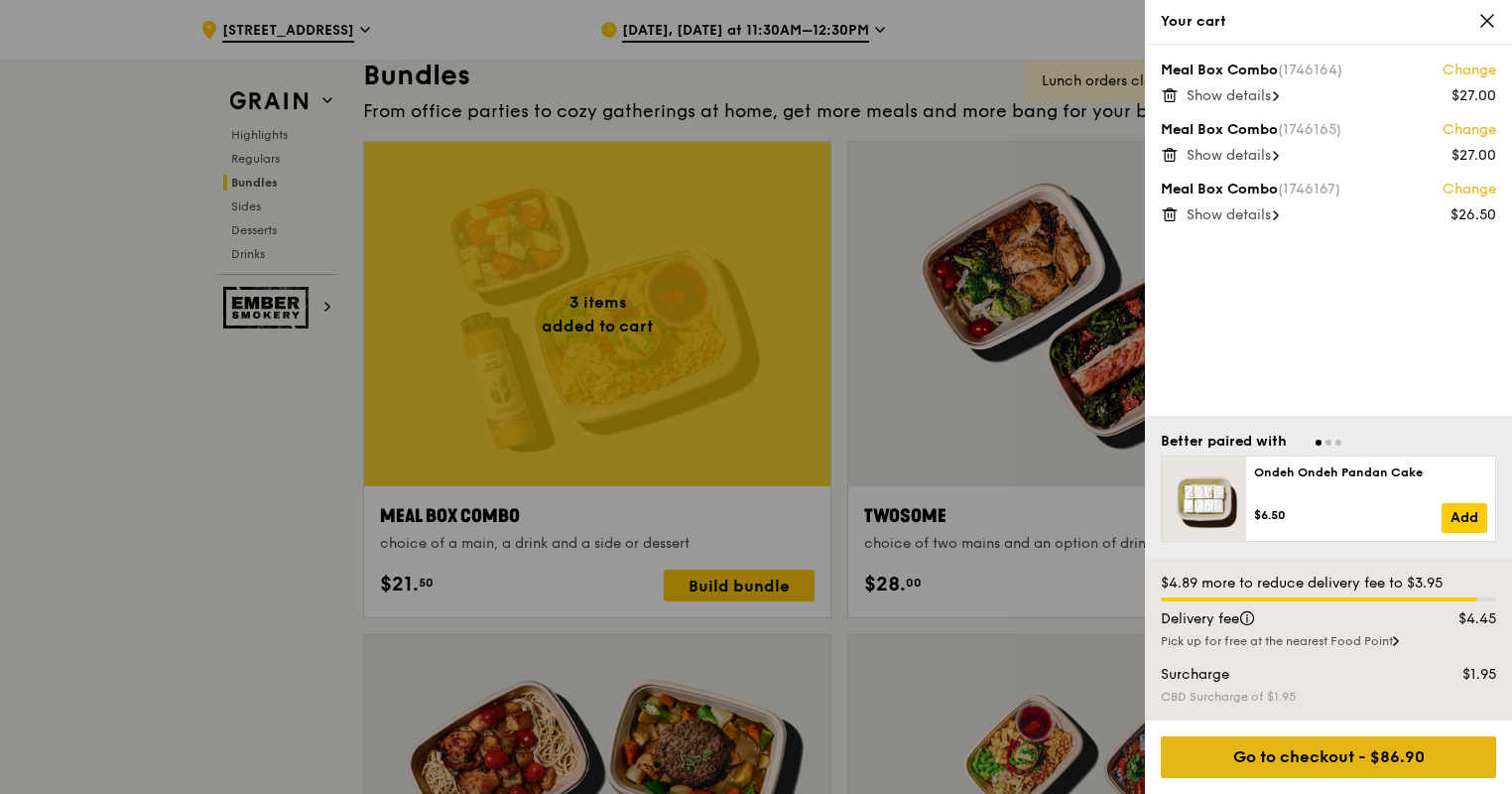 click on "Go to checkout - $86.90" at bounding box center (1328, 757) 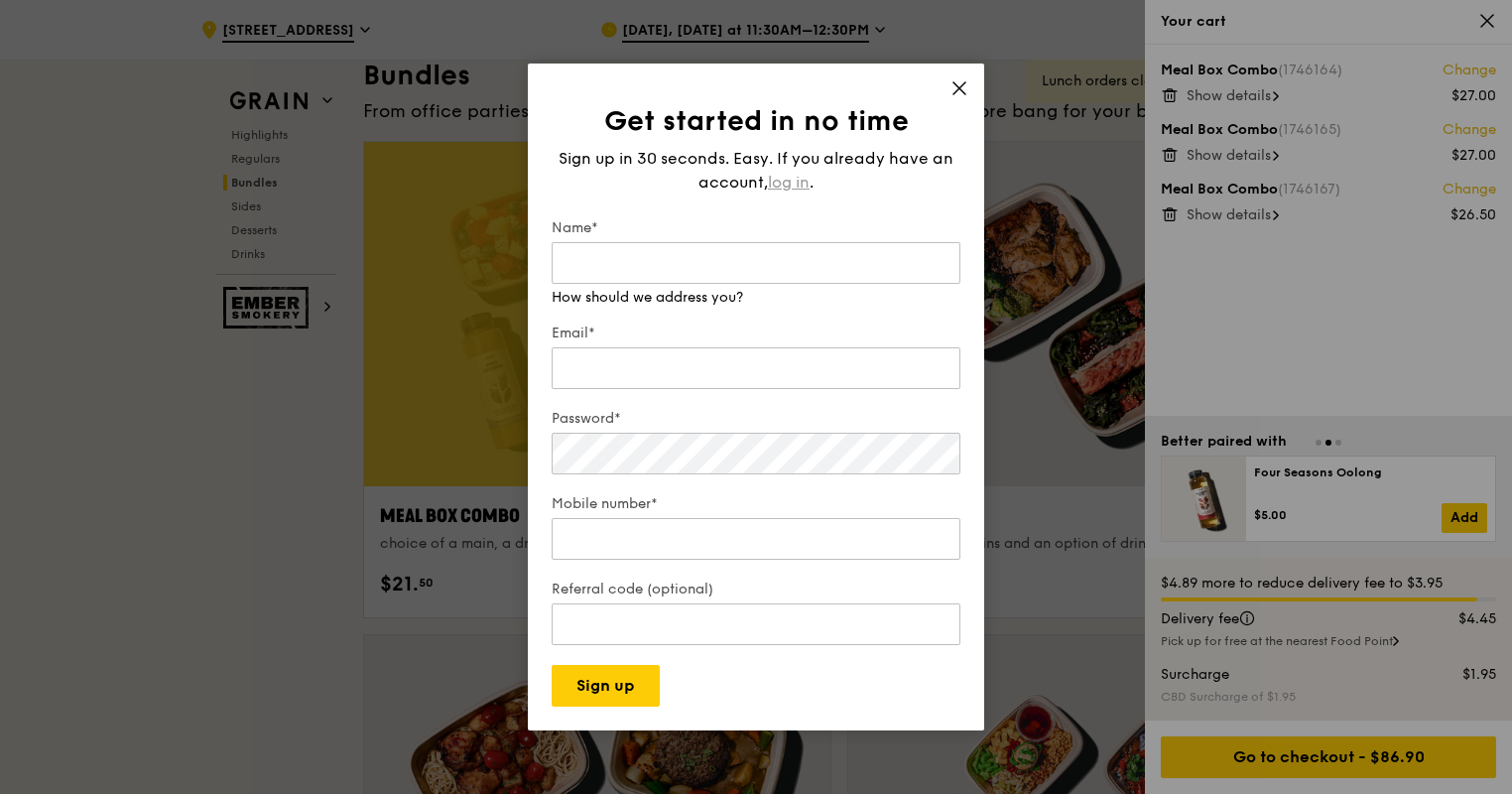 click on "log in" at bounding box center [789, 183] 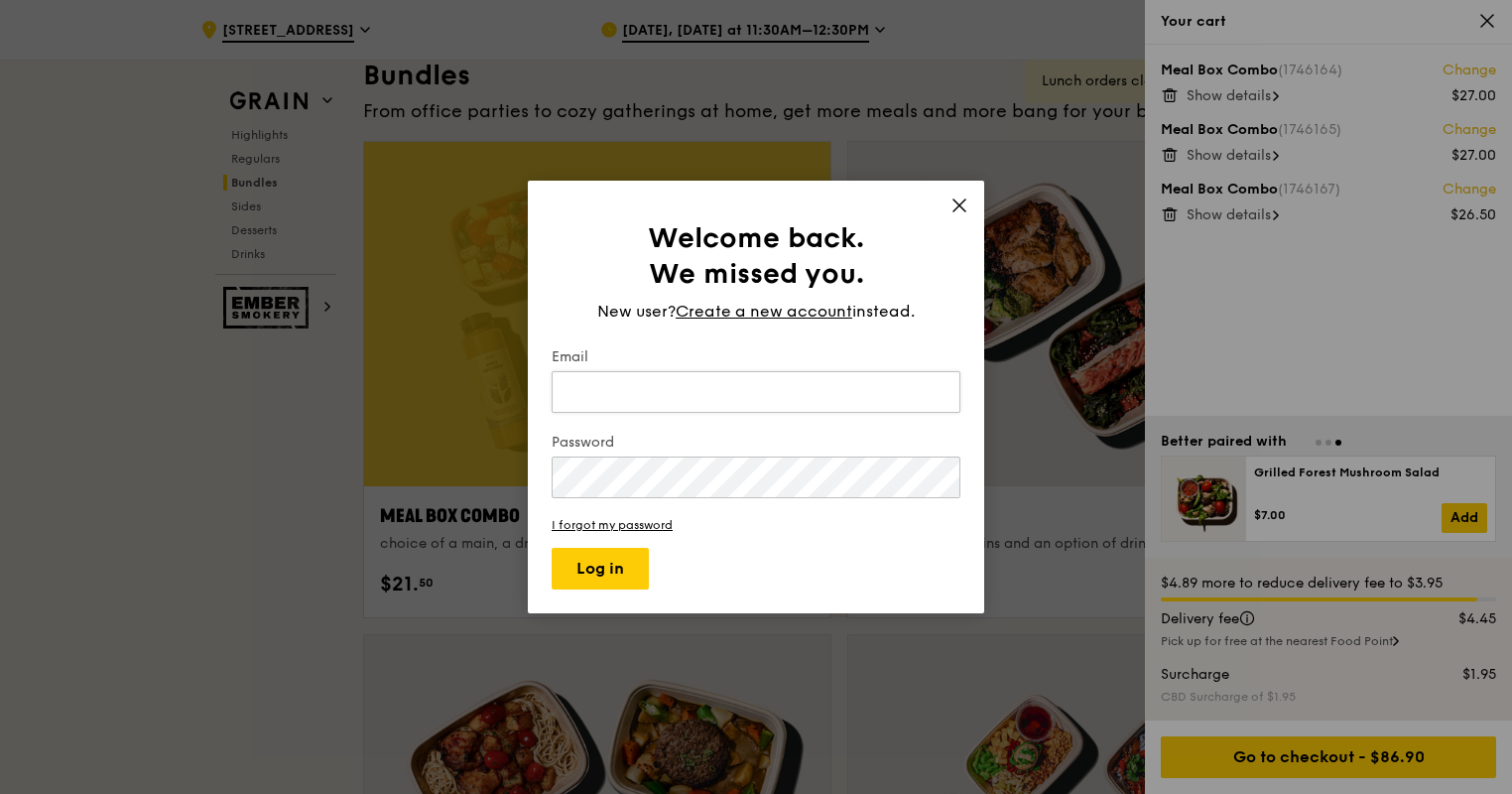 click on "Email" at bounding box center (756, 392) 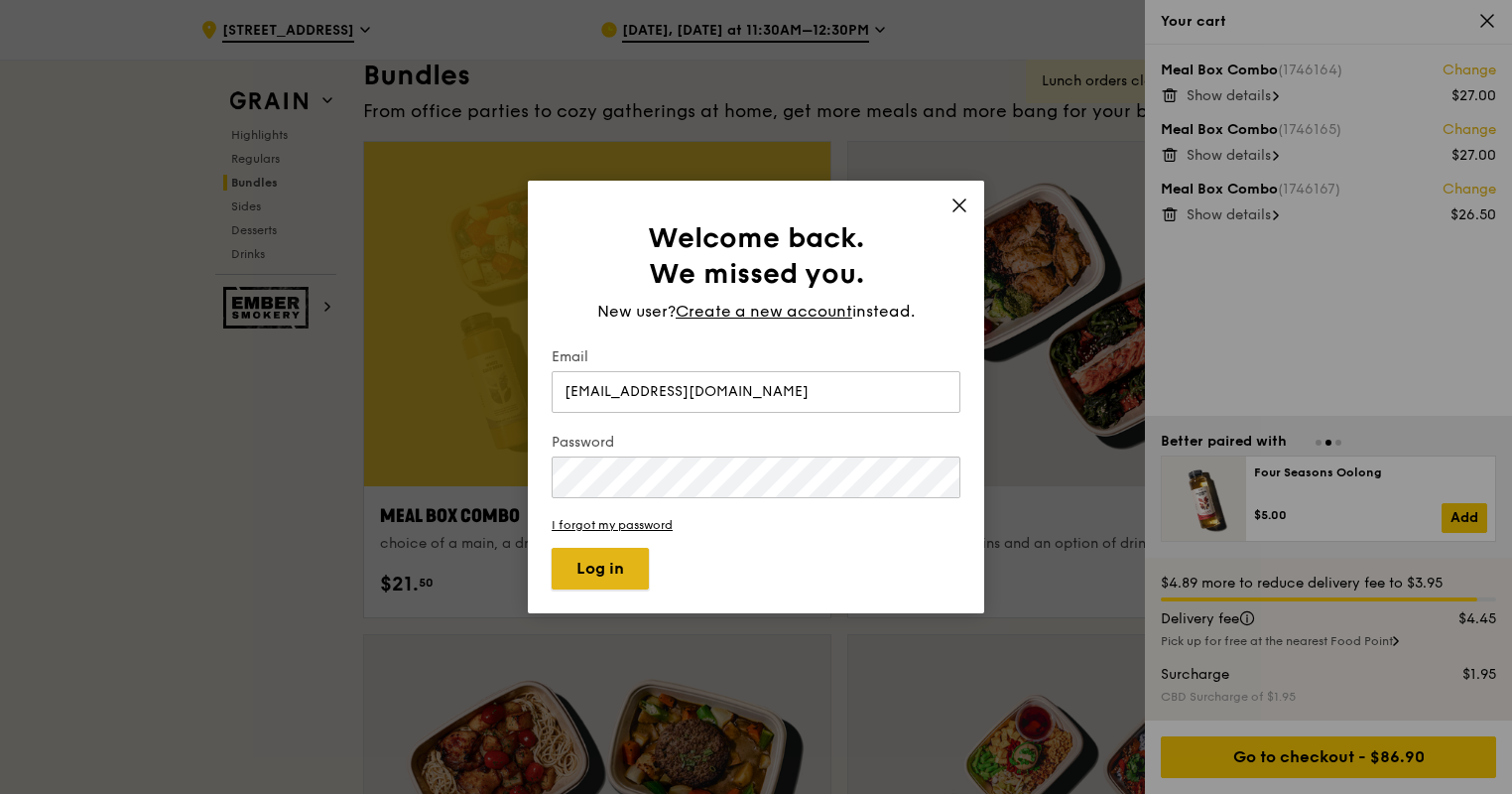 click on "Log in" at bounding box center [600, 569] 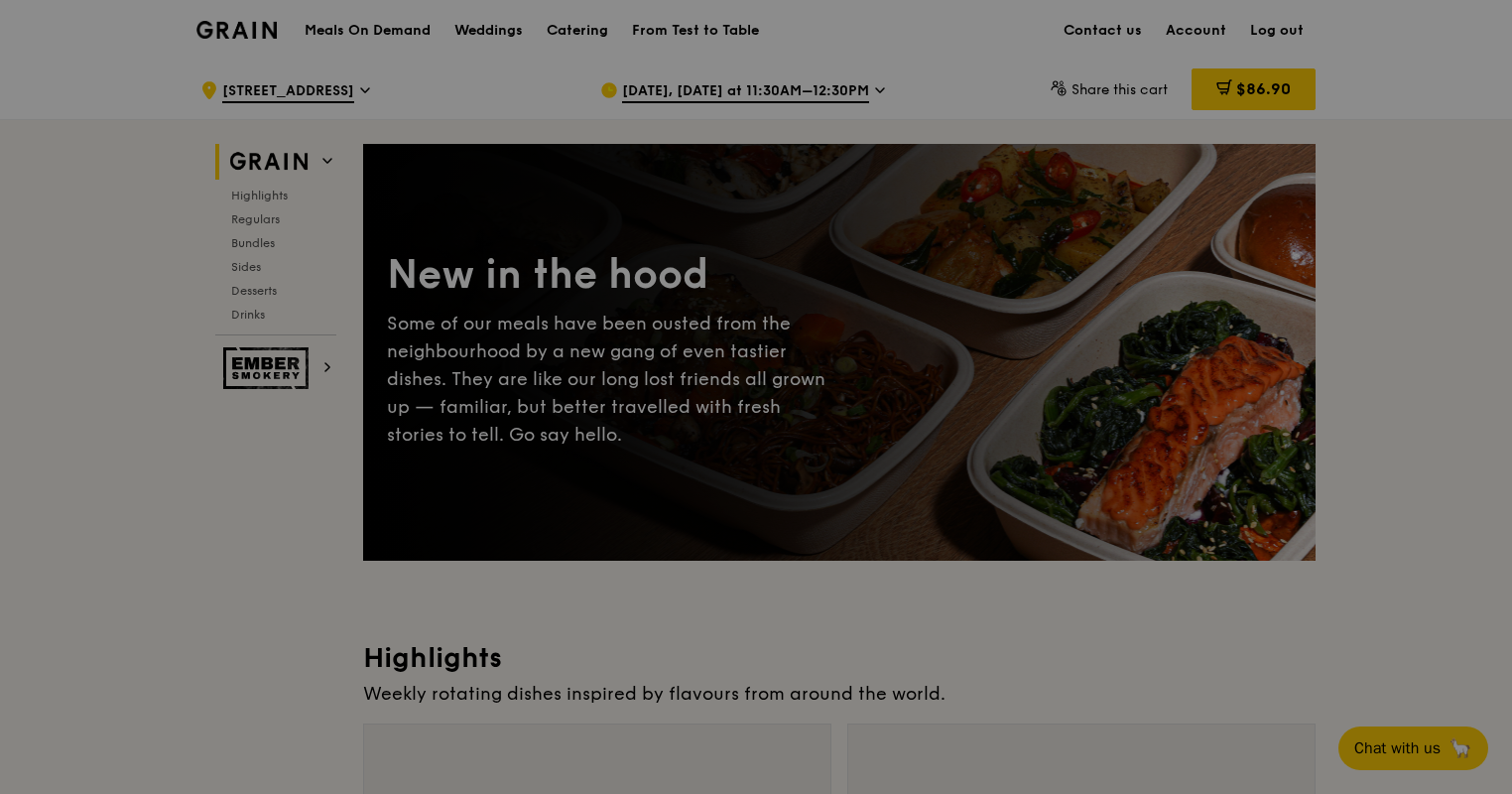 scroll, scrollTop: 0, scrollLeft: 0, axis: both 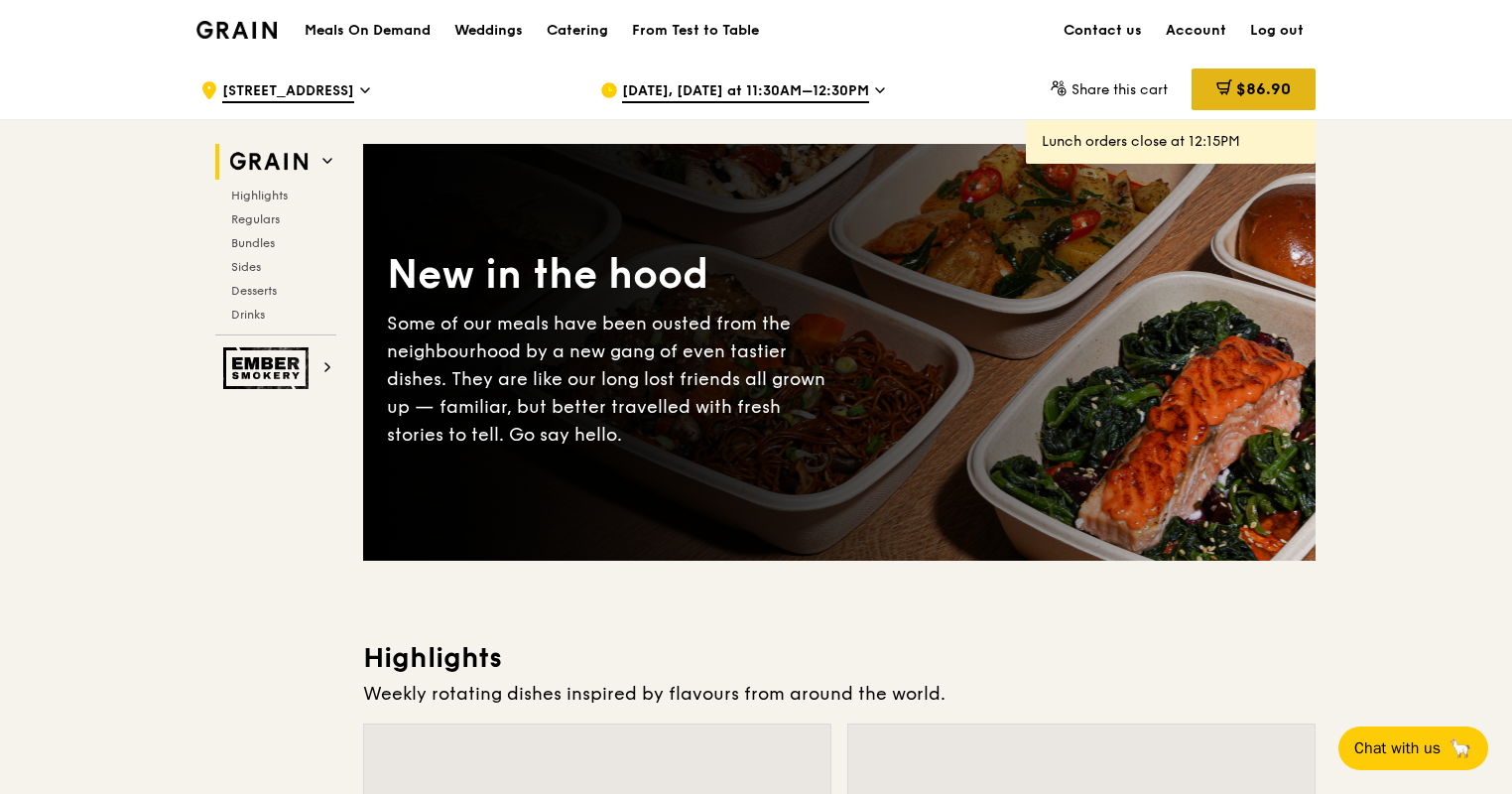 click on "$86.90" at bounding box center [1253, 89] 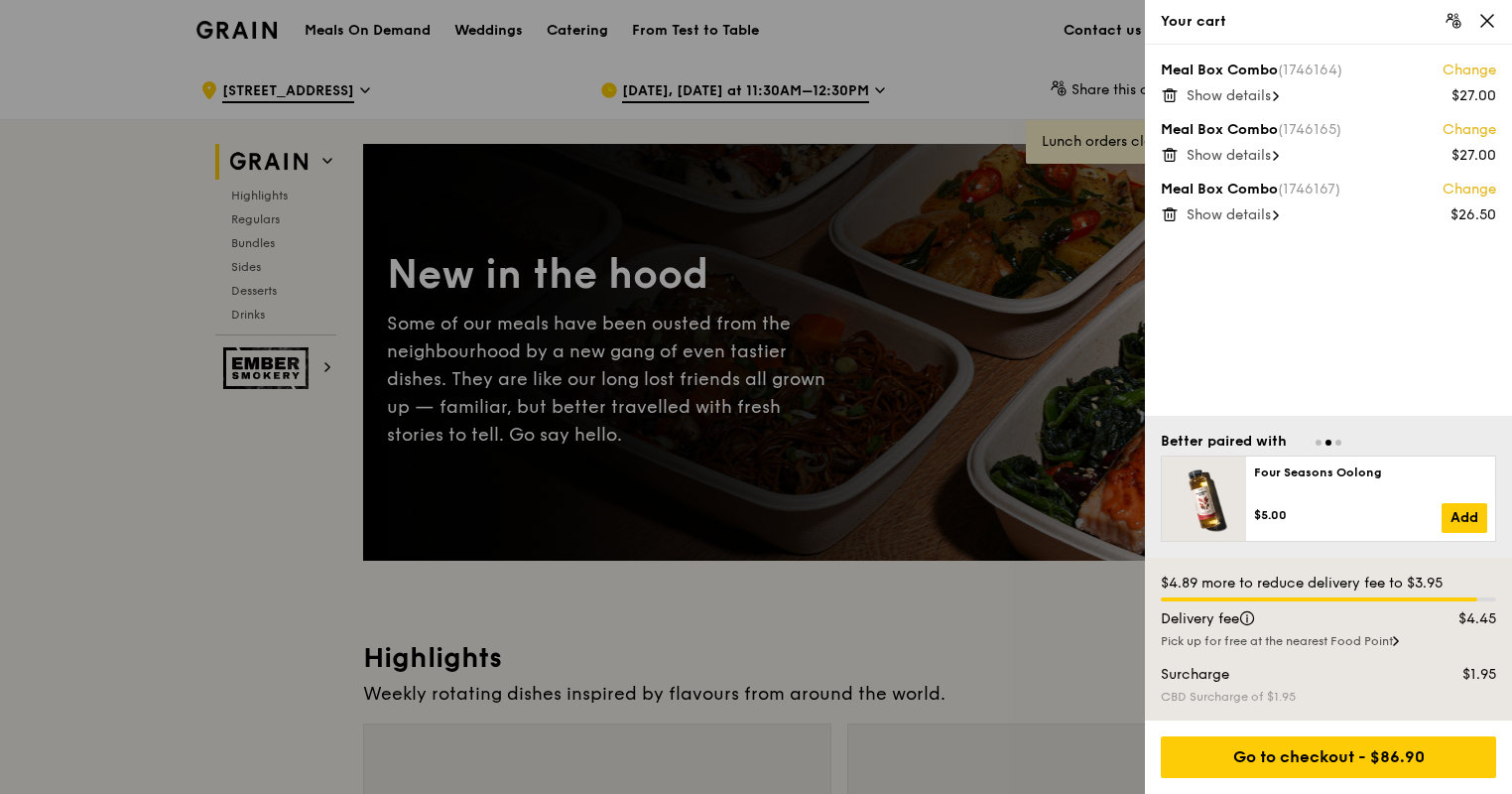 click at bounding box center [756, 397] 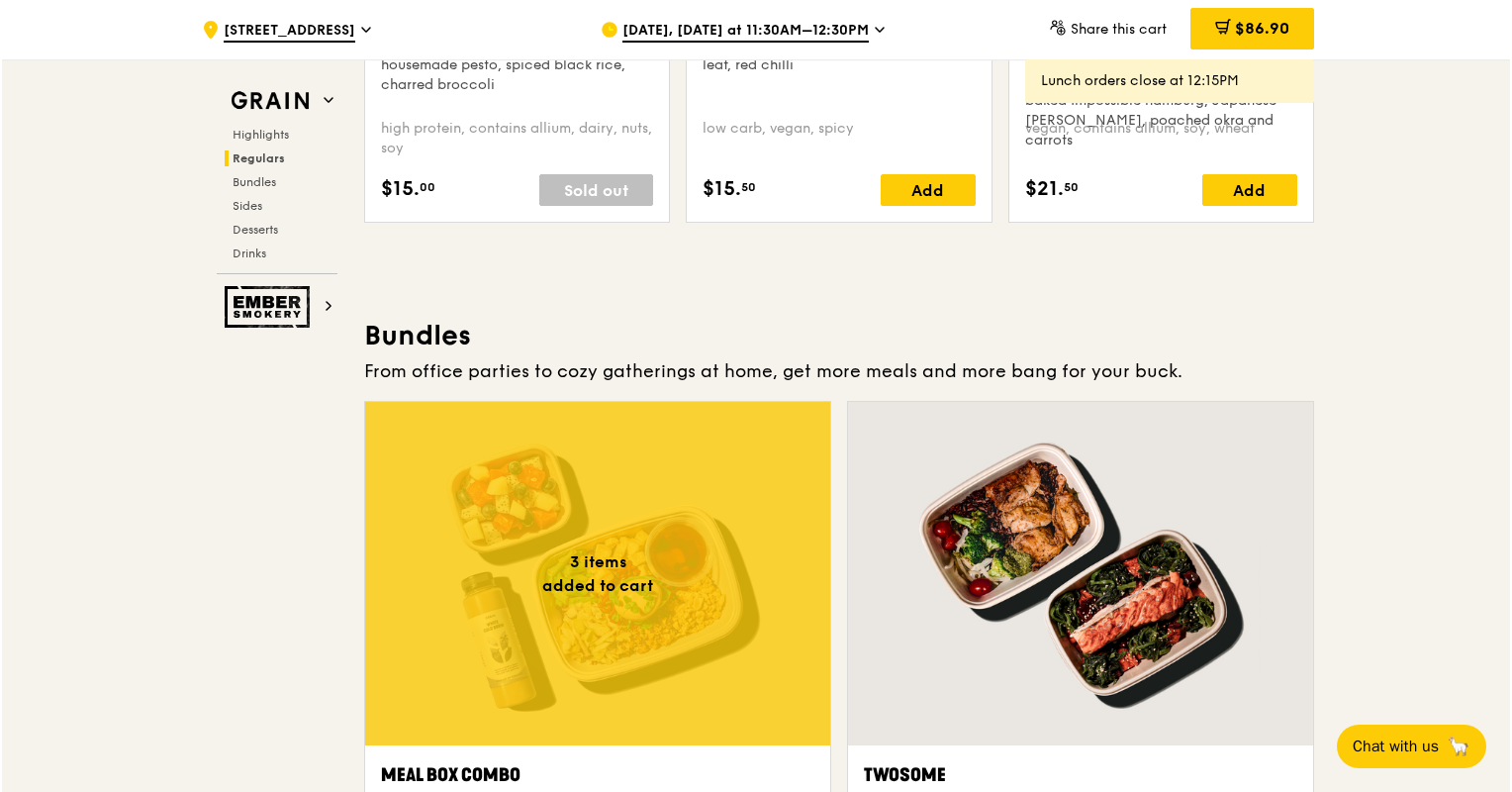 scroll, scrollTop: 2774, scrollLeft: 0, axis: vertical 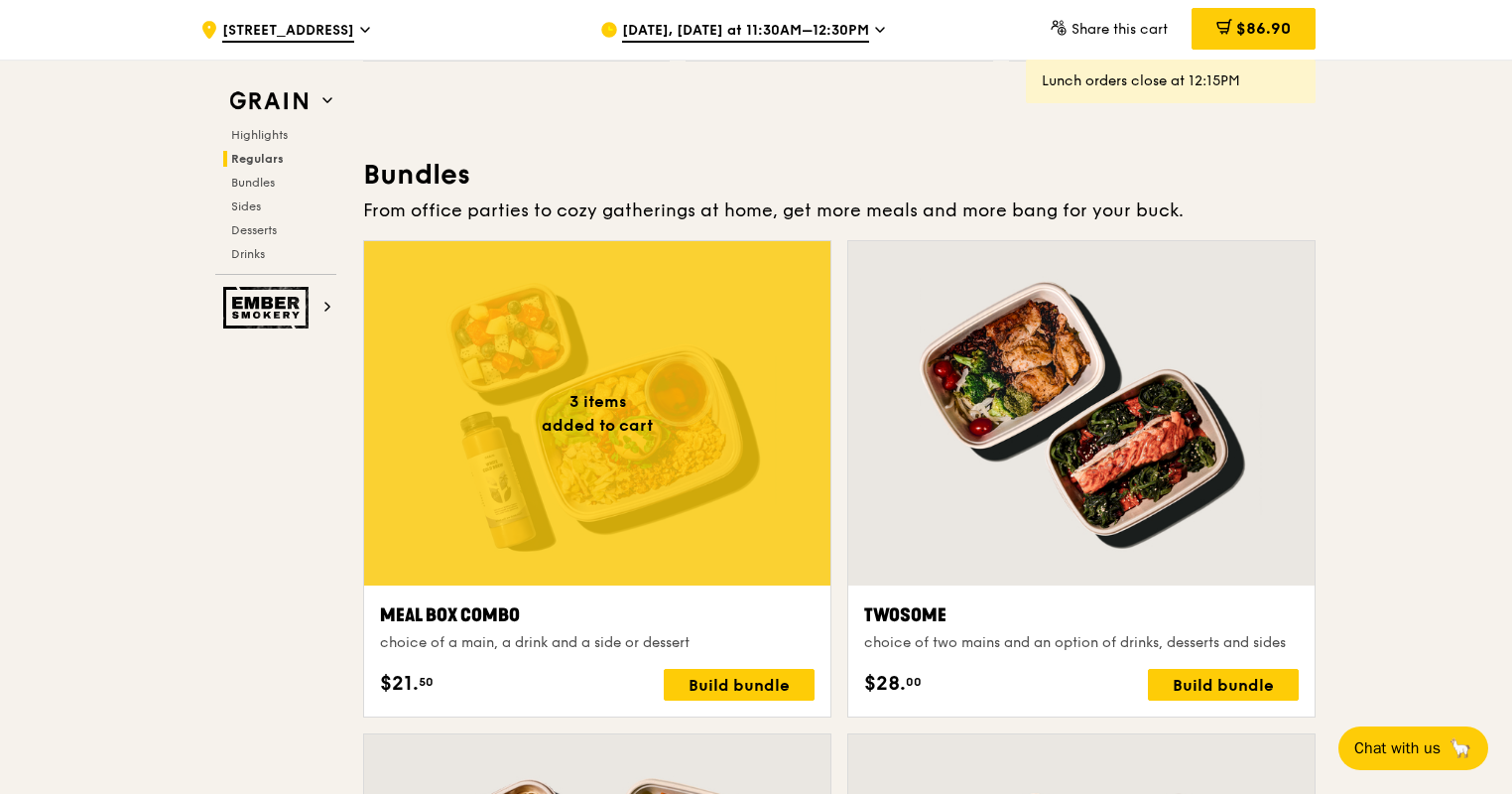 click at bounding box center [597, 413] 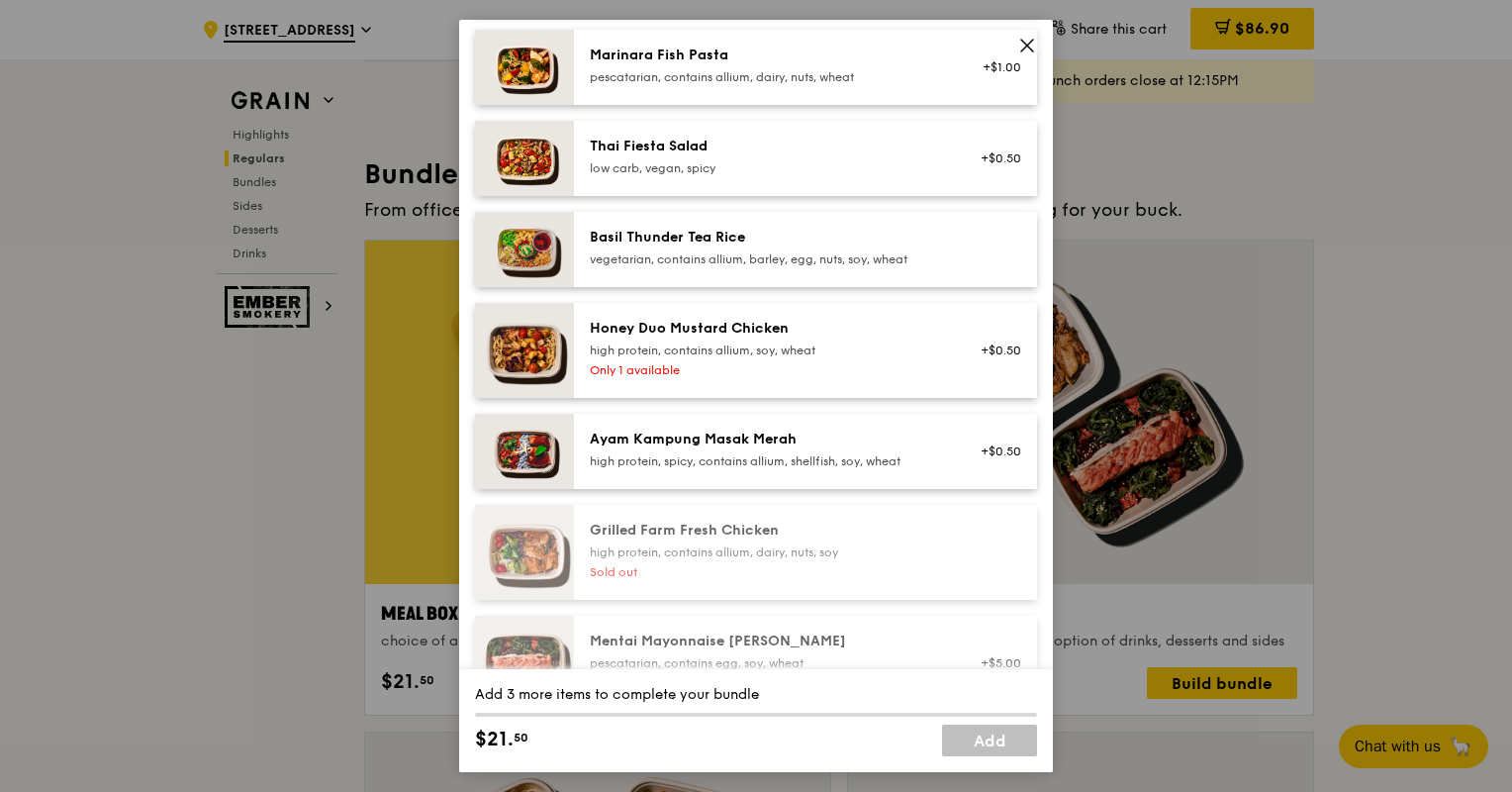 scroll, scrollTop: 297, scrollLeft: 0, axis: vertical 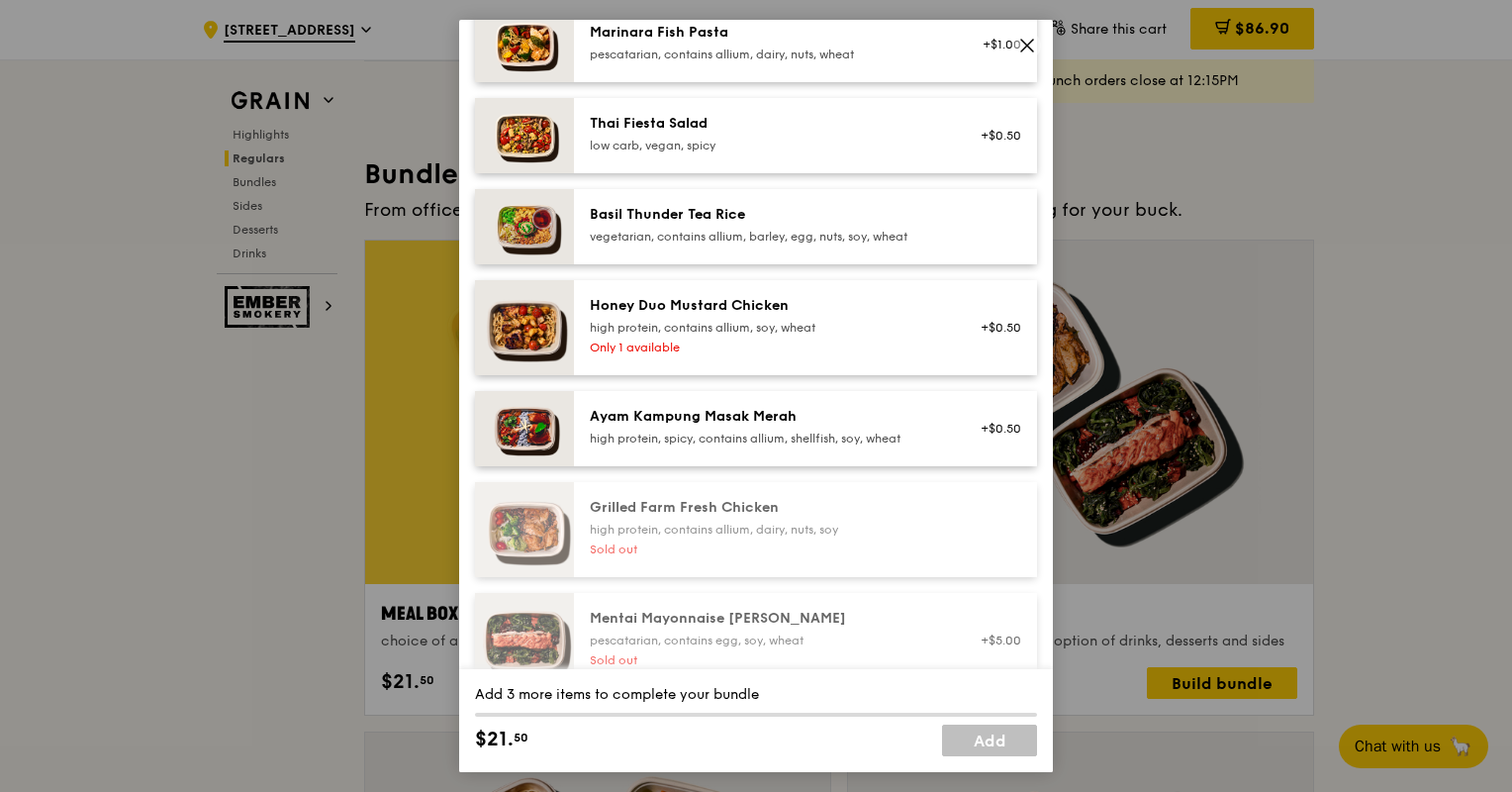 click on "high protein, contains allium, soy, wheat" at bounding box center (767, 328) 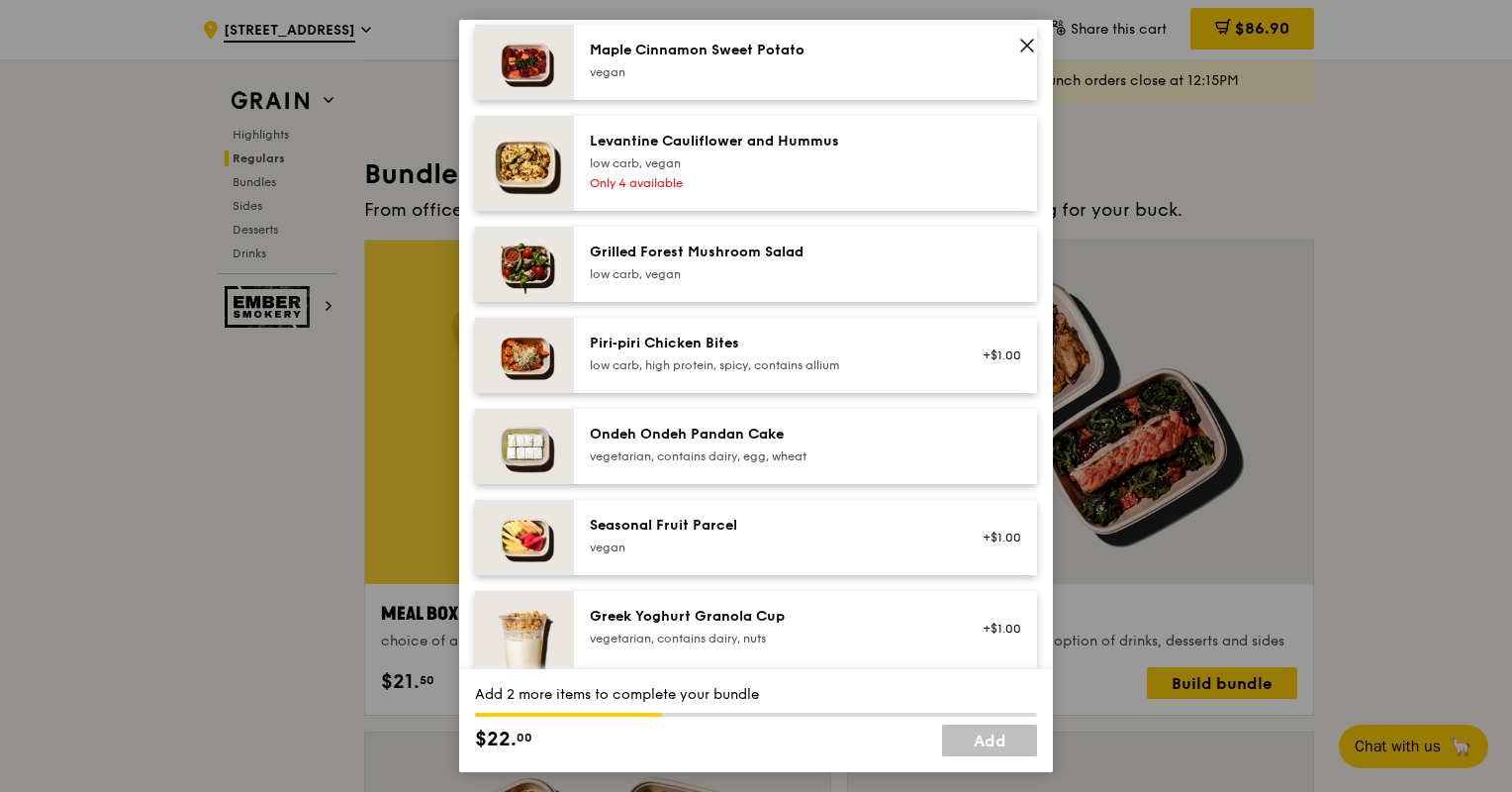 scroll, scrollTop: 1300, scrollLeft: 0, axis: vertical 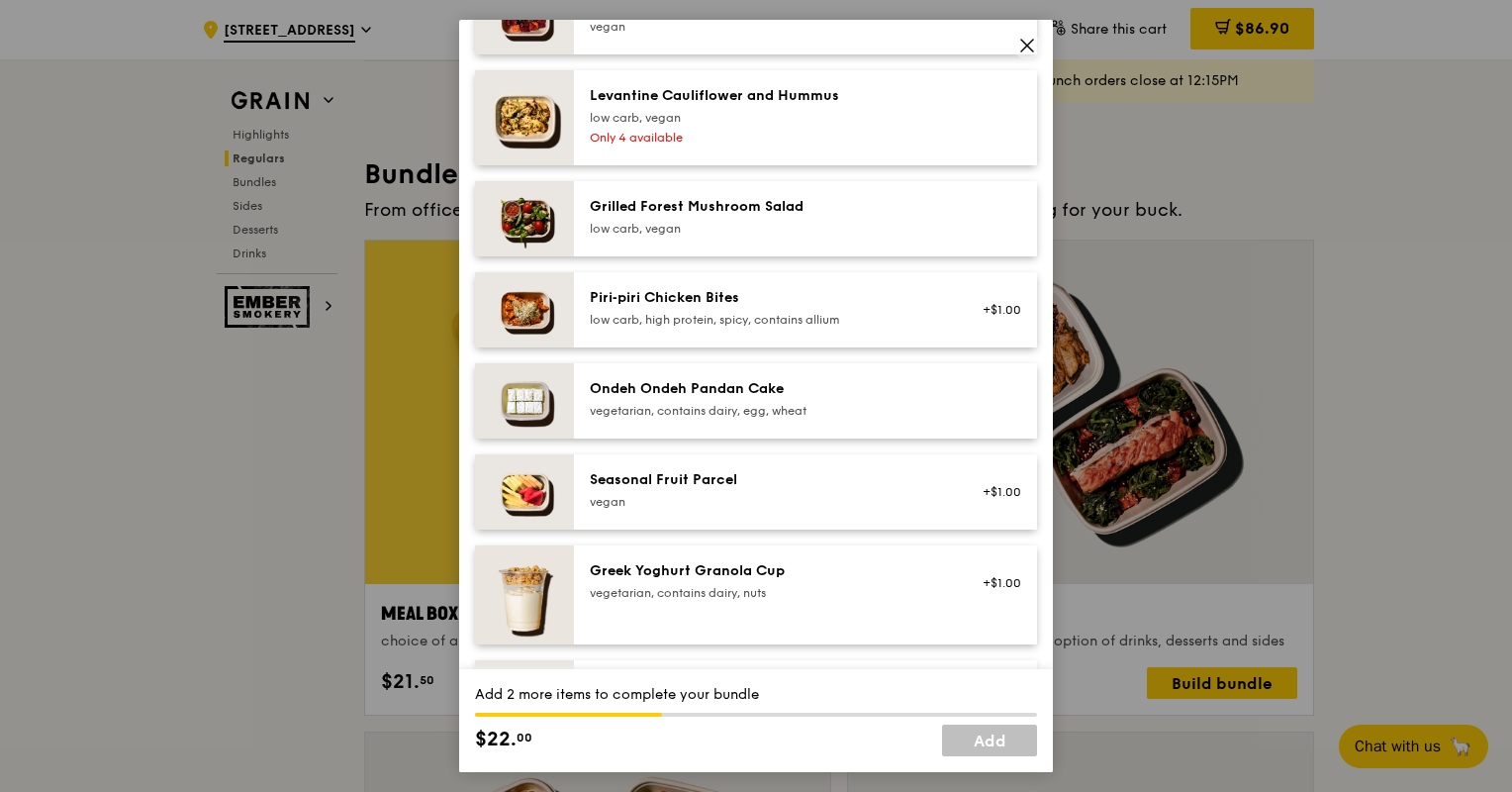 drag, startPoint x: 788, startPoint y: 500, endPoint x: 788, endPoint y: 487, distance: 13 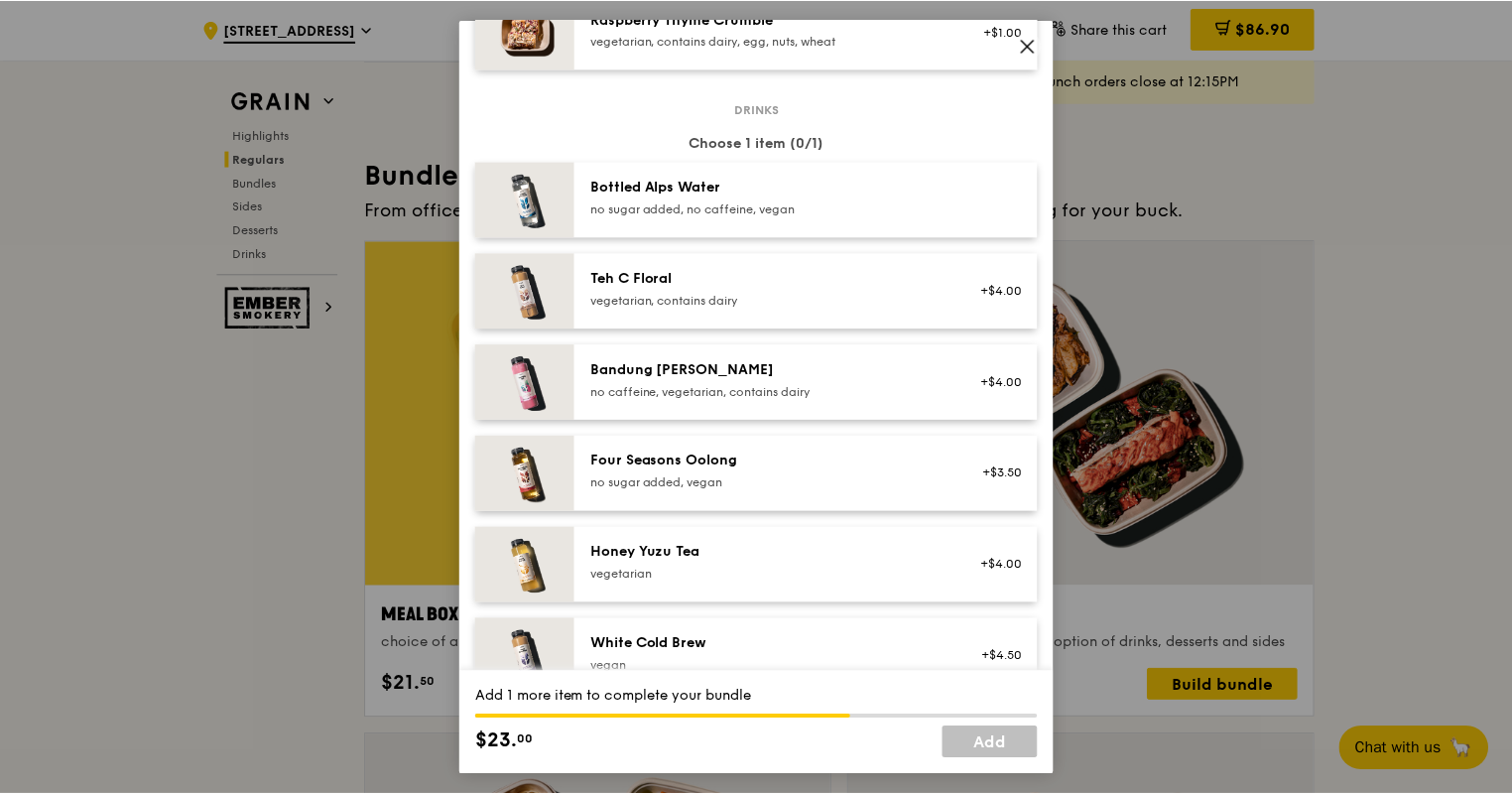 scroll, scrollTop: 2106, scrollLeft: 0, axis: vertical 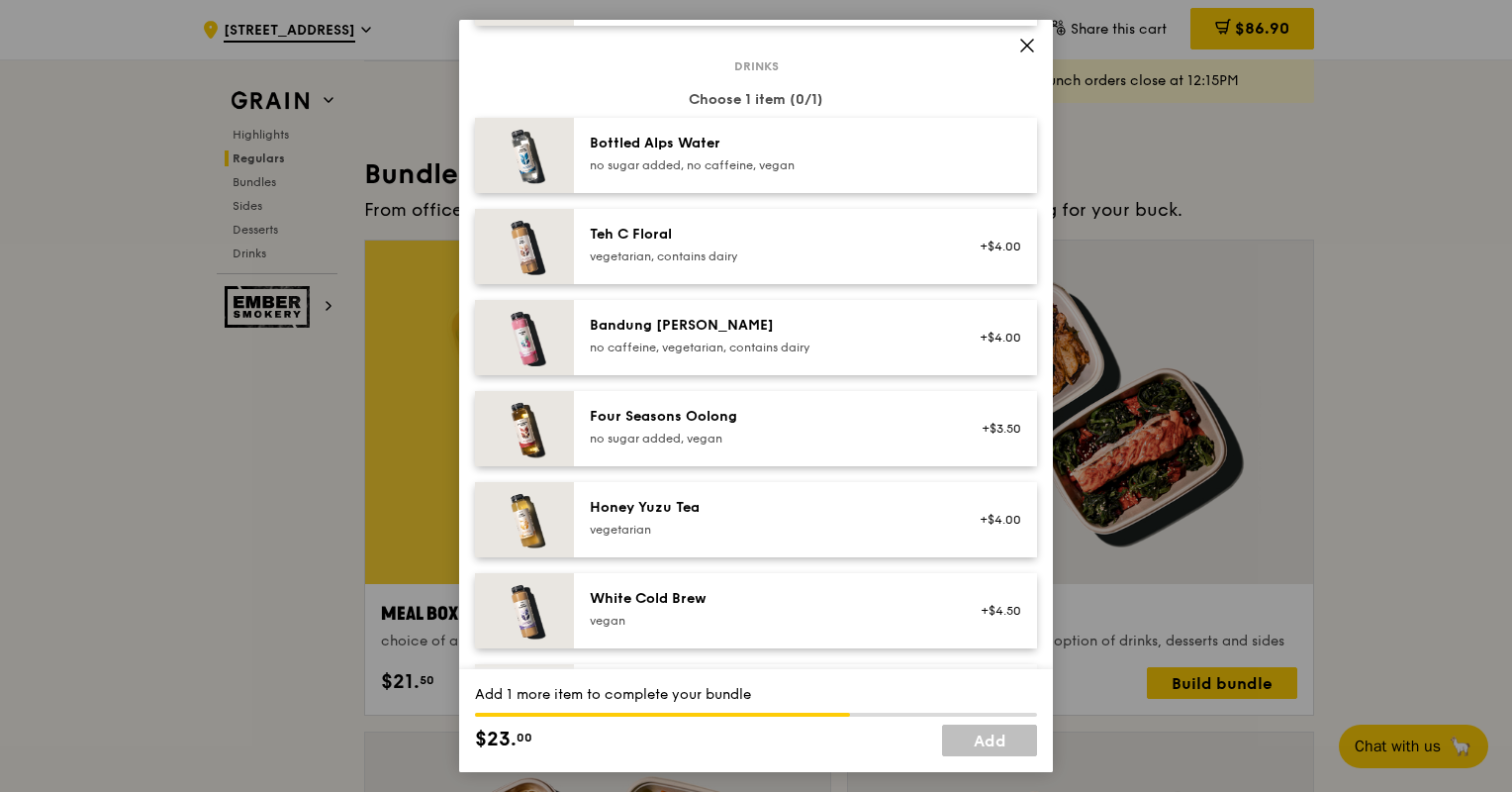 click on "Four Seasons Oolong" at bounding box center [767, 417] 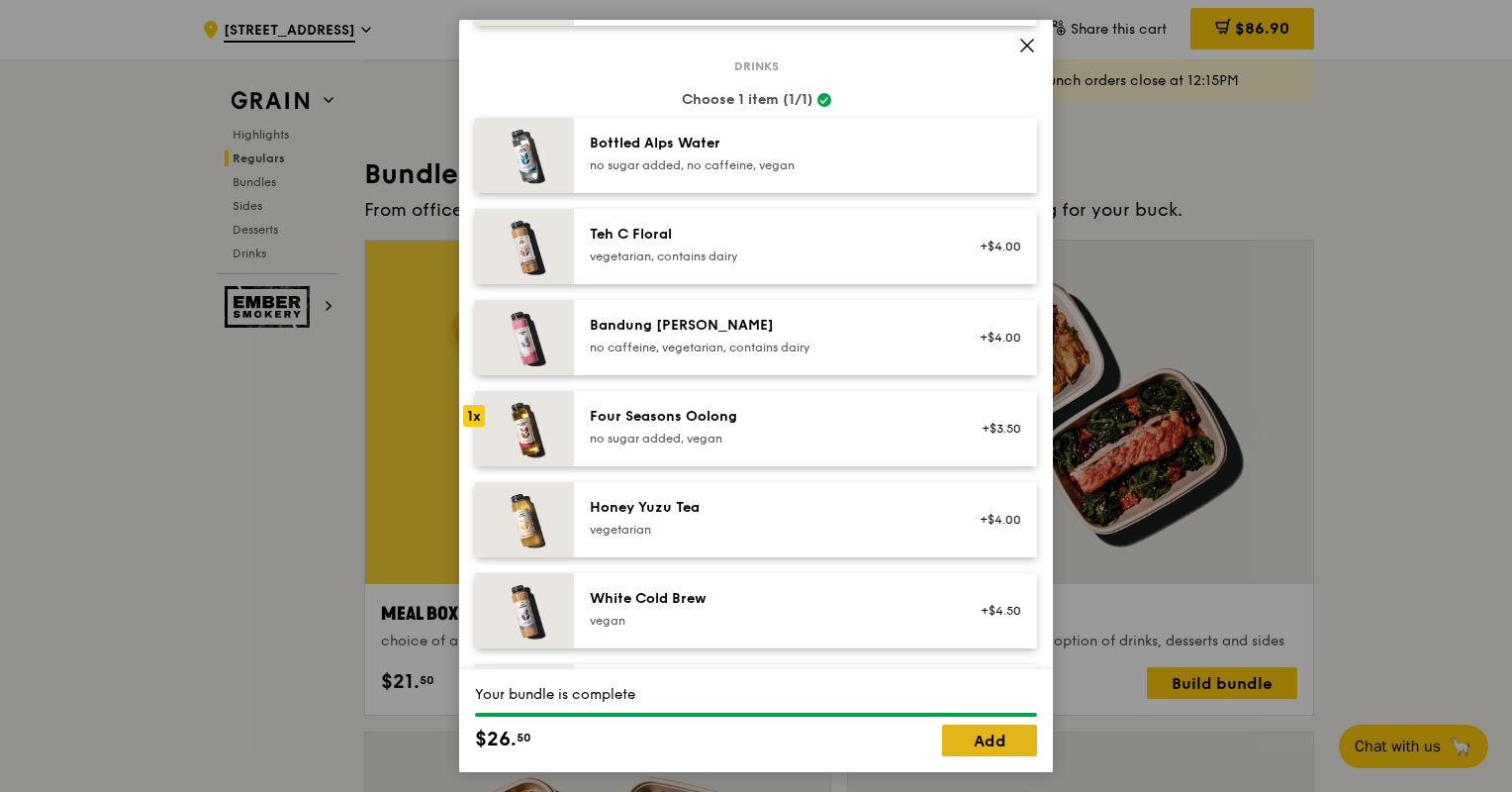 click on "Add" at bounding box center [990, 741] 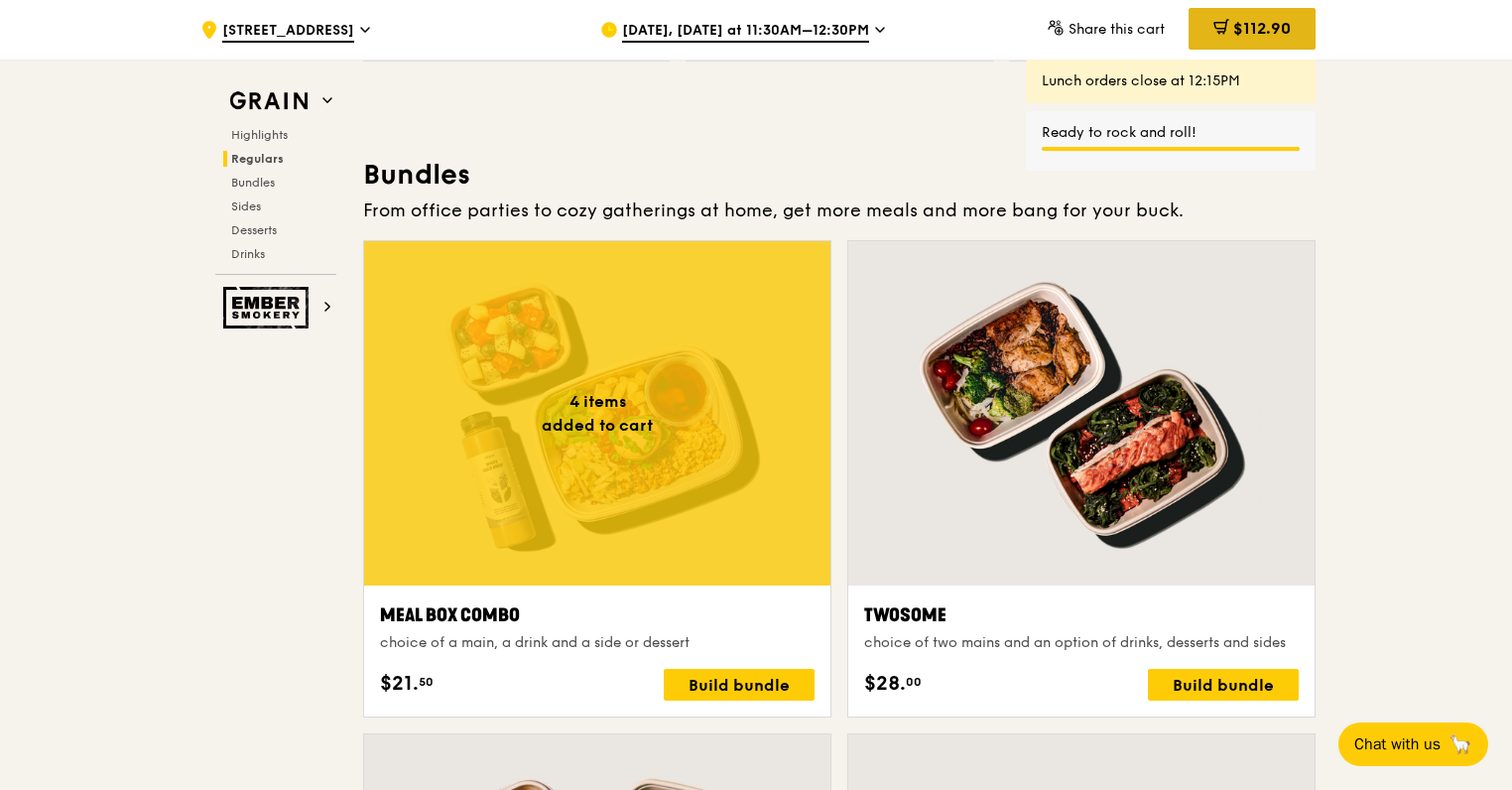 click on "$112.90" at bounding box center [1262, 28] 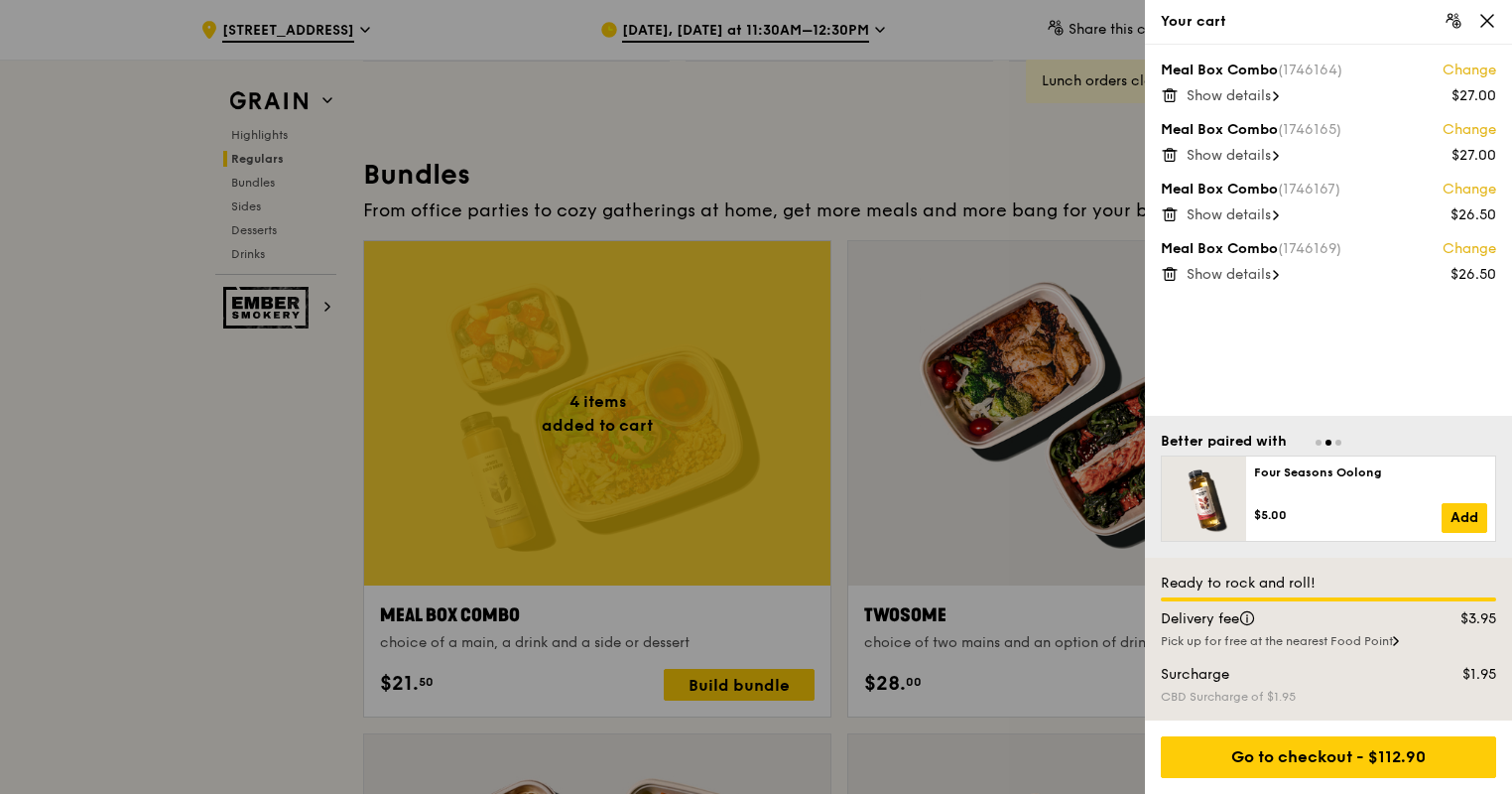 click on "Show details" at bounding box center [1228, 95] 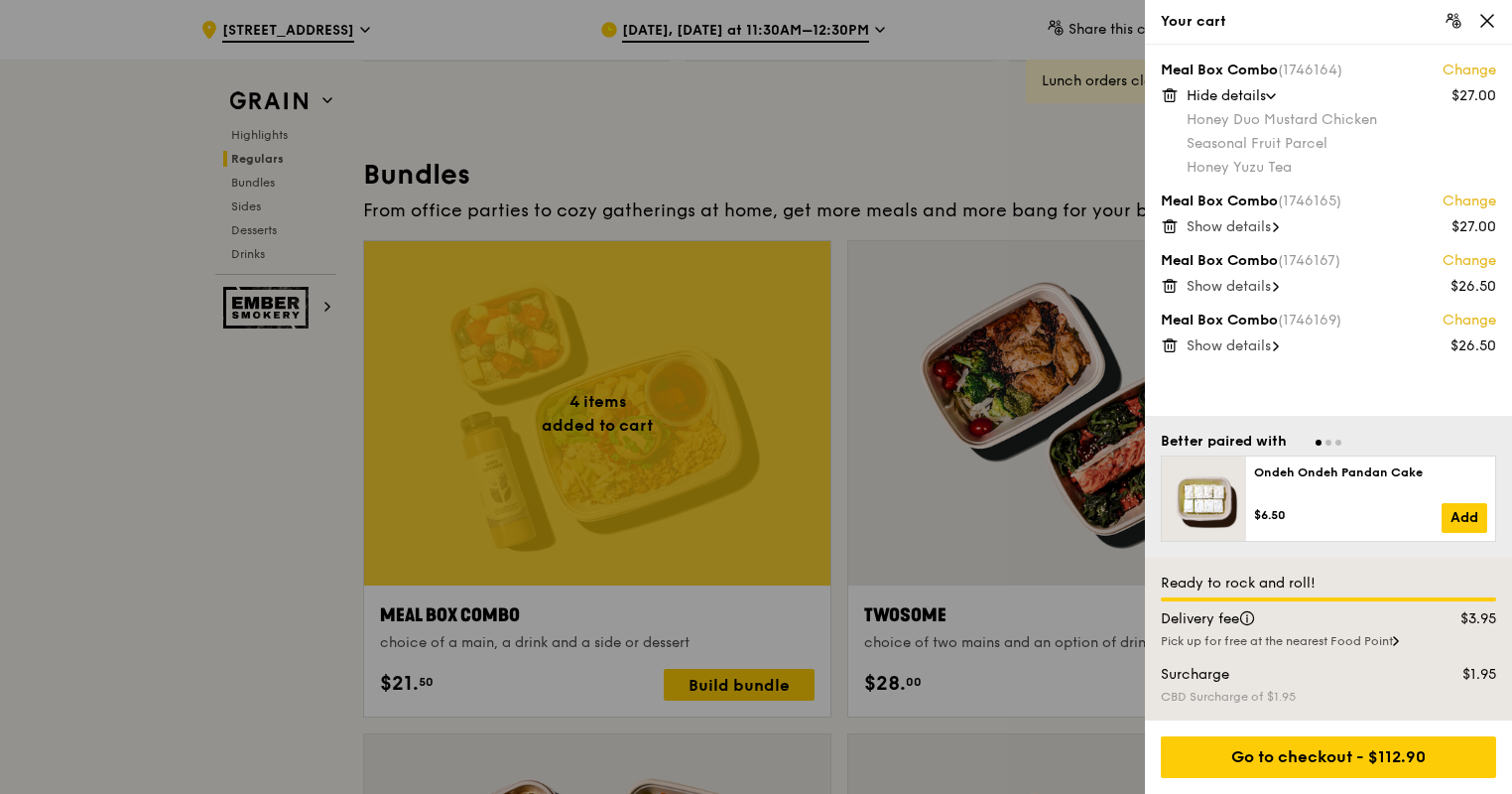 click on "Show details" at bounding box center [1228, 226] 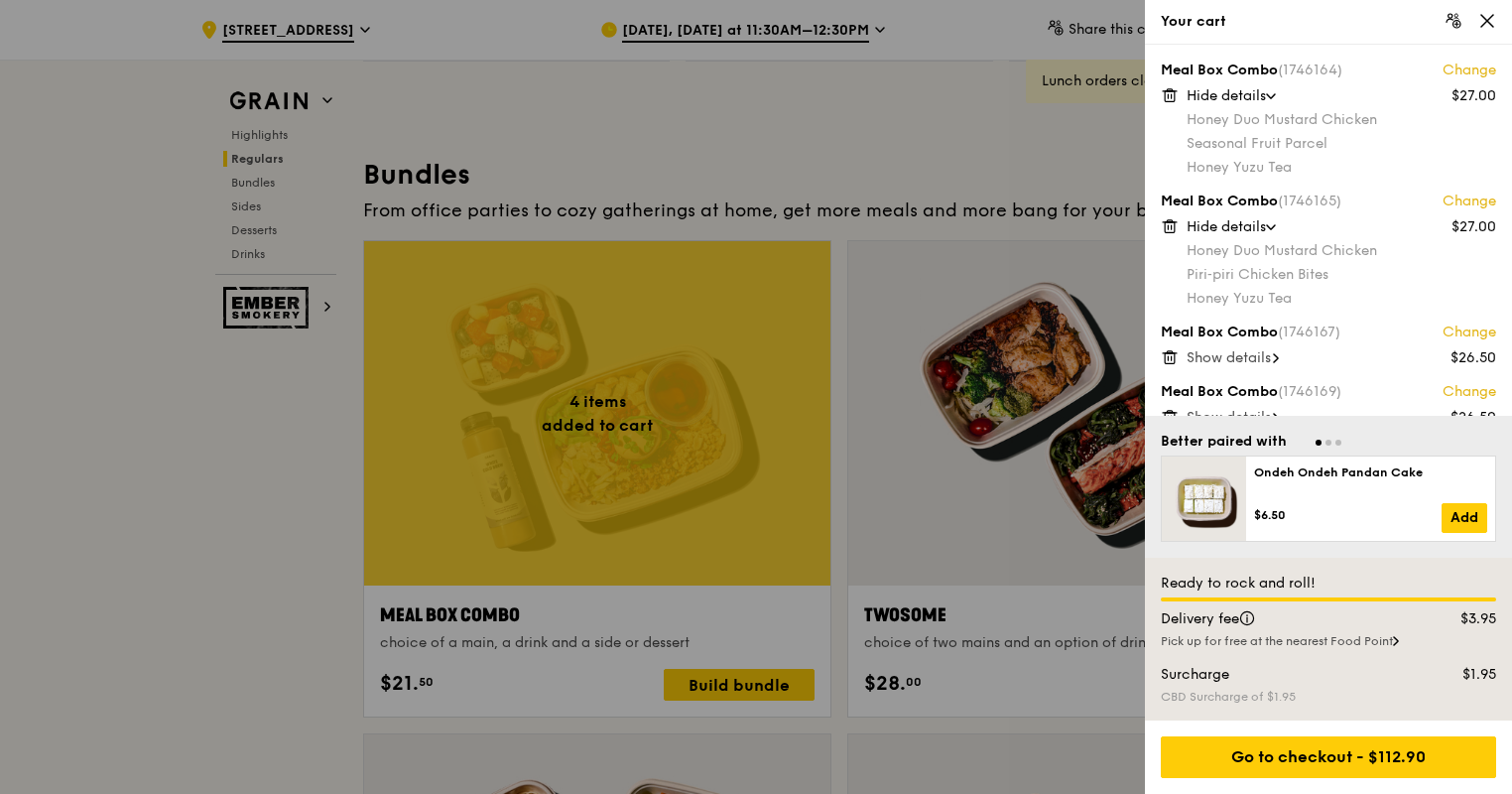 scroll, scrollTop: 25, scrollLeft: 0, axis: vertical 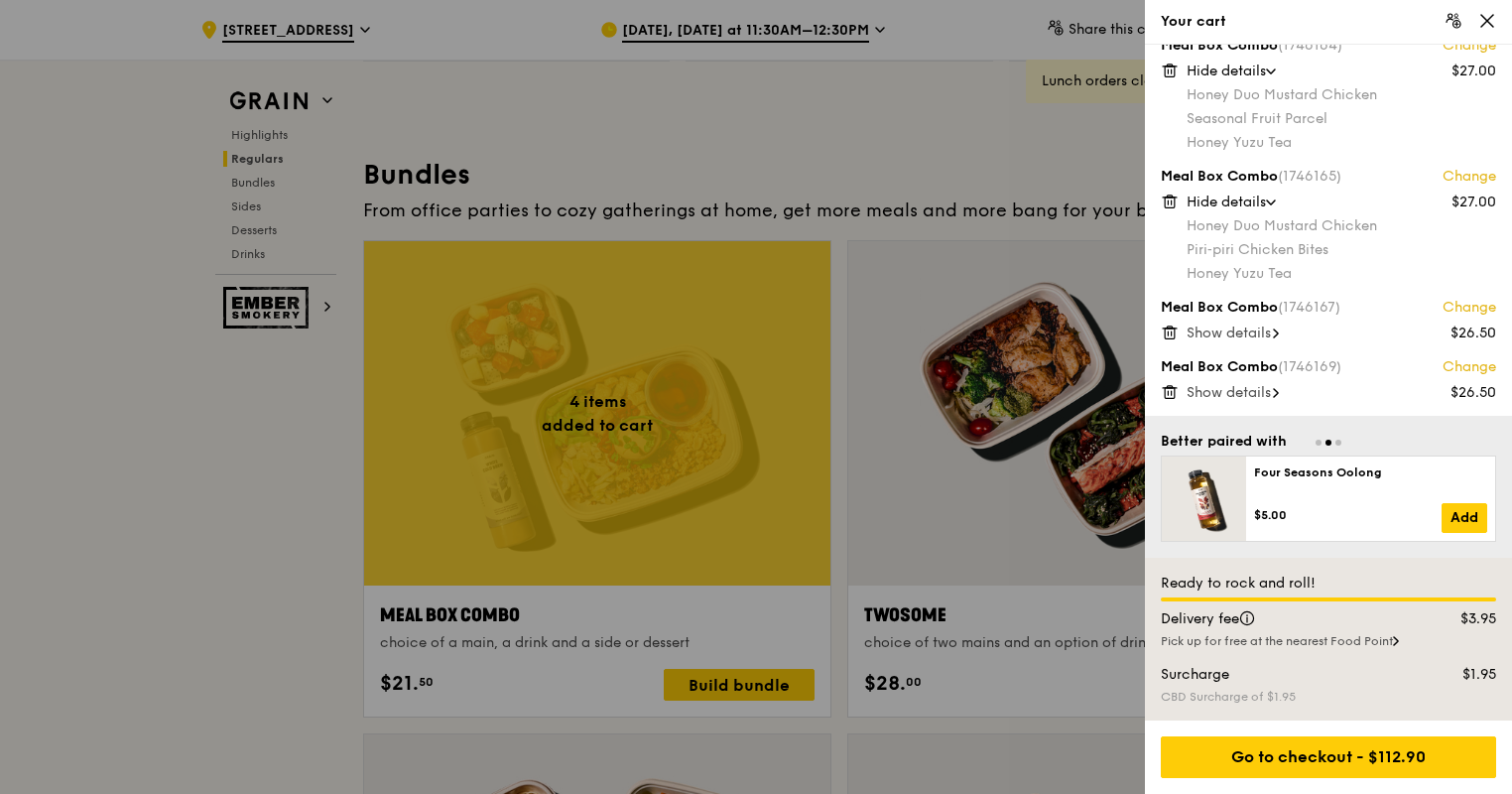 click on "Show details" at bounding box center (1228, 332) 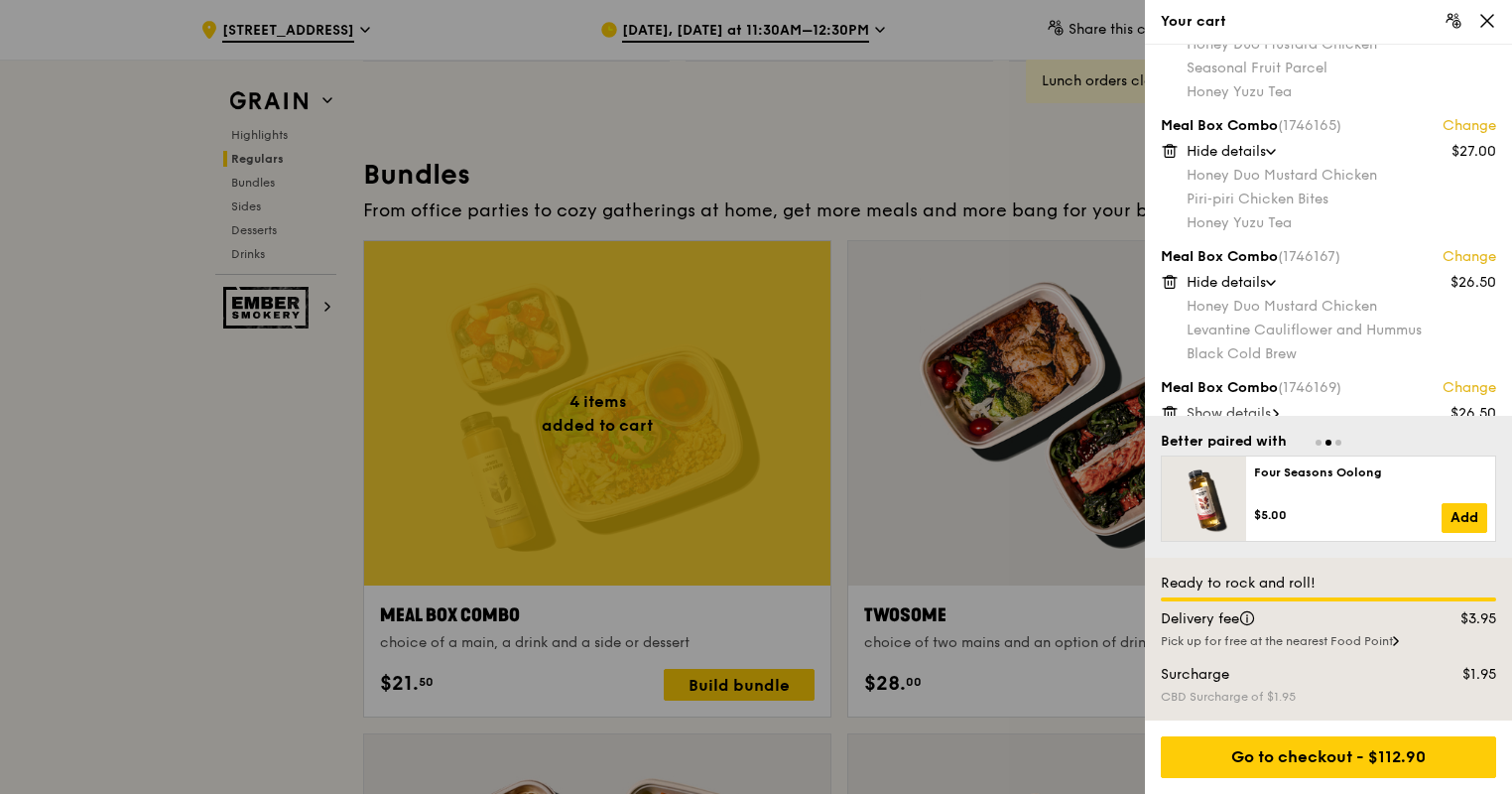 scroll, scrollTop: 96, scrollLeft: 0, axis: vertical 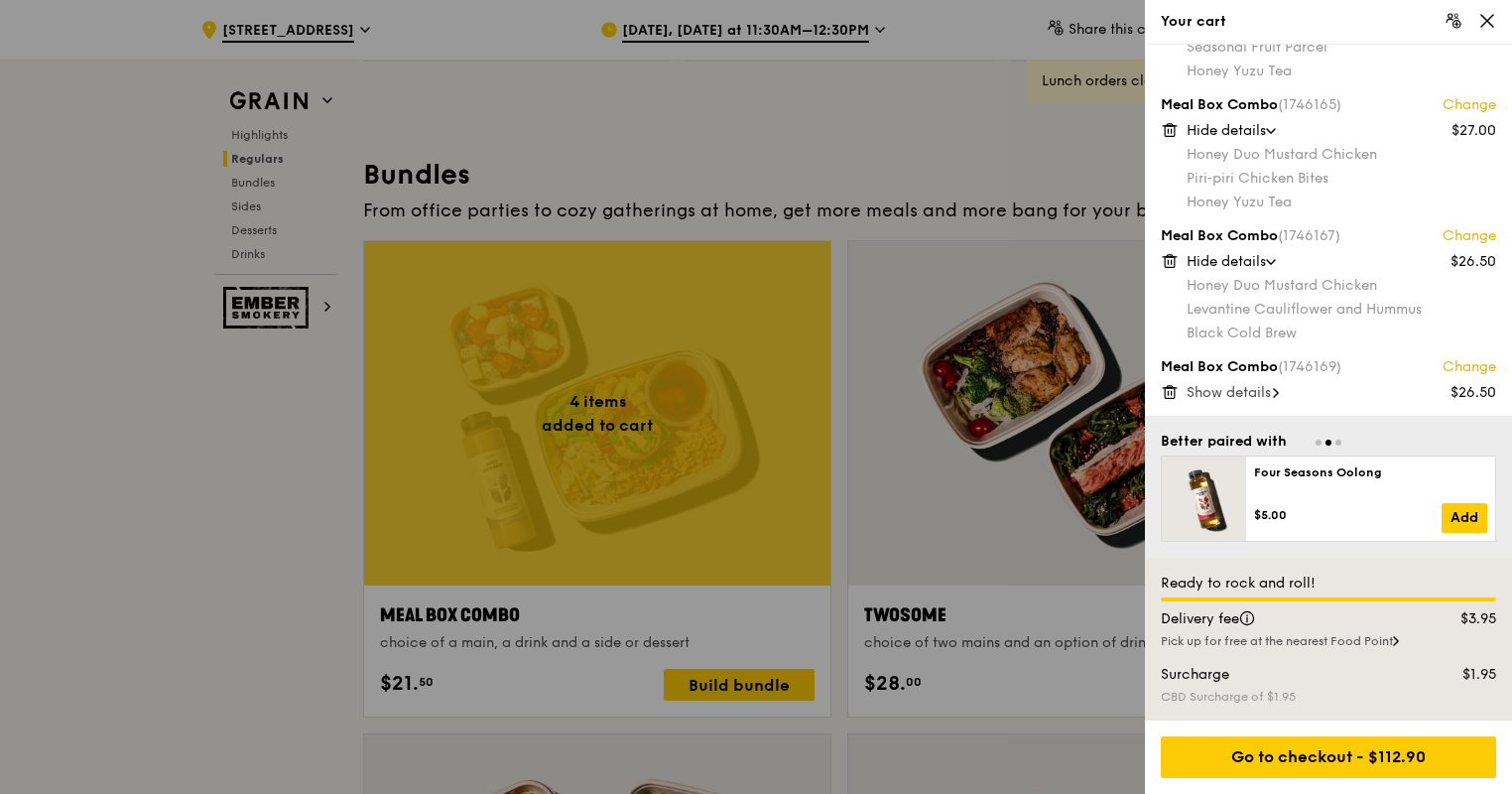 click on "Show details" at bounding box center (1228, 392) 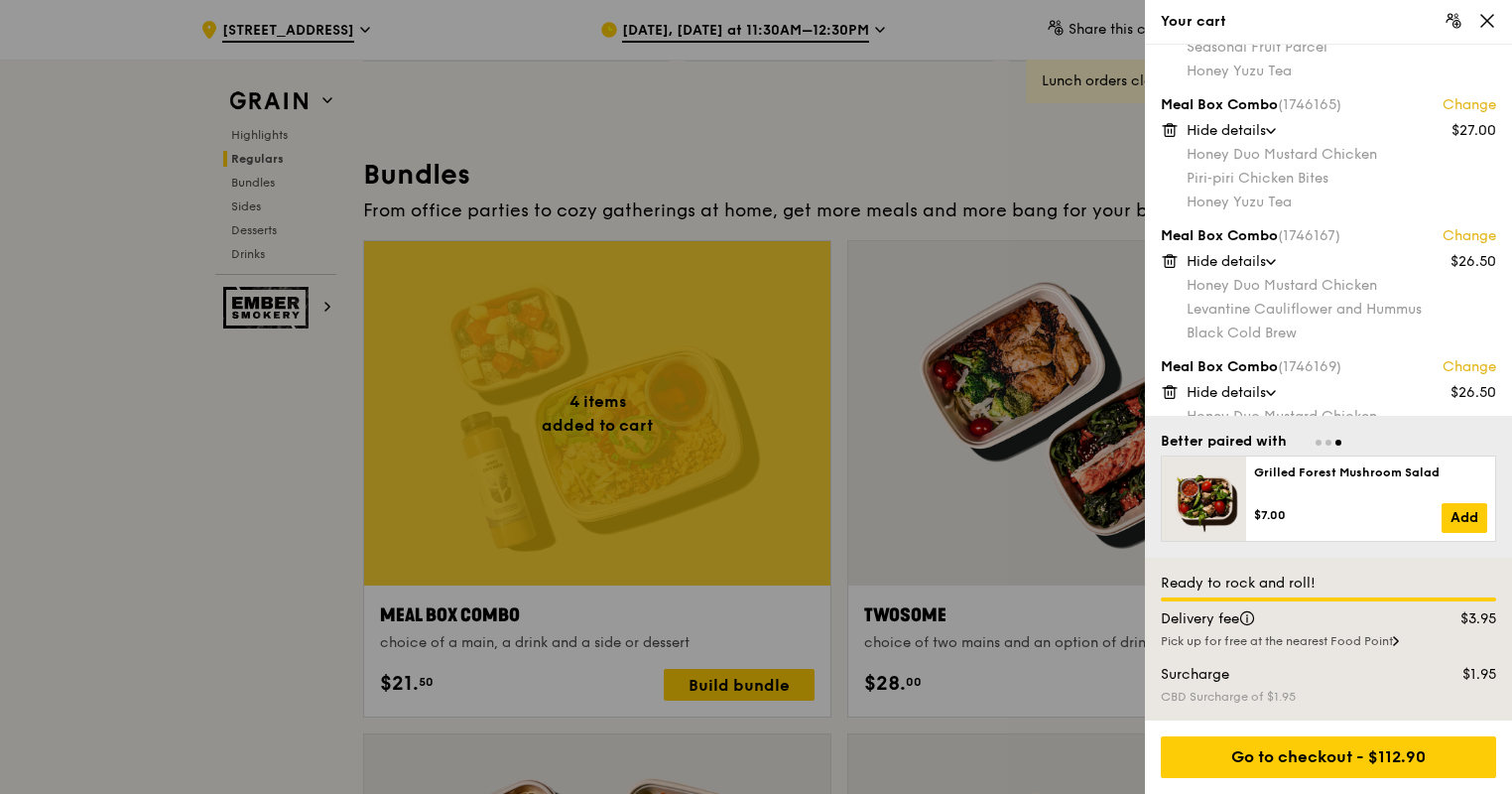 scroll, scrollTop: 168, scrollLeft: 0, axis: vertical 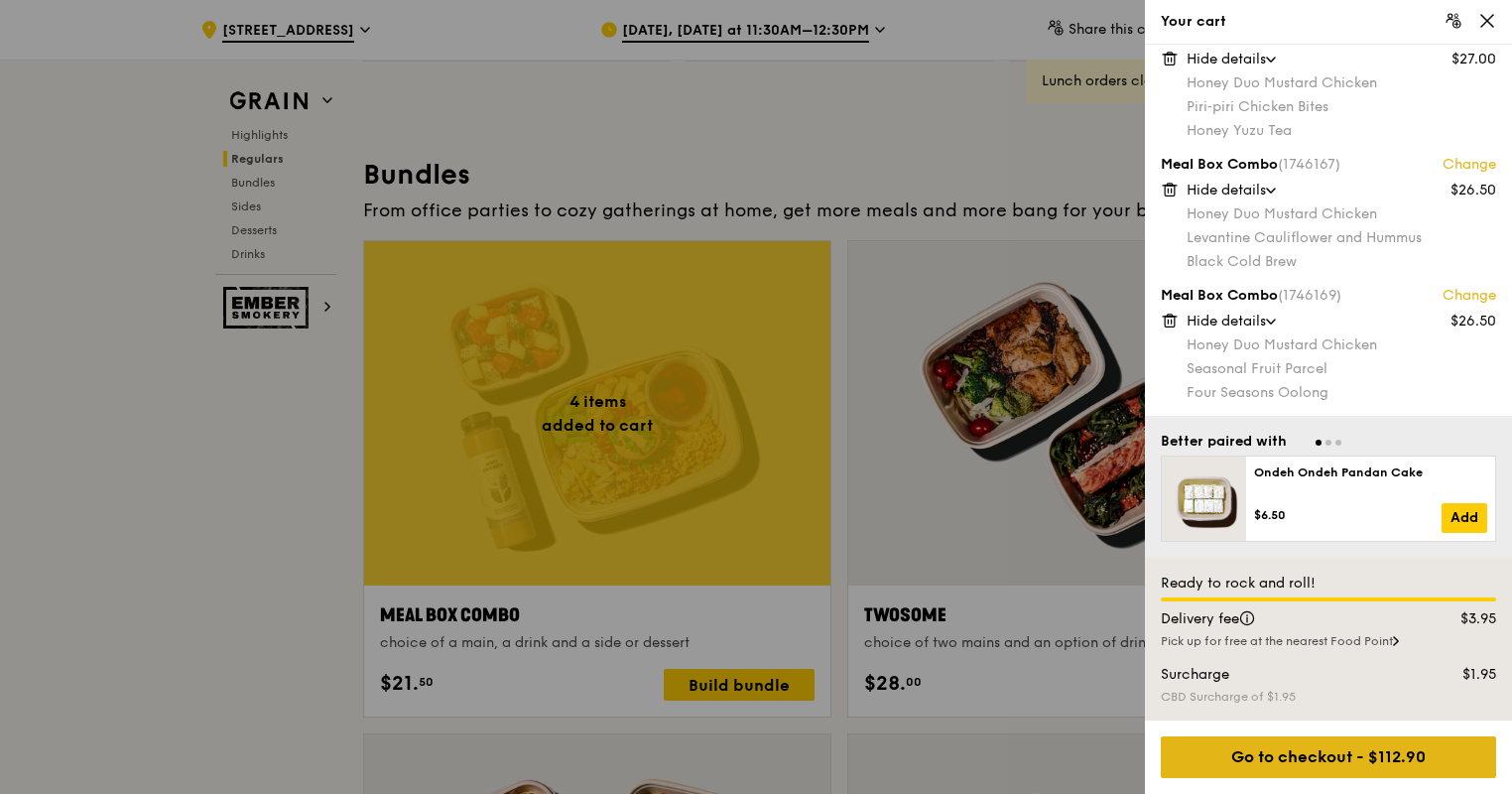 click on "Go to checkout - $112.90" at bounding box center (1328, 757) 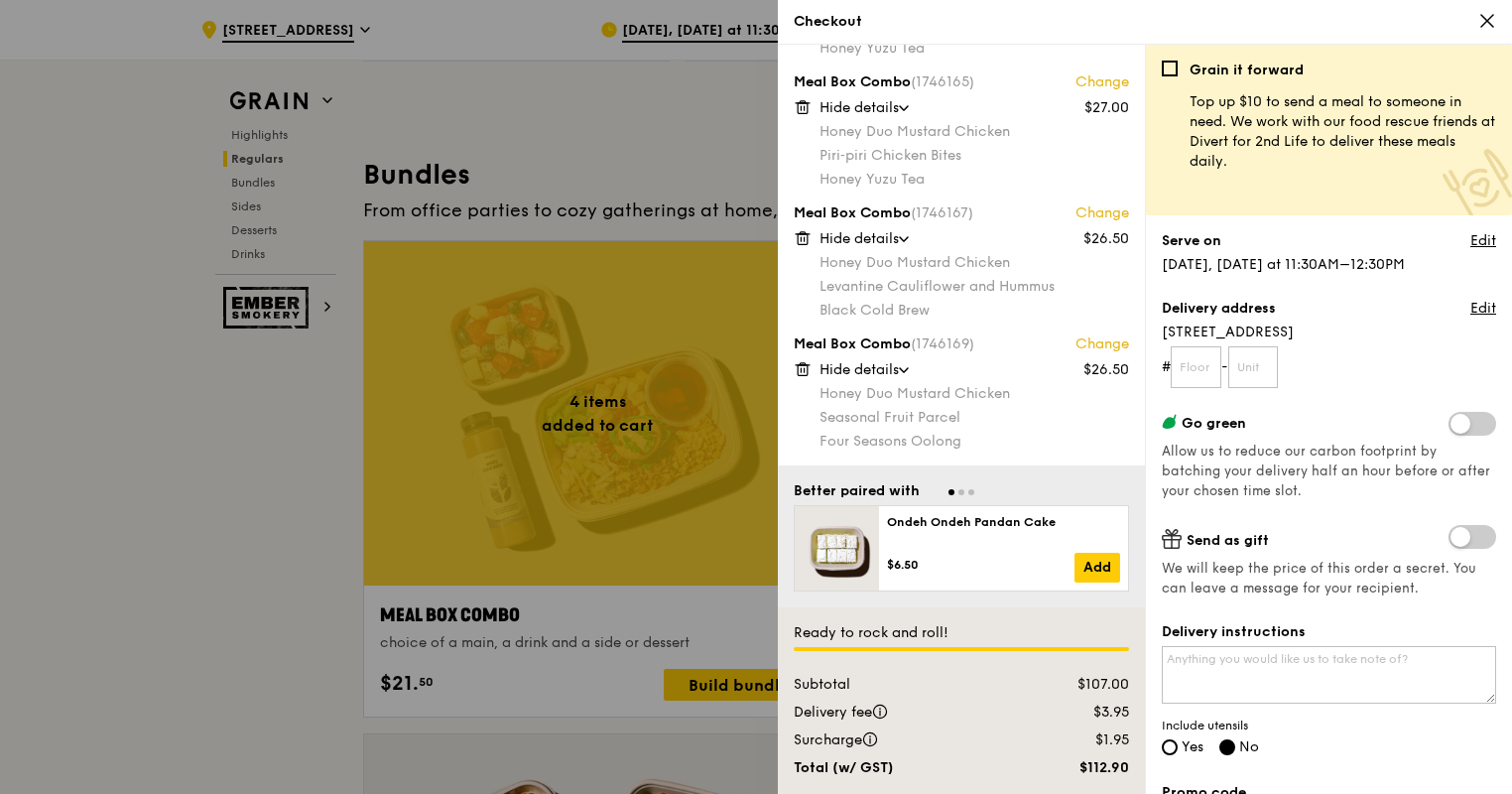 scroll, scrollTop: 119, scrollLeft: 0, axis: vertical 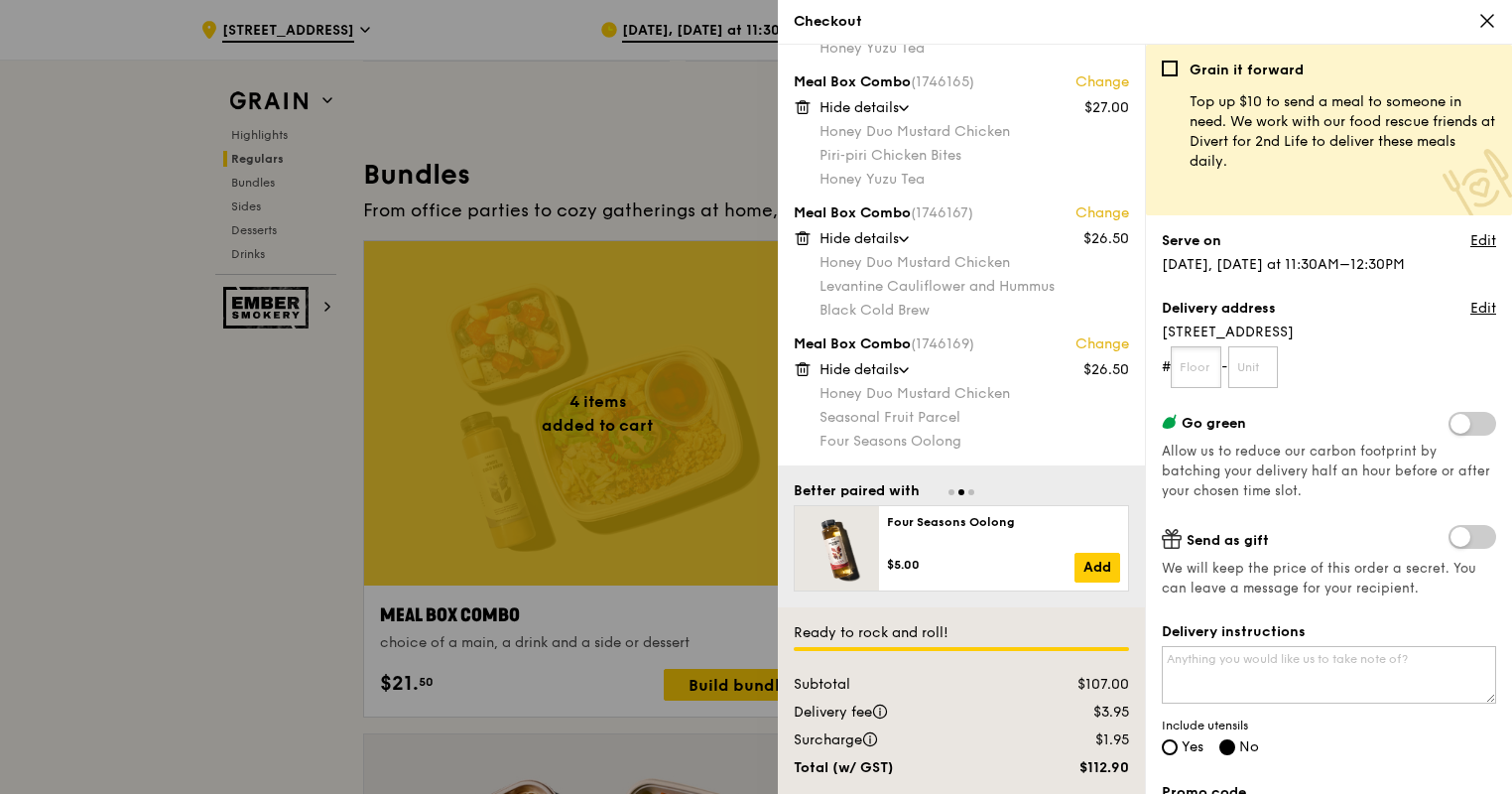 click at bounding box center (1196, 367) 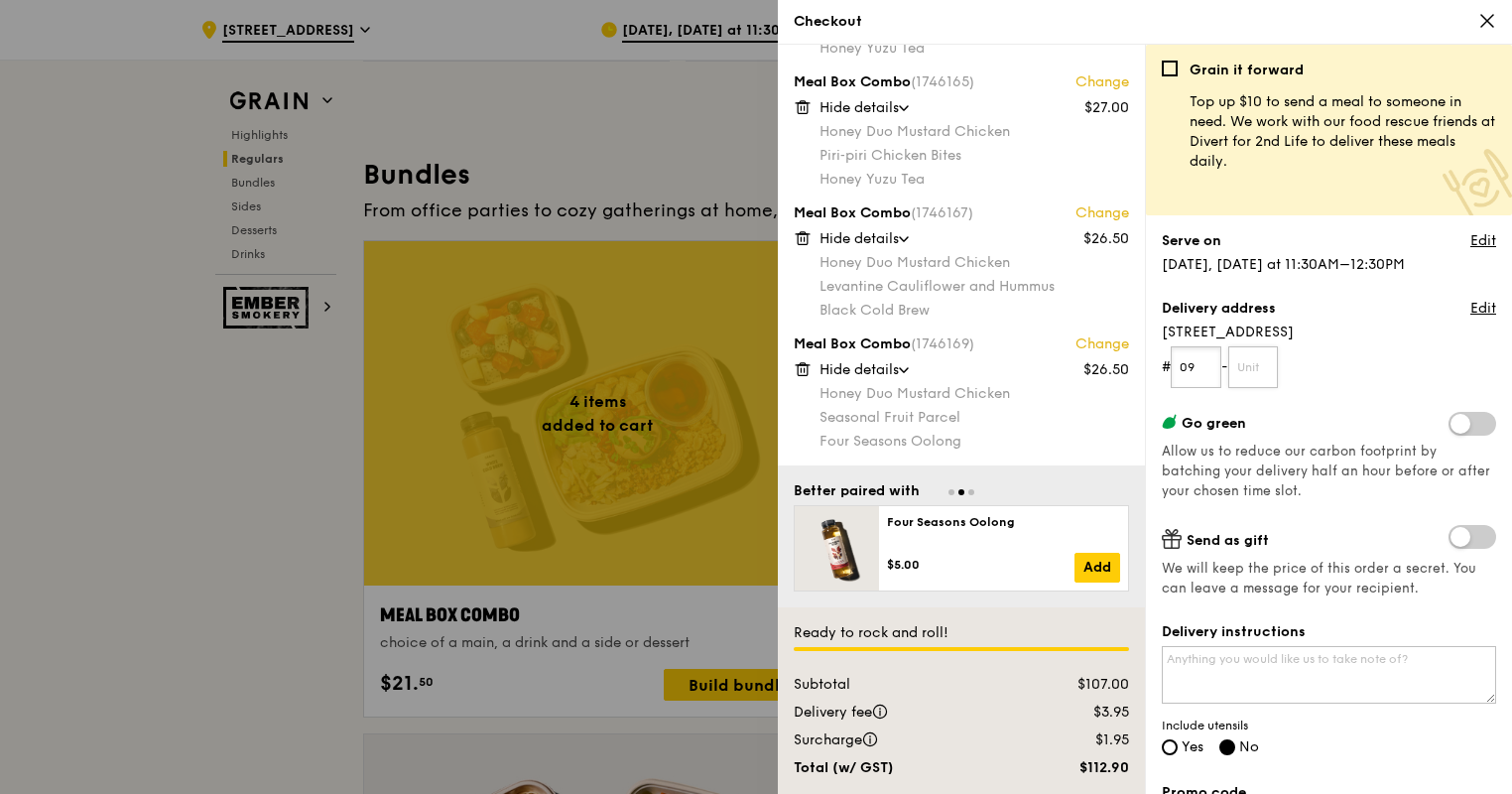 type on "09" 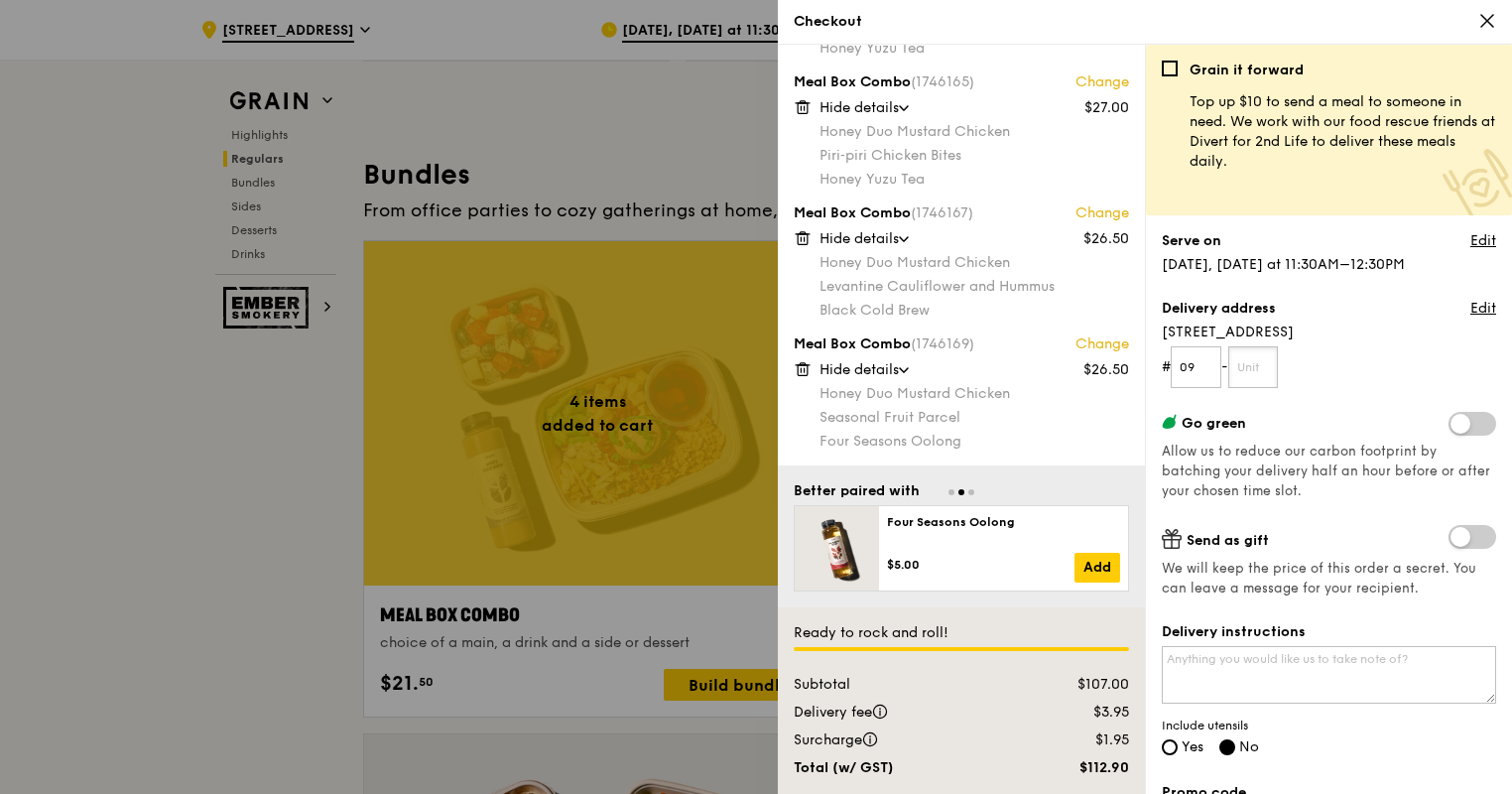 click at bounding box center (1253, 367) 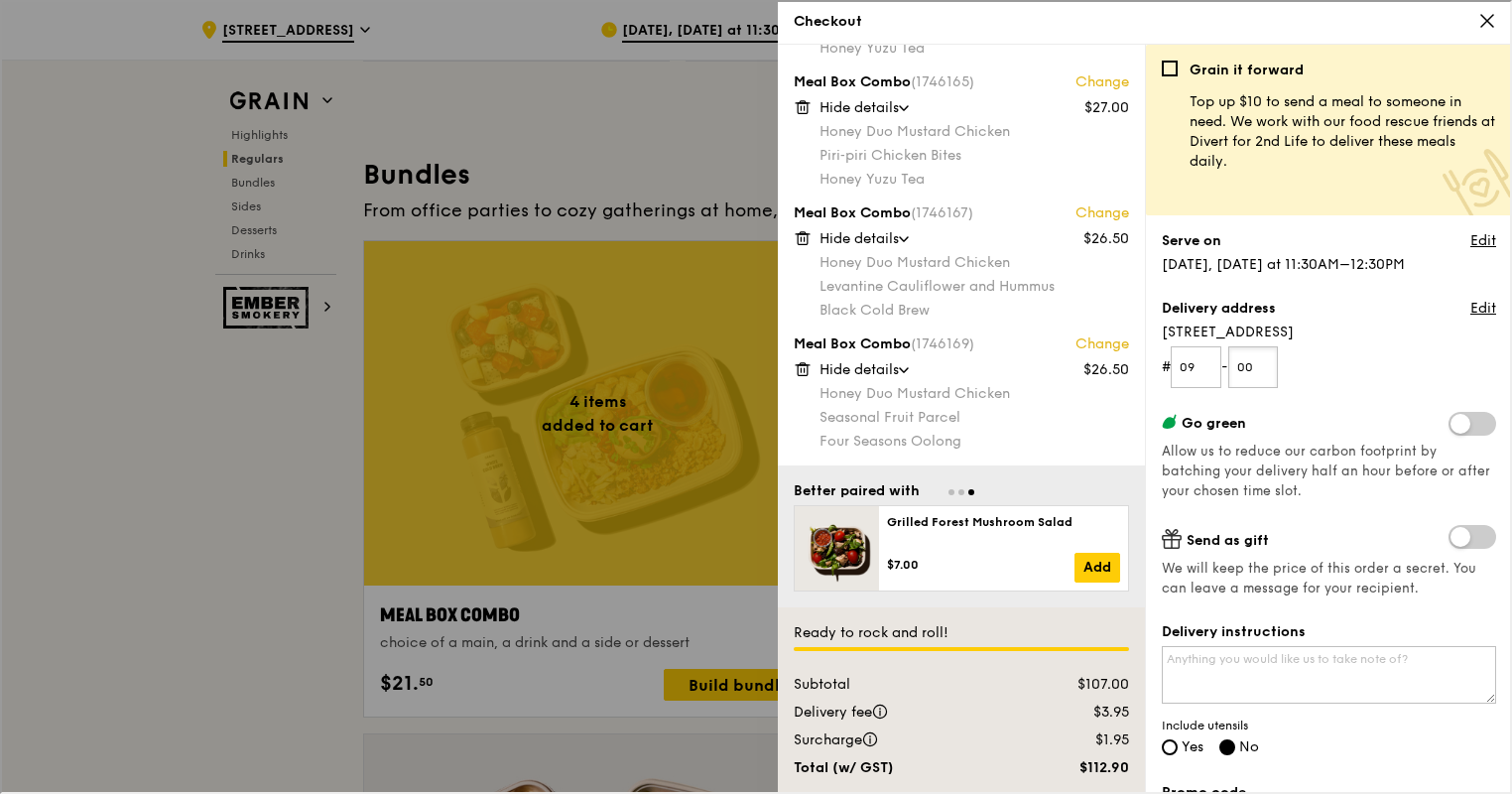 type on "00" 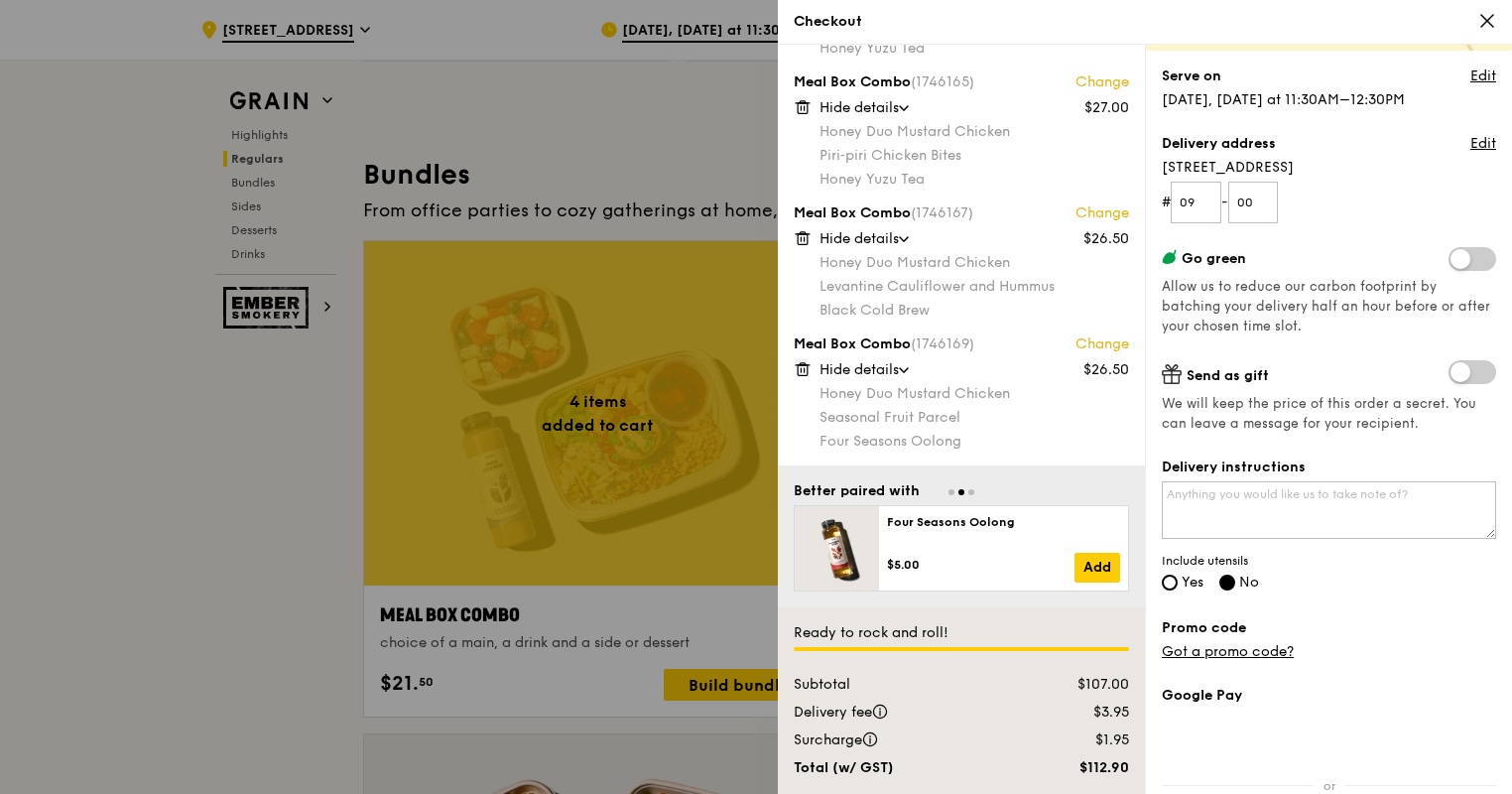 scroll, scrollTop: 198, scrollLeft: 0, axis: vertical 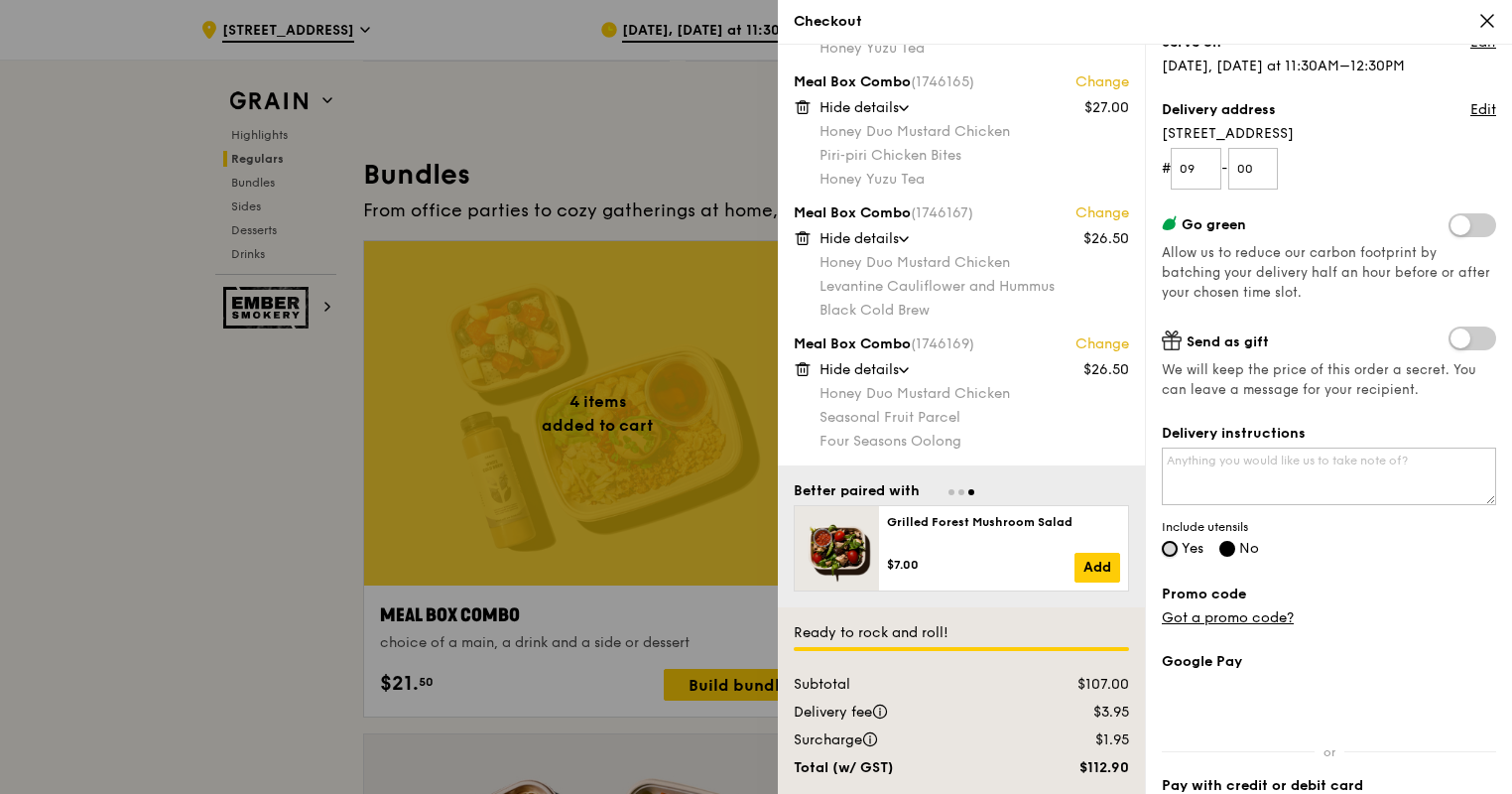 click on "Yes" at bounding box center [1170, 549] 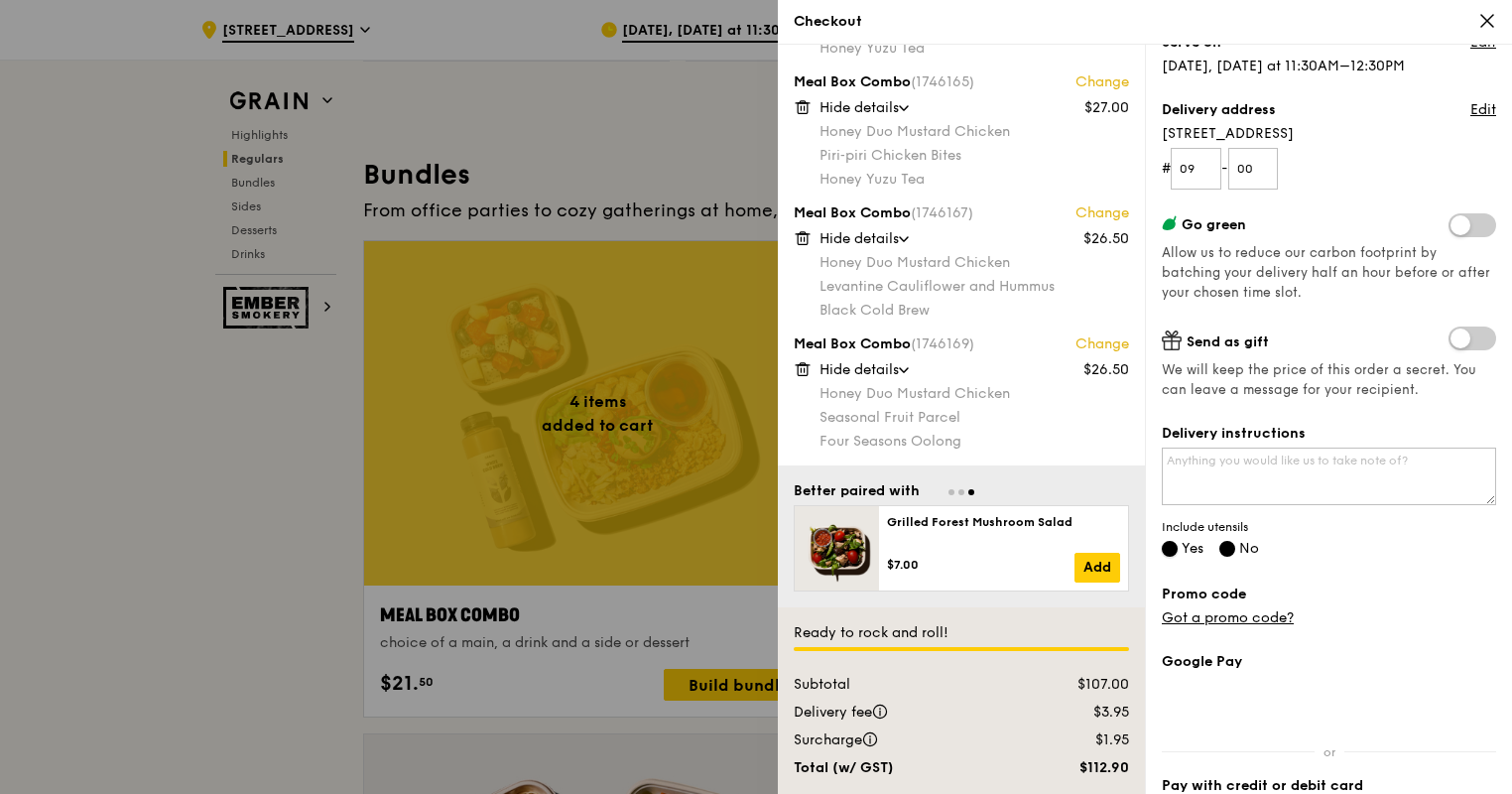 radio on "false" 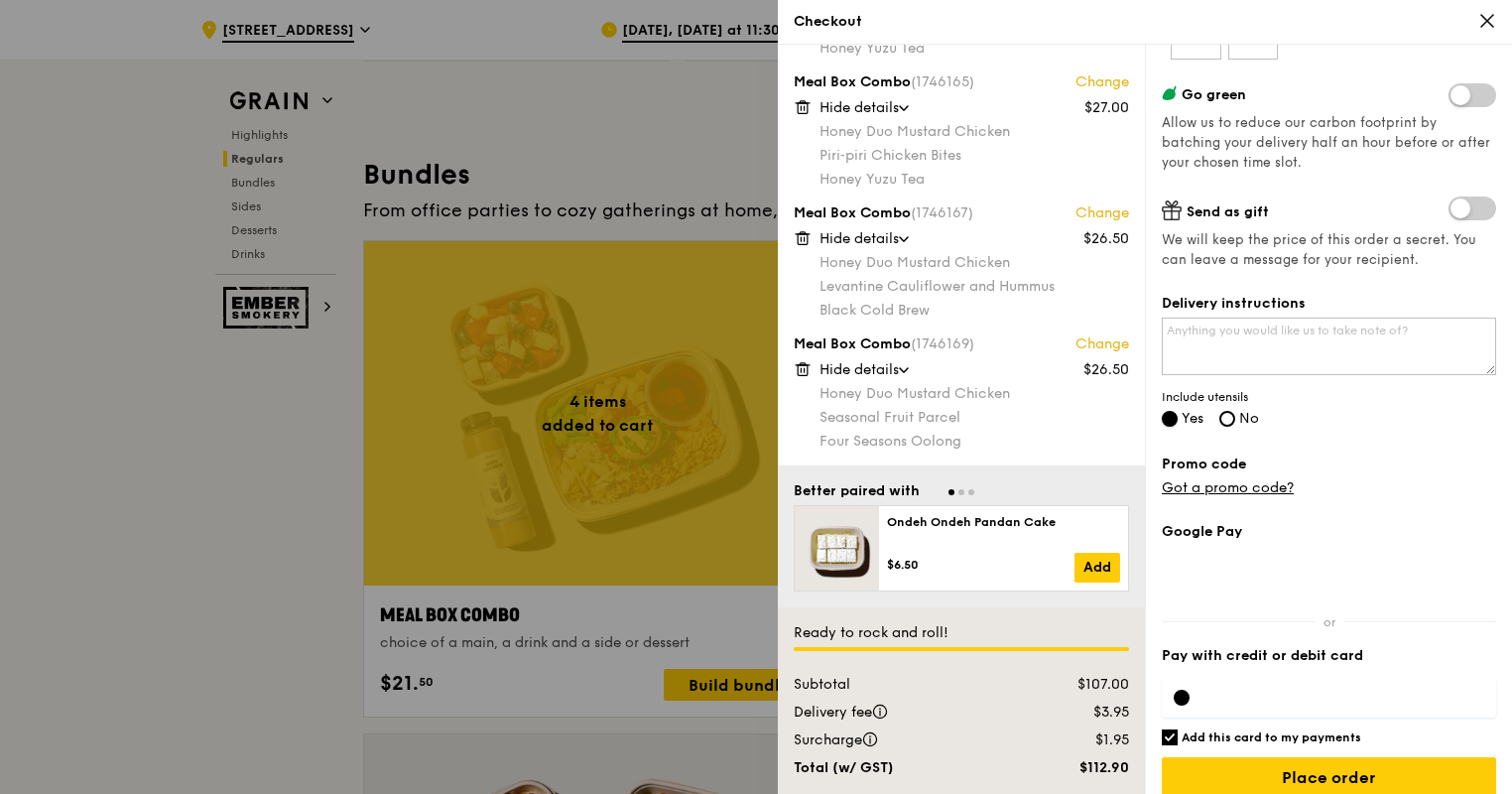scroll, scrollTop: 349, scrollLeft: 0, axis: vertical 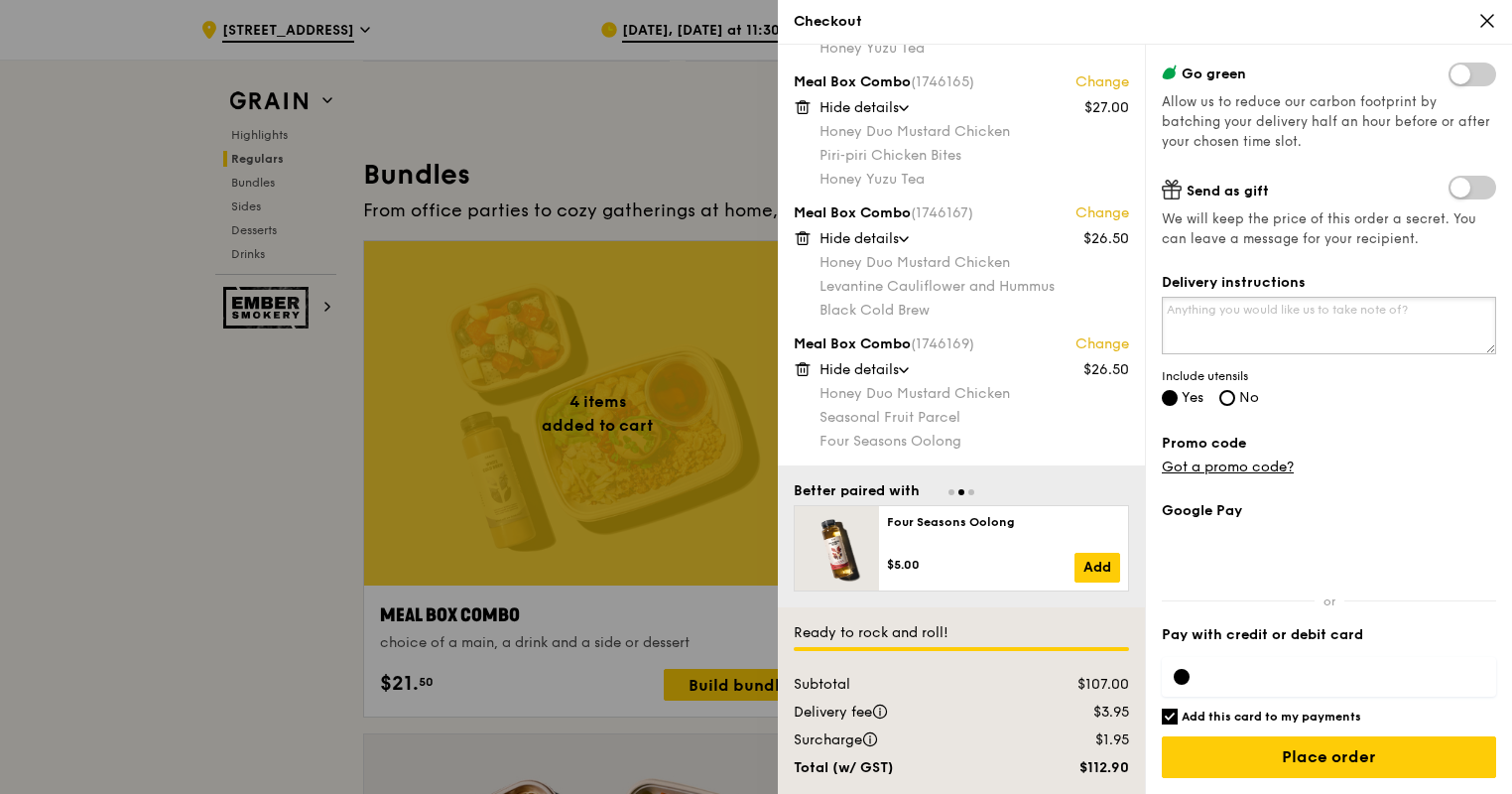 click on "Delivery instructions" at bounding box center (1328, 326) 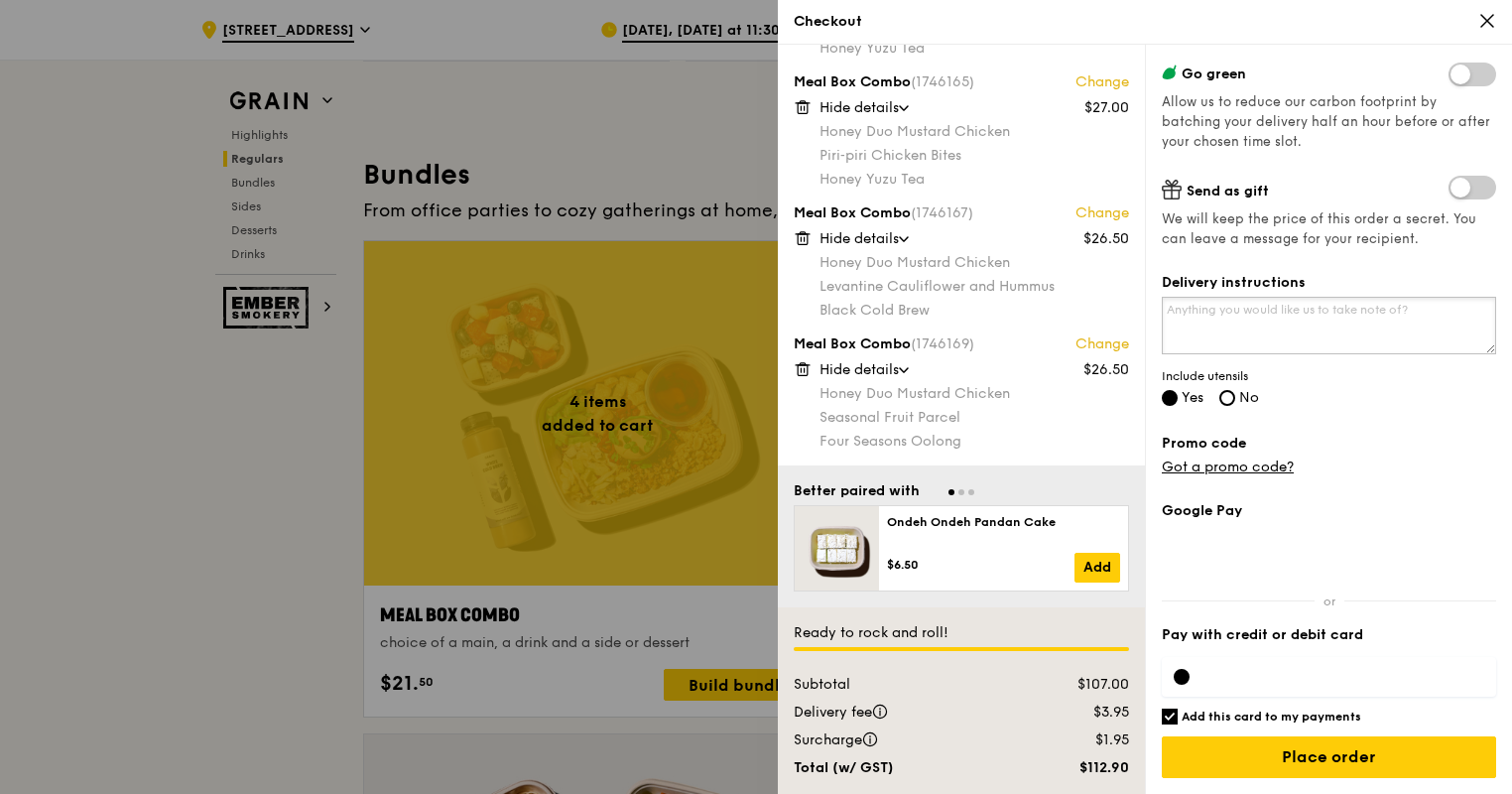 click on "Delivery instructions" at bounding box center [1328, 326] 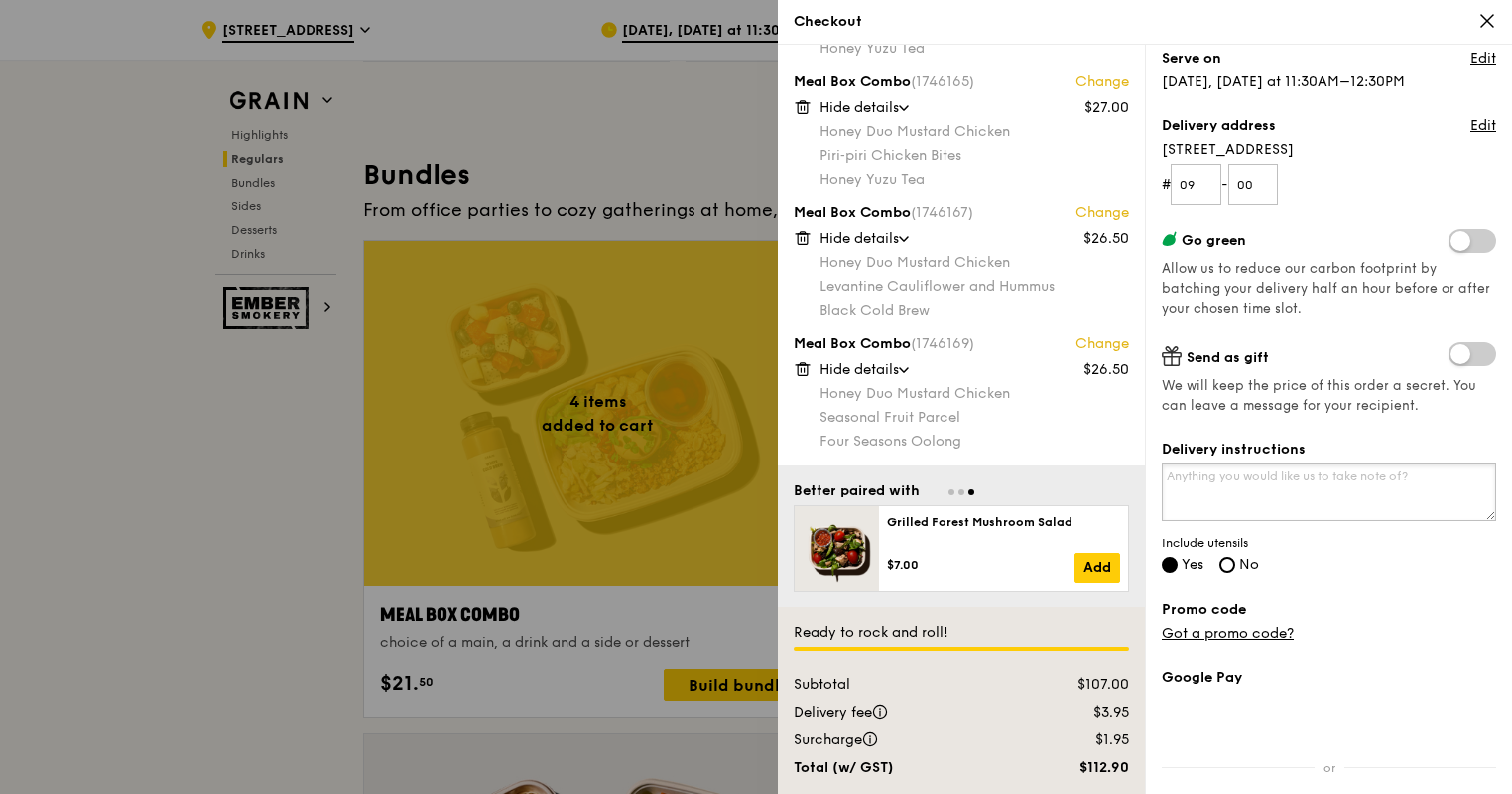 scroll, scrollTop: 249, scrollLeft: 0, axis: vertical 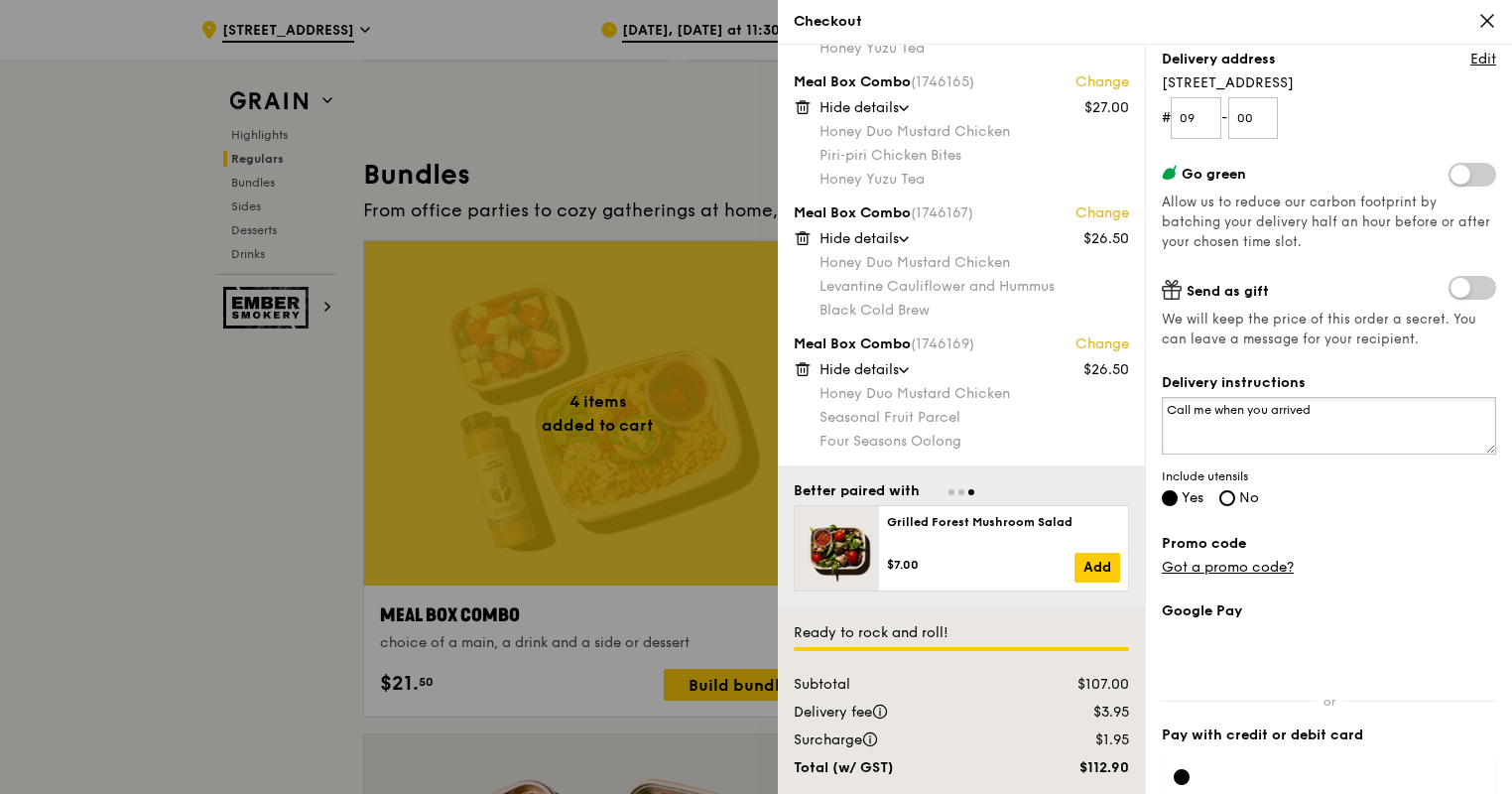 type on "Call me when you arrived" 